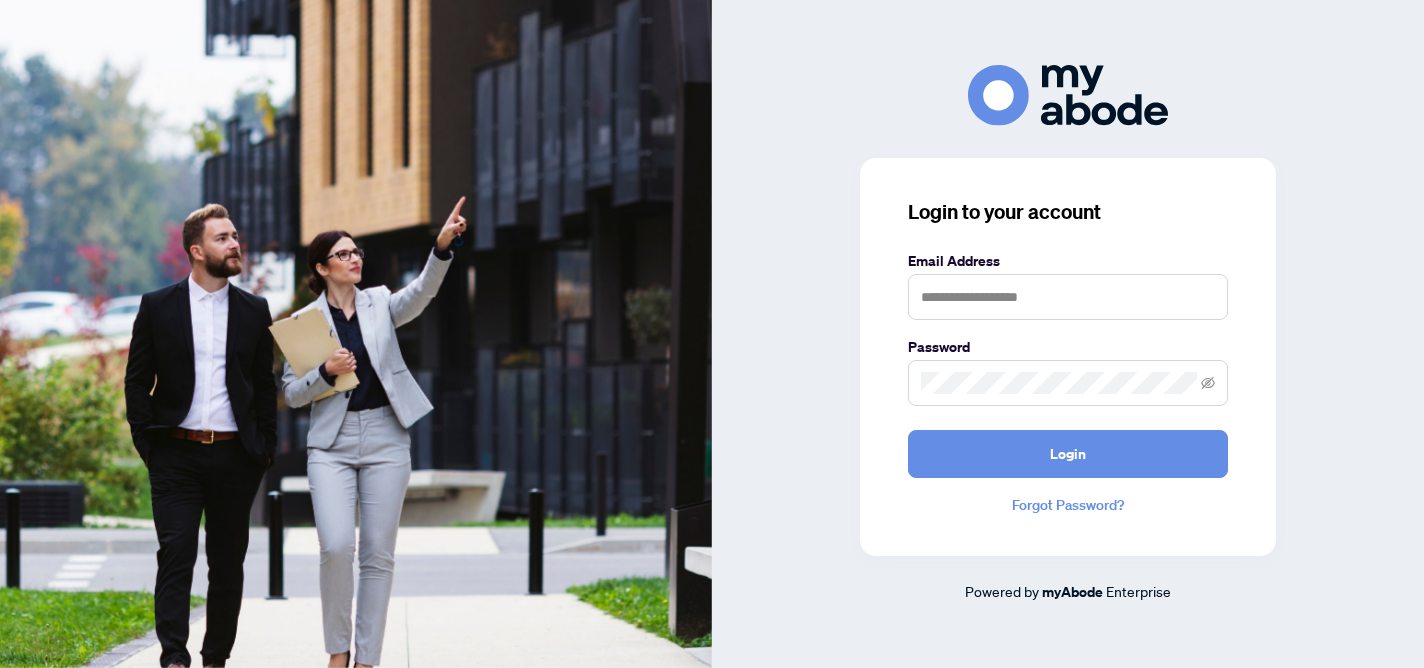 scroll, scrollTop: 0, scrollLeft: 0, axis: both 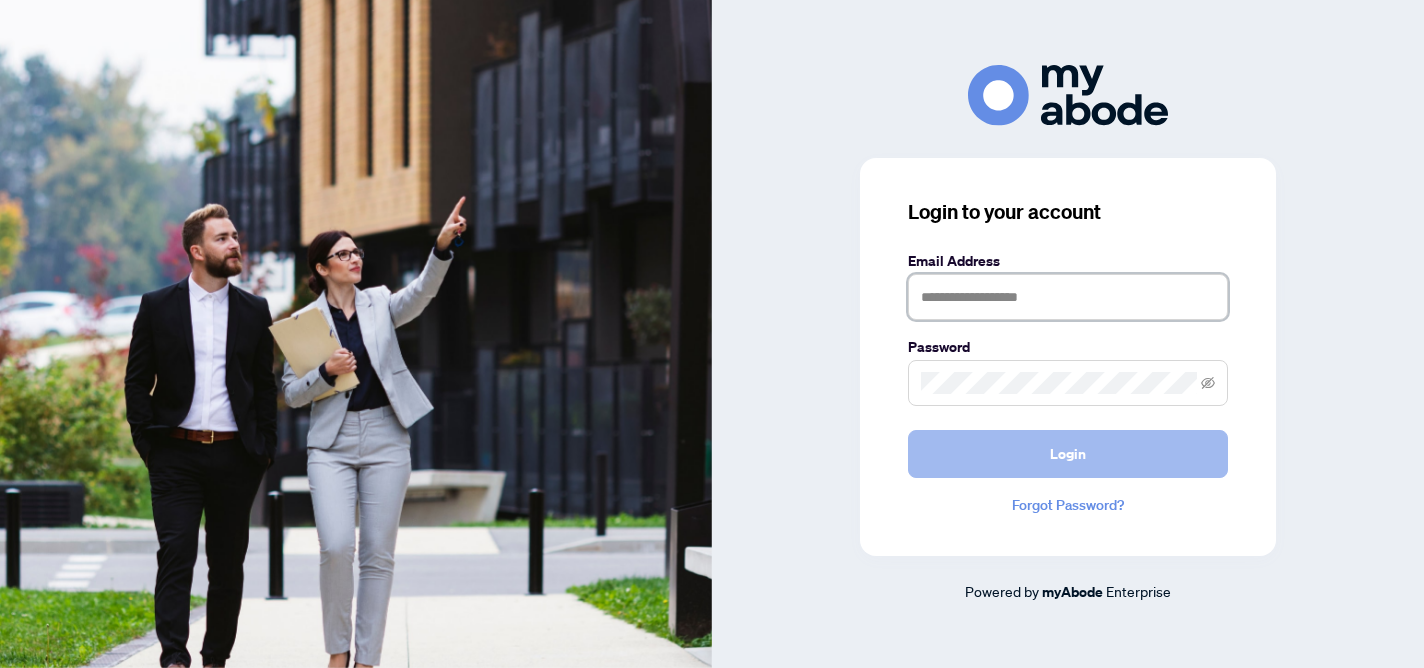 type on "**********" 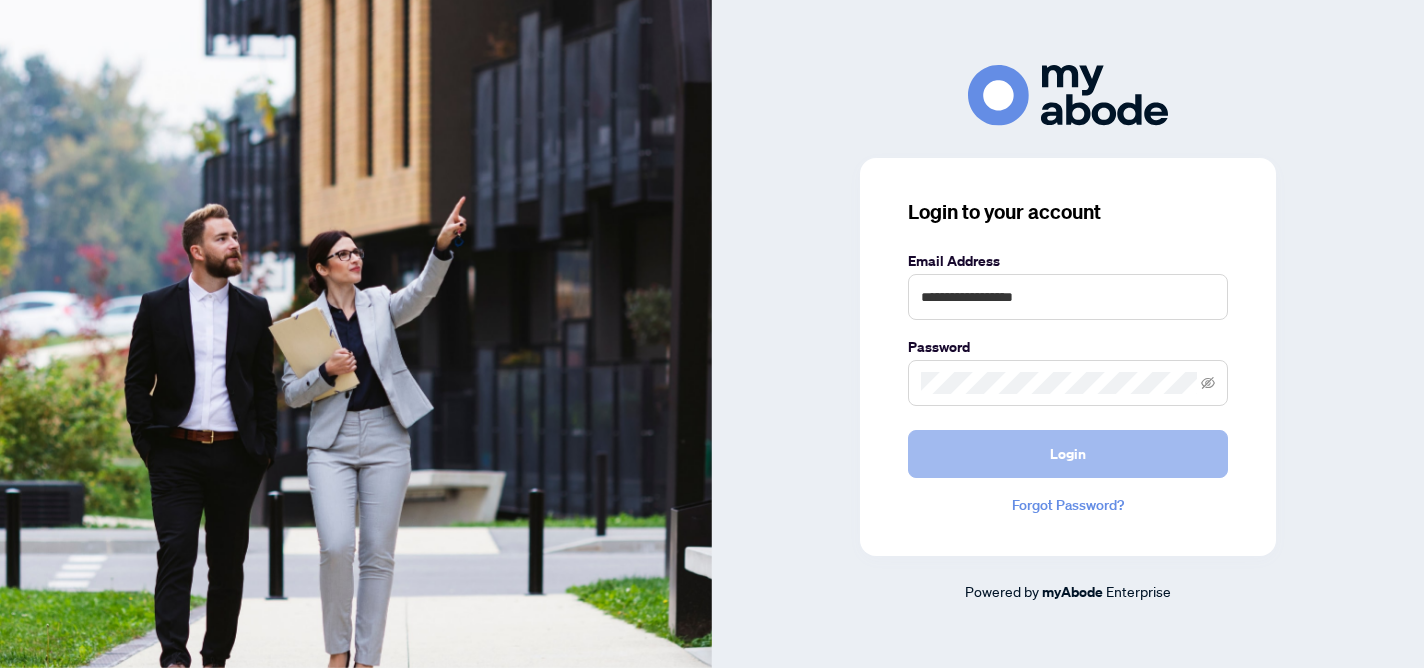 click on "Login" at bounding box center (1068, 454) 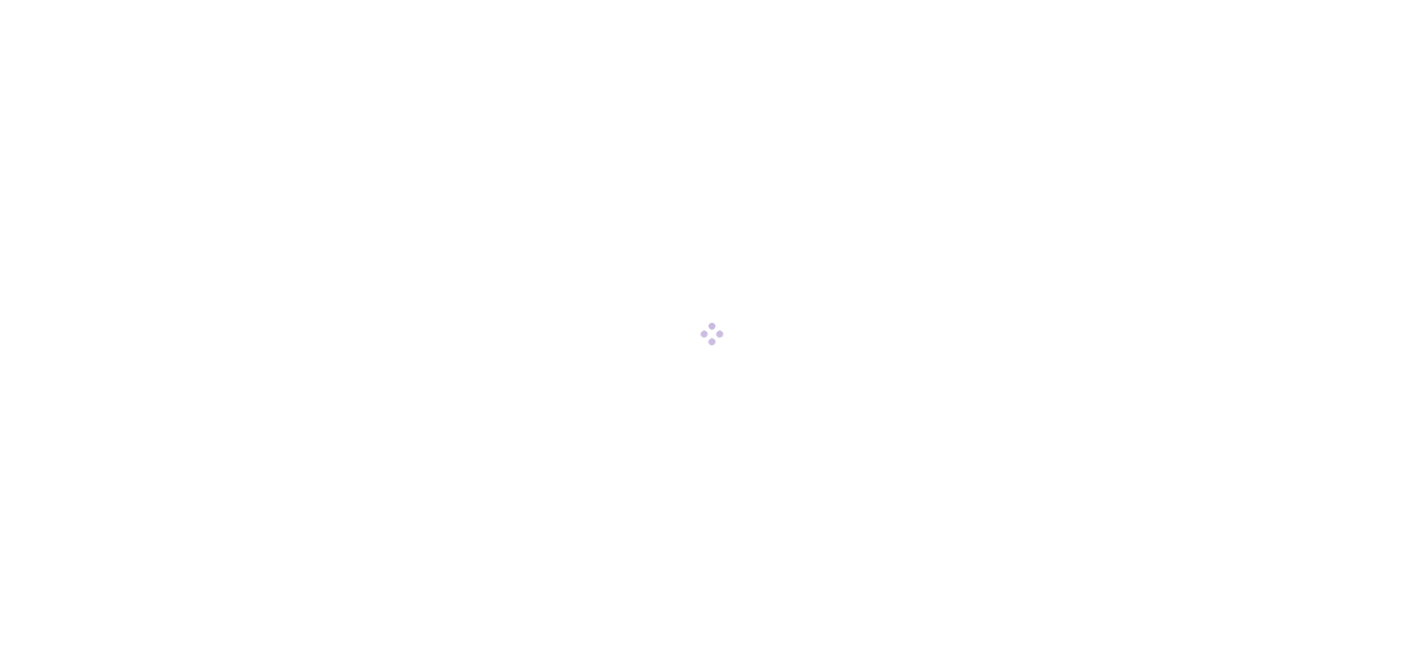 scroll, scrollTop: 0, scrollLeft: 0, axis: both 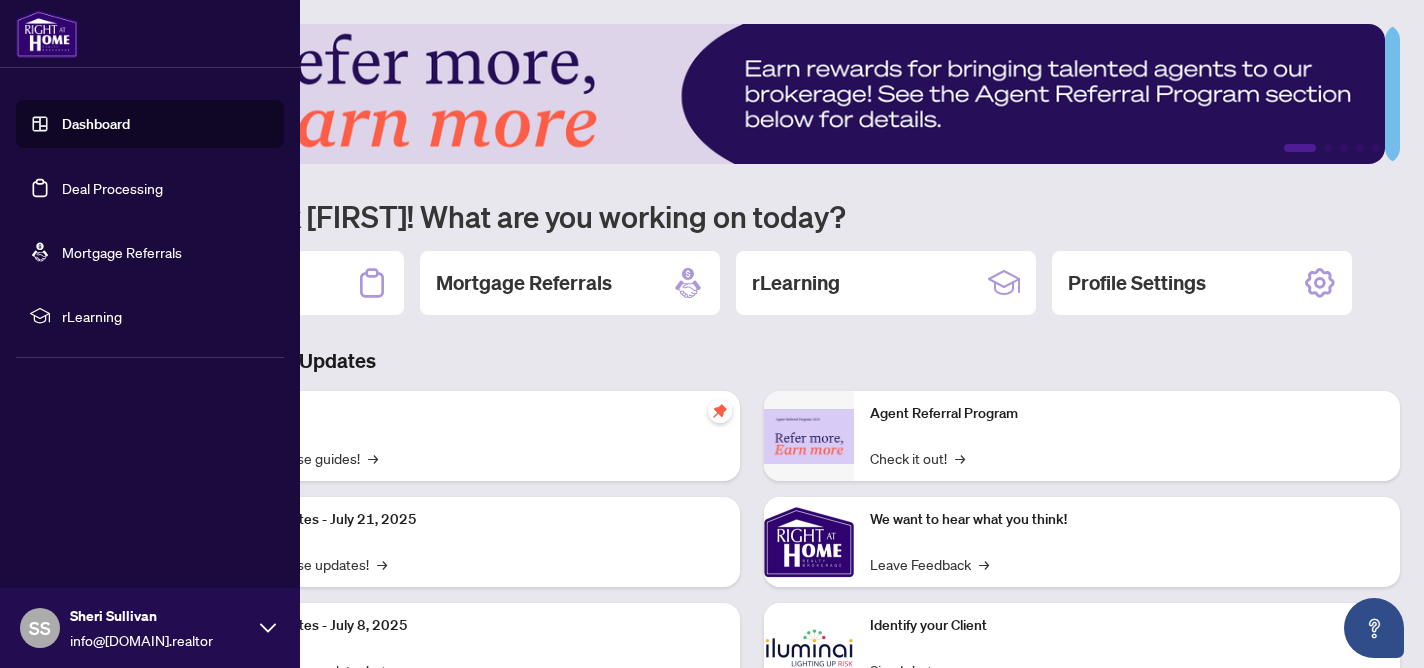 click on "Deal Processing" at bounding box center (112, 188) 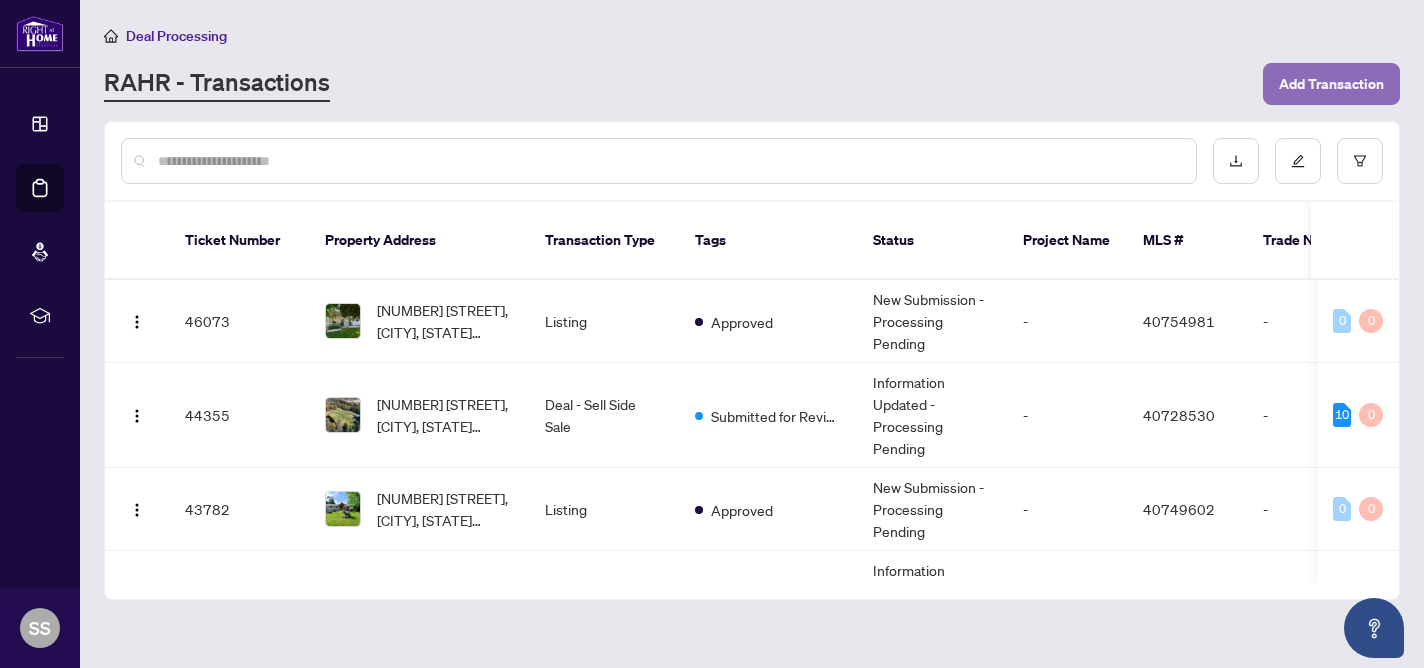 click on "Add Transaction" at bounding box center [1331, 84] 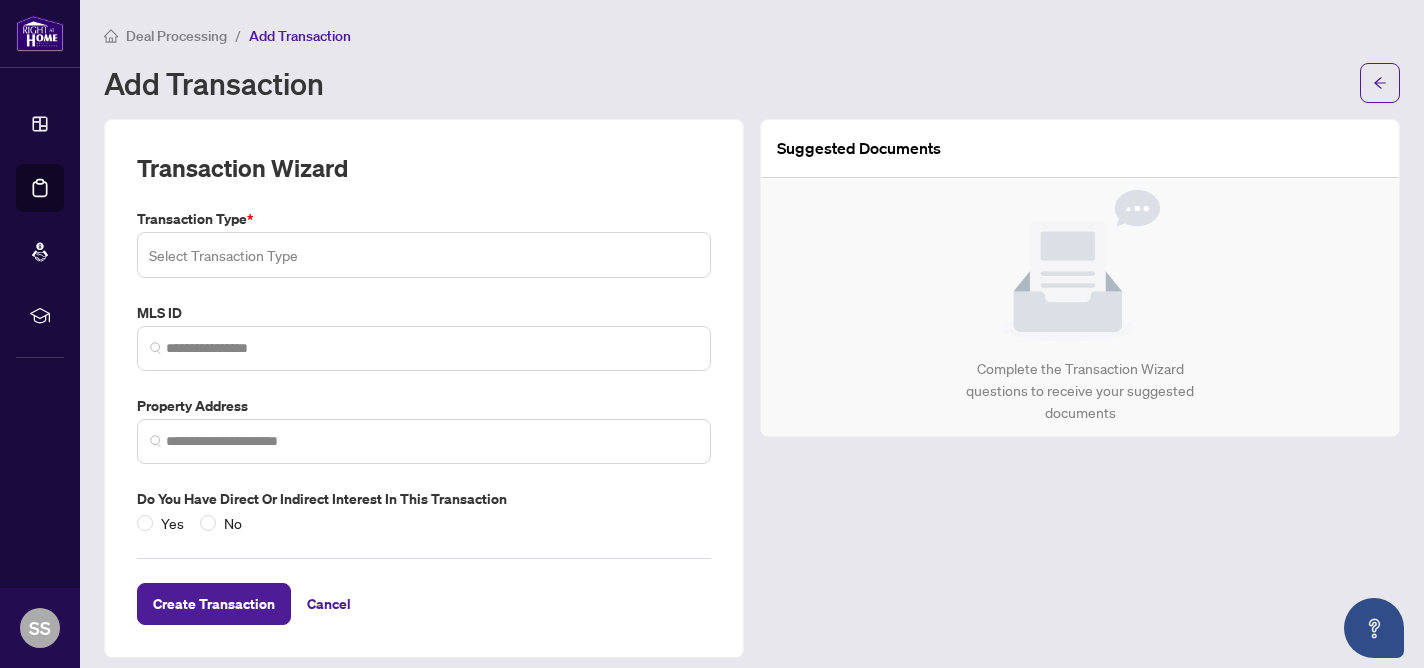 click at bounding box center (424, 255) 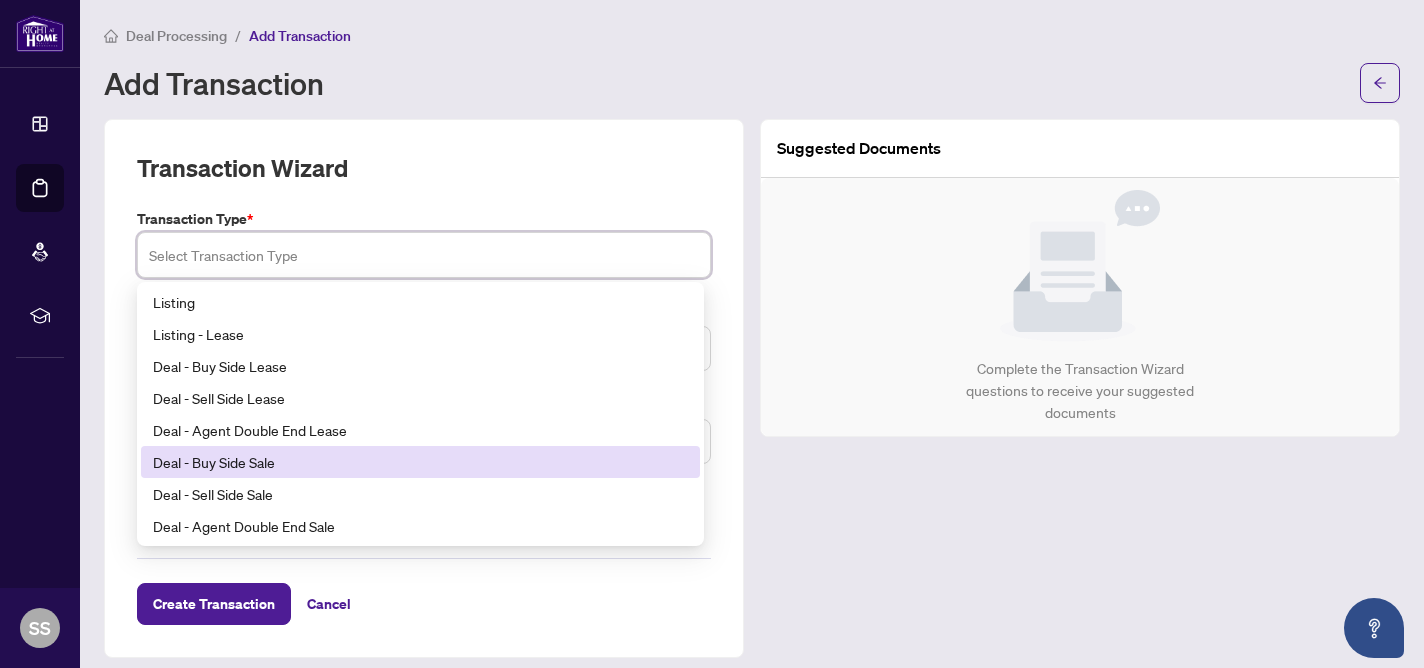 click on "Deal - Buy Side Sale" at bounding box center (420, 462) 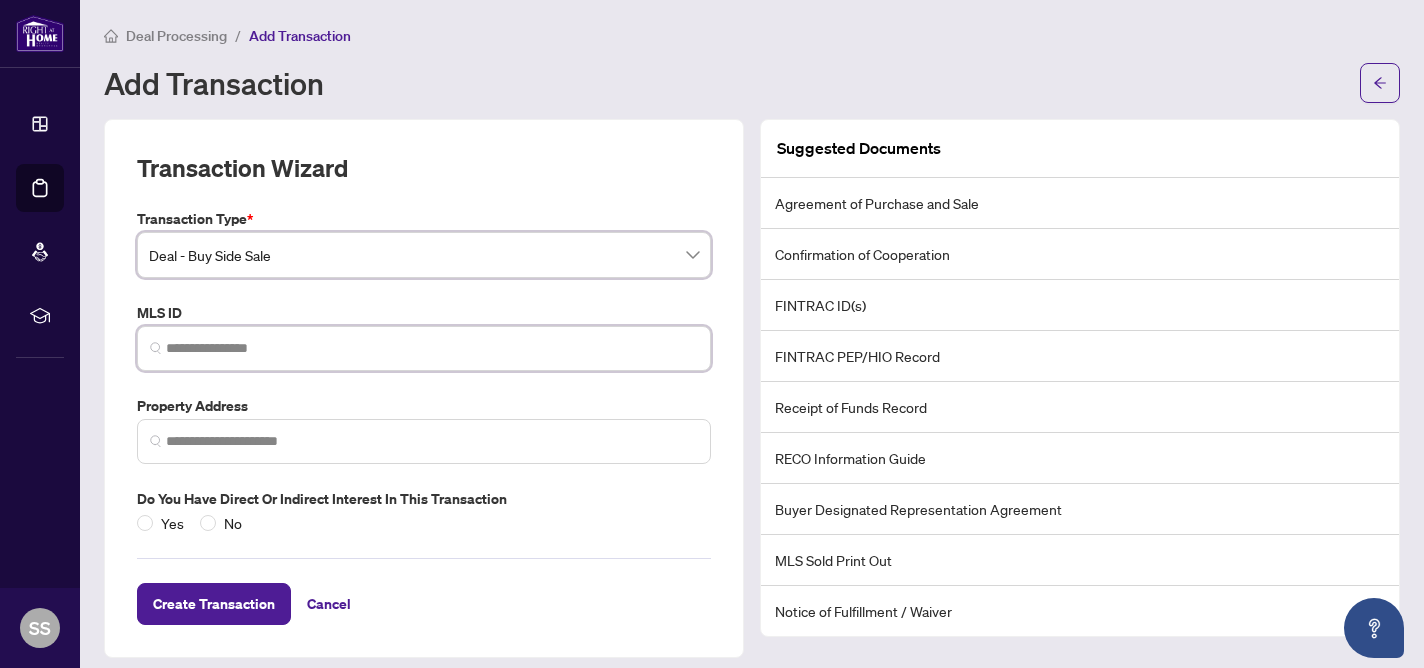click at bounding box center (432, 348) 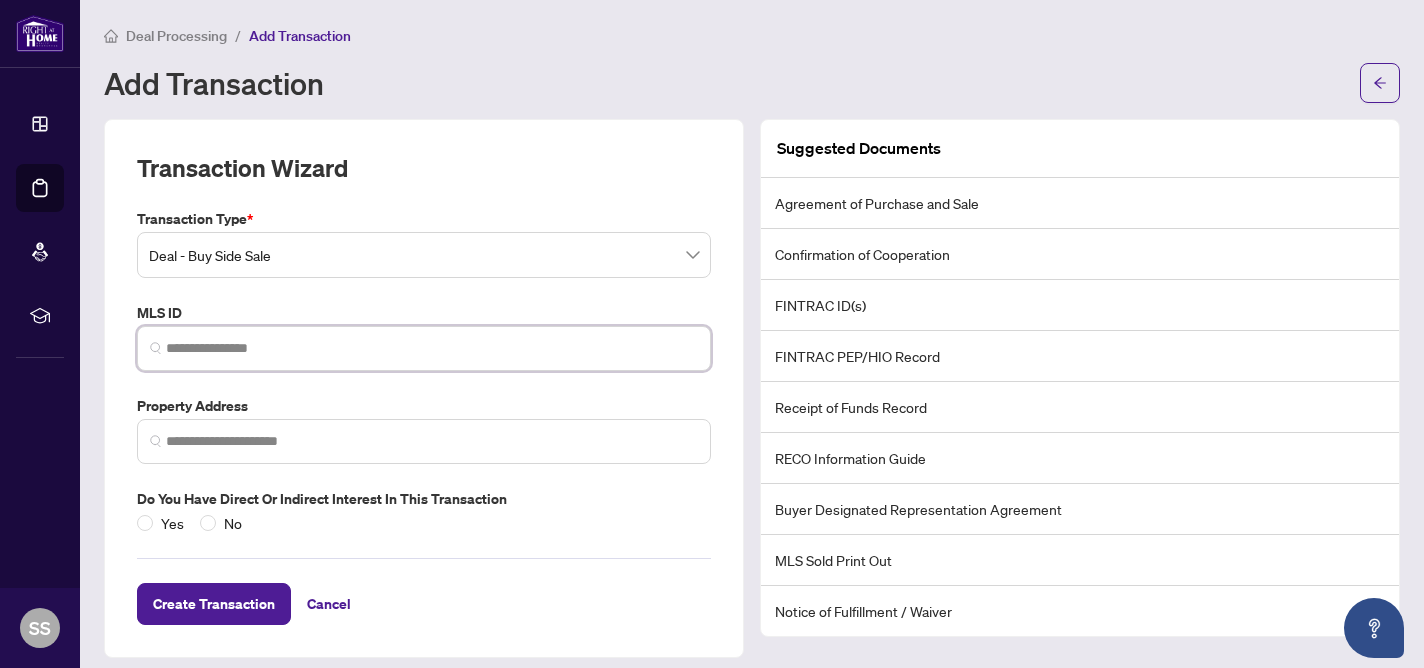 paste on "*********" 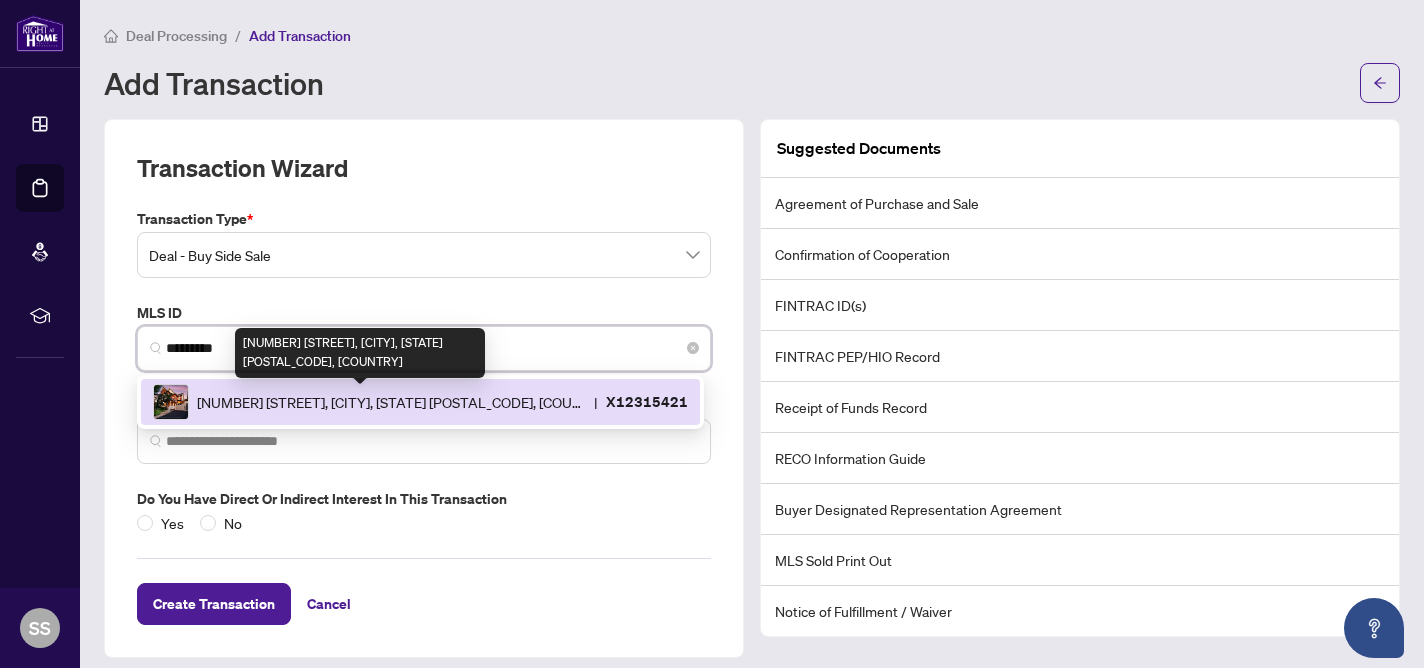 click on "[NUMBER] [STREET], [CITY], [STATE] [POSTAL_CODE], [COUNTRY]" at bounding box center [391, 402] 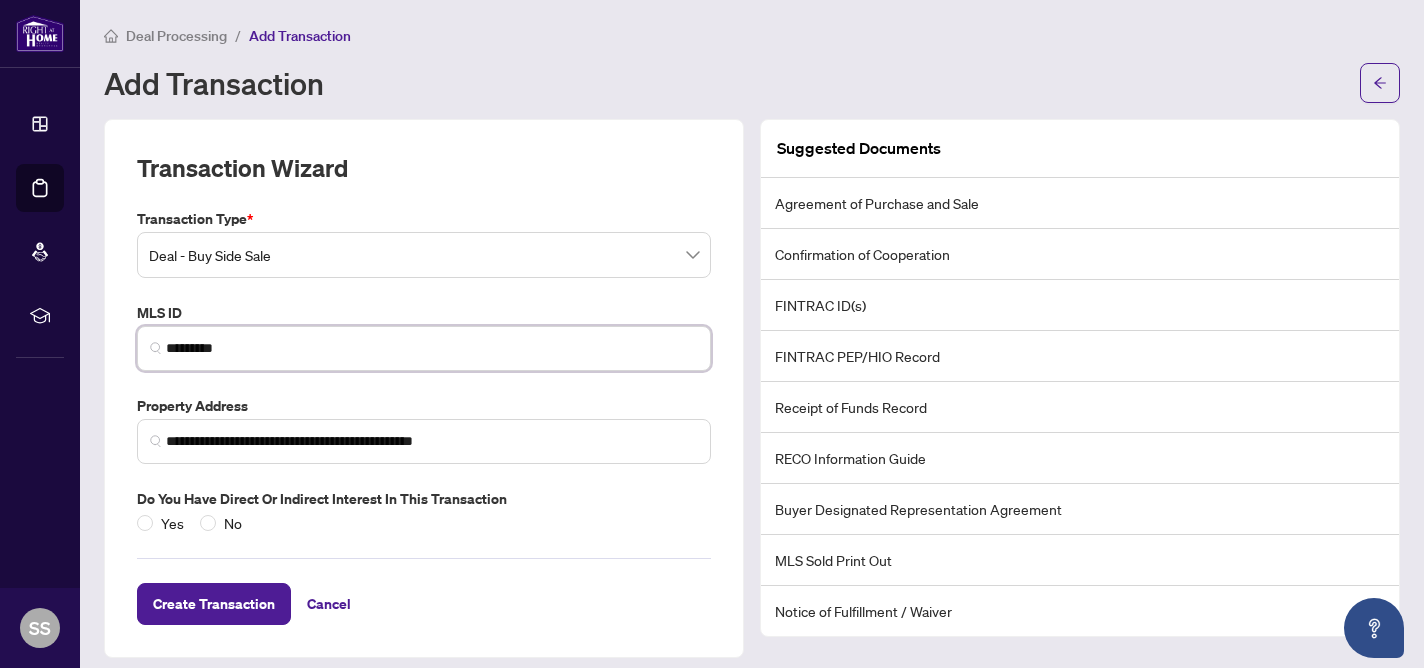 scroll, scrollTop: 13, scrollLeft: 0, axis: vertical 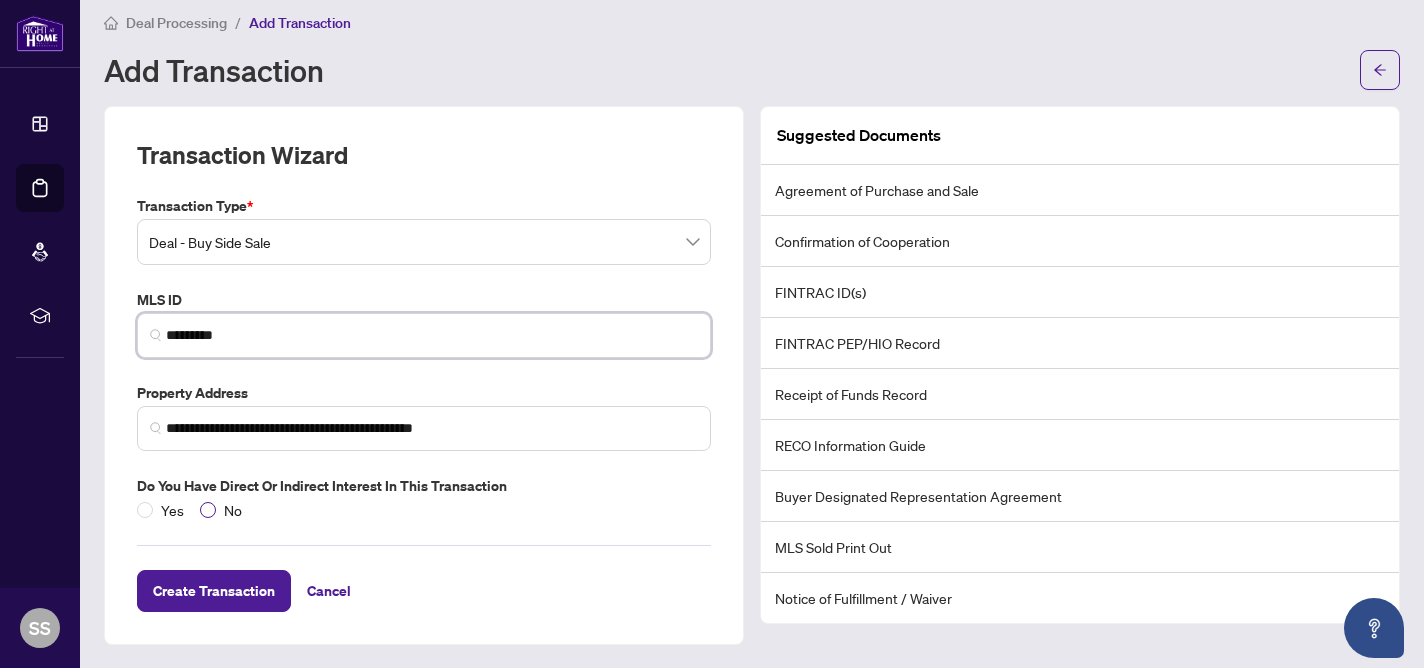 type on "*********" 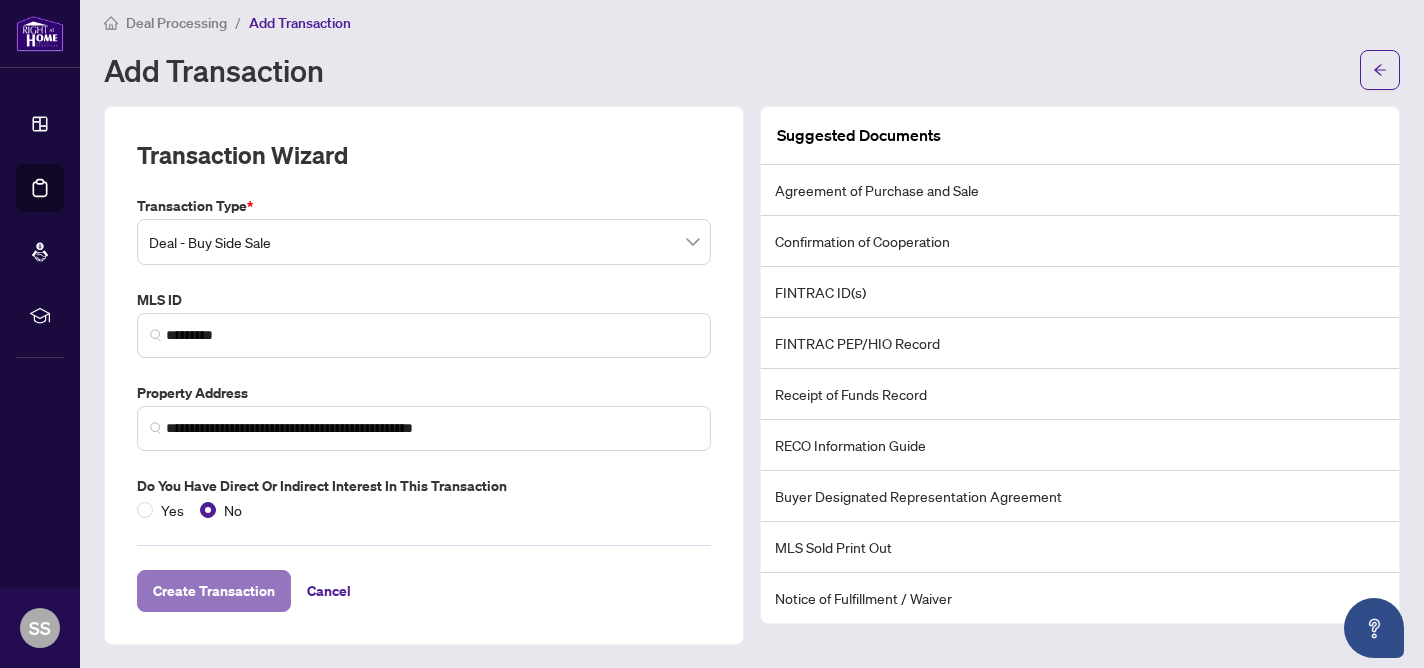 click on "Create Transaction" at bounding box center [214, 591] 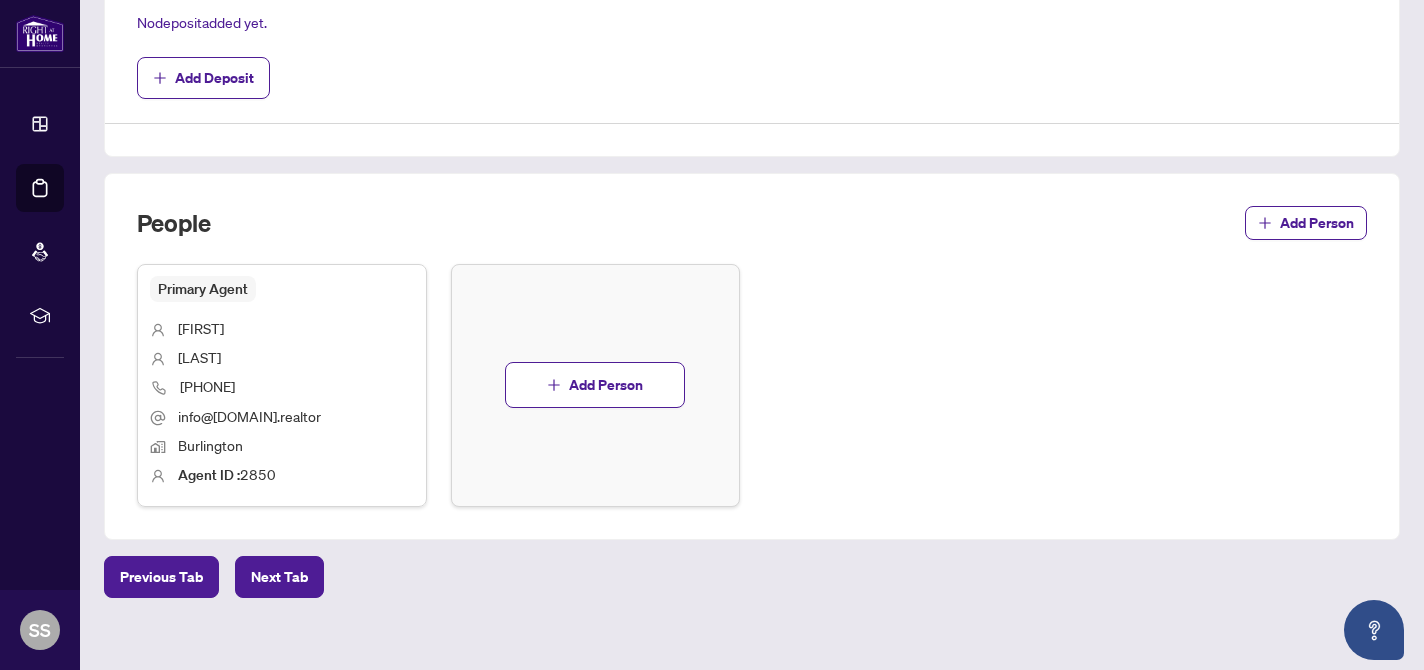scroll, scrollTop: 812, scrollLeft: 0, axis: vertical 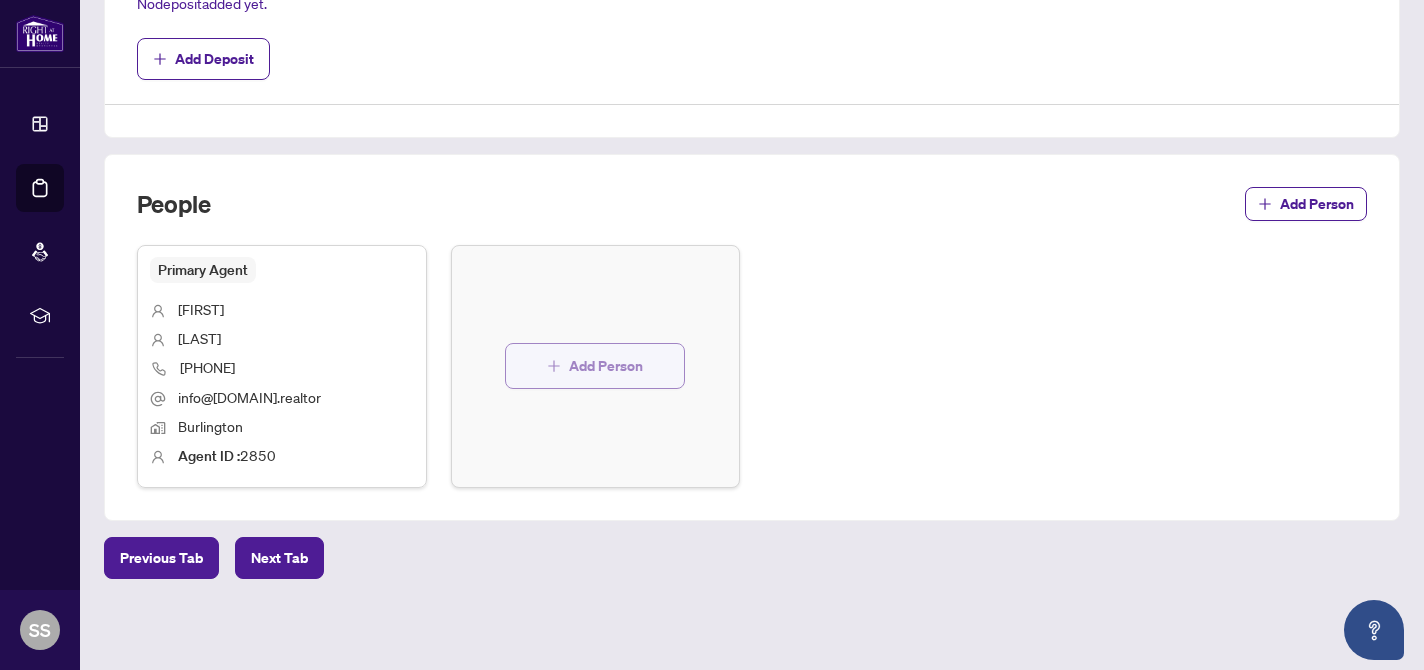 click on "Add Person" at bounding box center (606, 366) 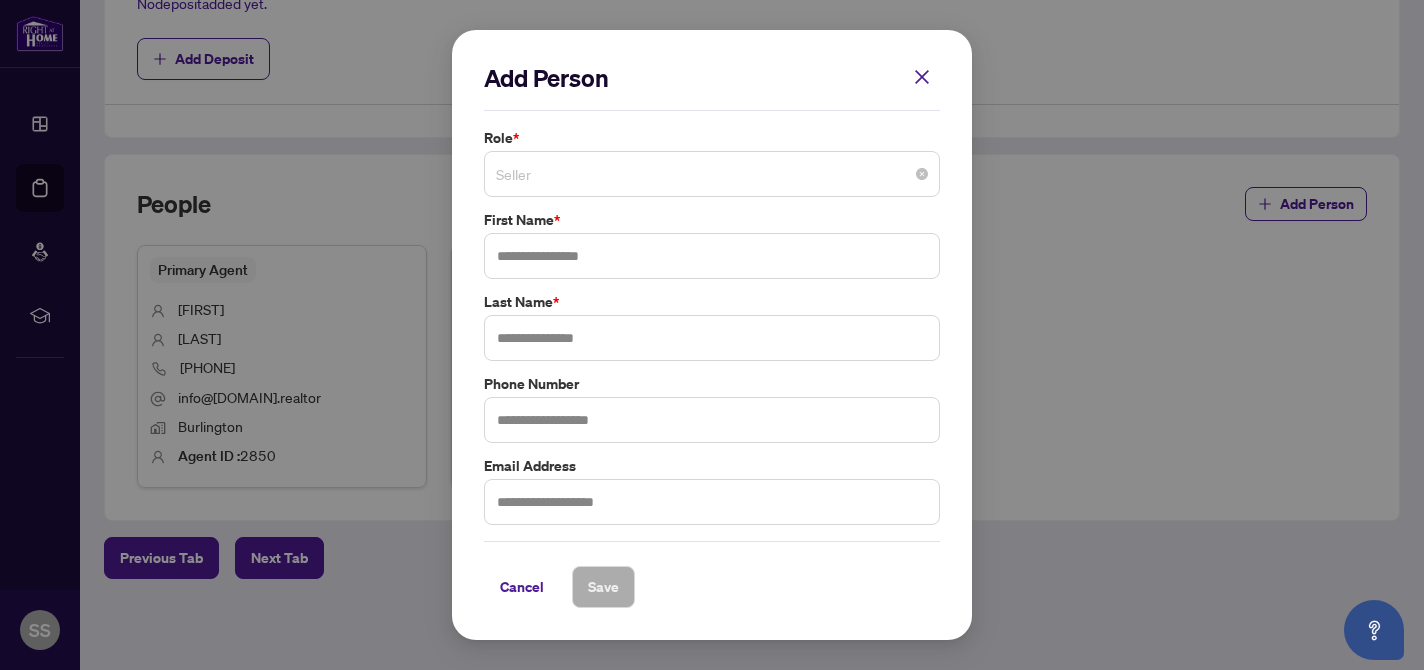 click on "Seller" at bounding box center [712, 174] 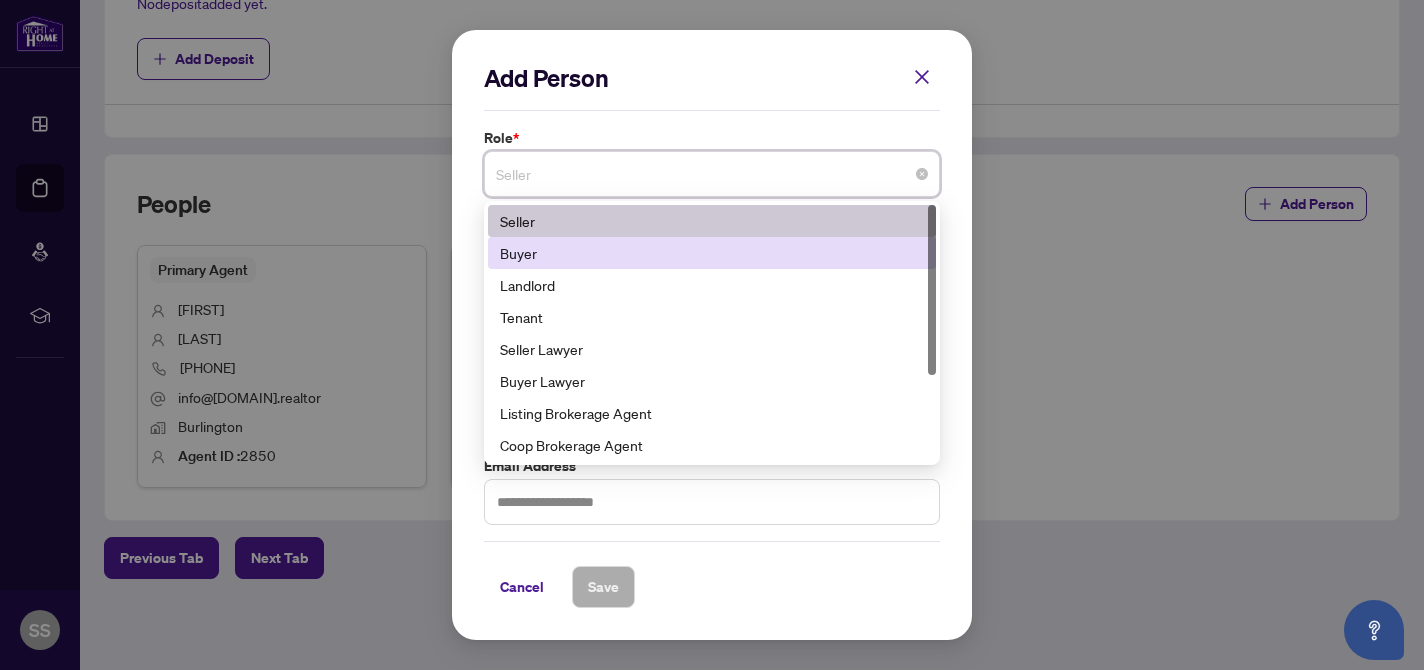 click on "Buyer" at bounding box center (712, 253) 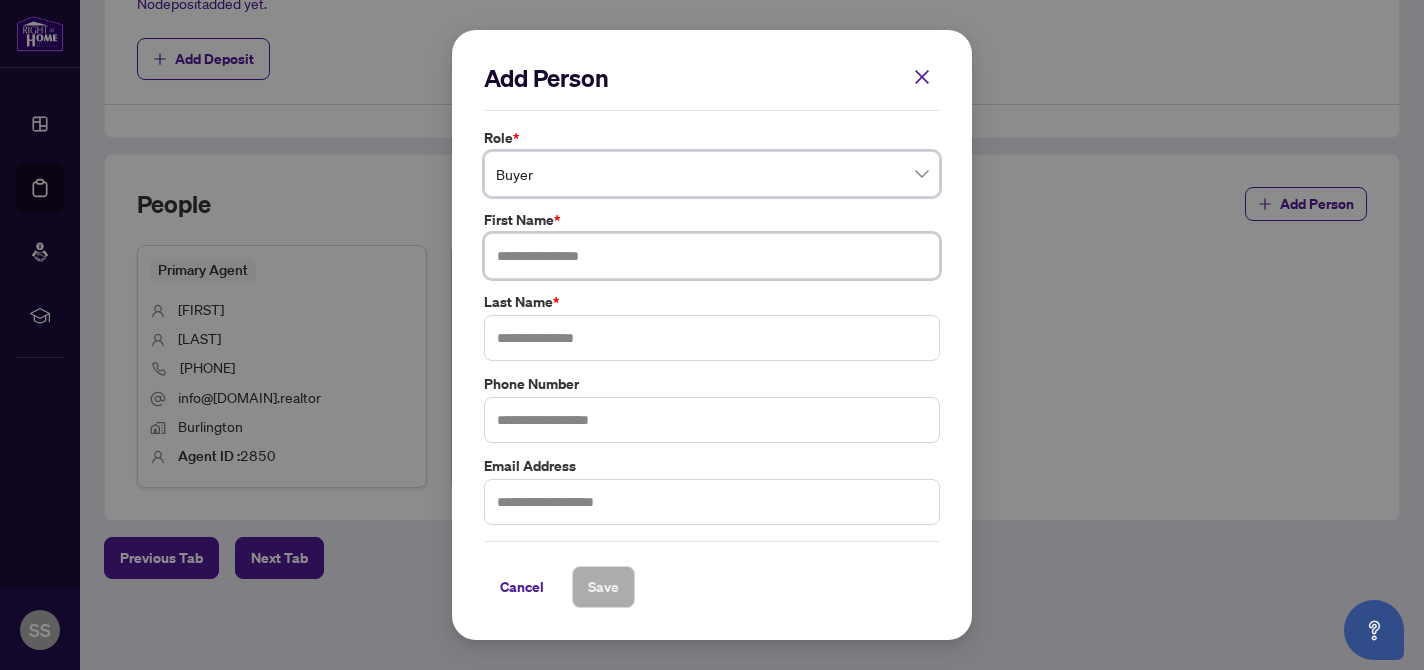 click at bounding box center [712, 256] 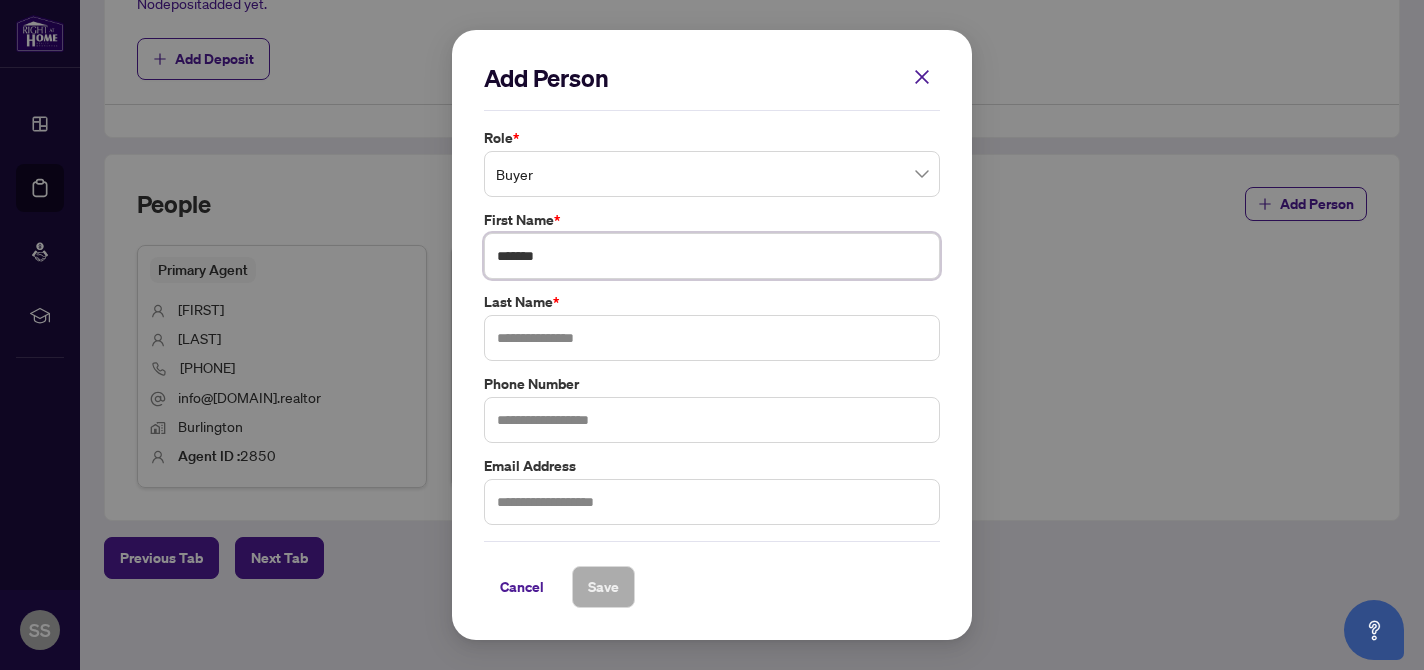 click on "*******" at bounding box center [712, 256] 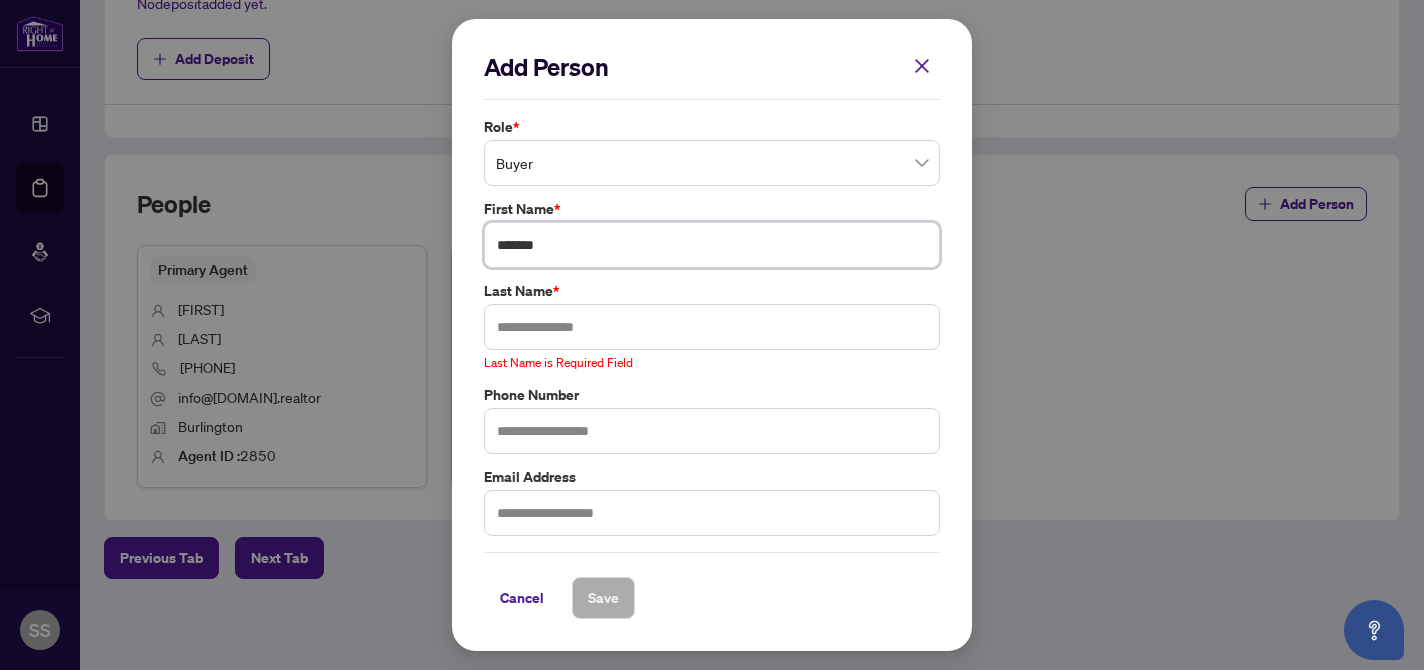 type on "*******" 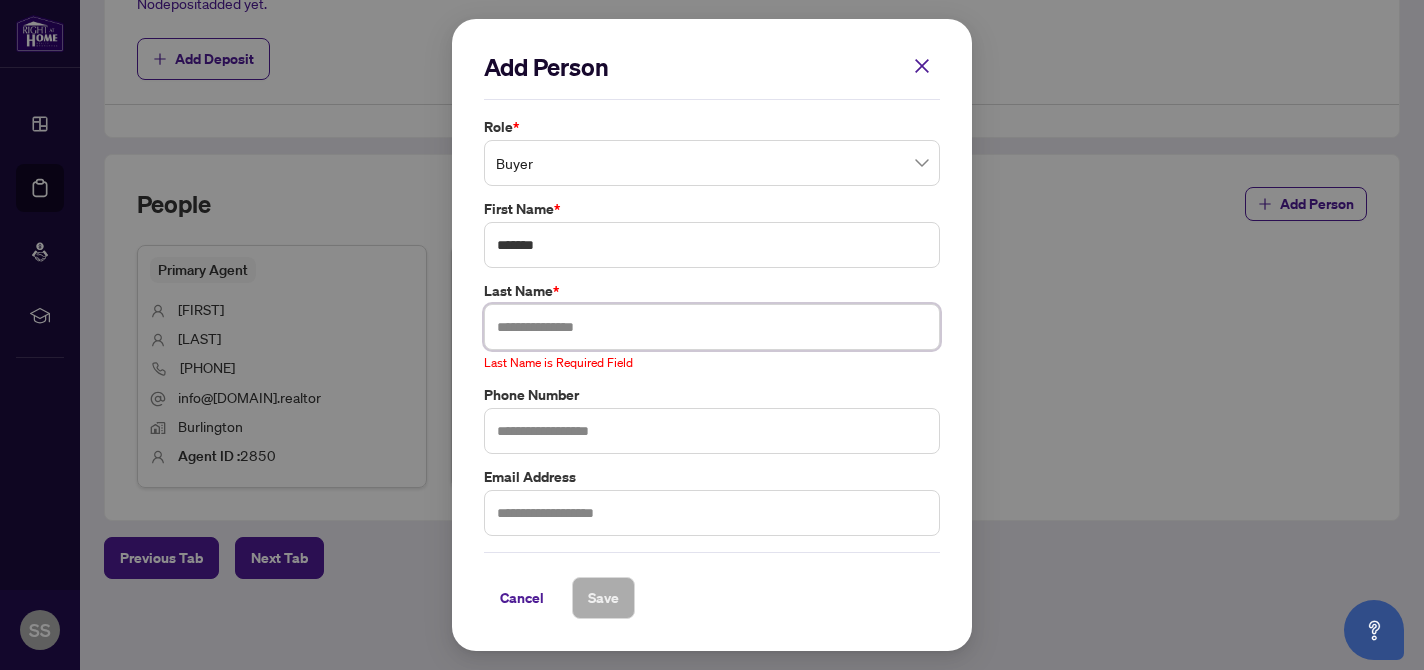 click at bounding box center [712, 327] 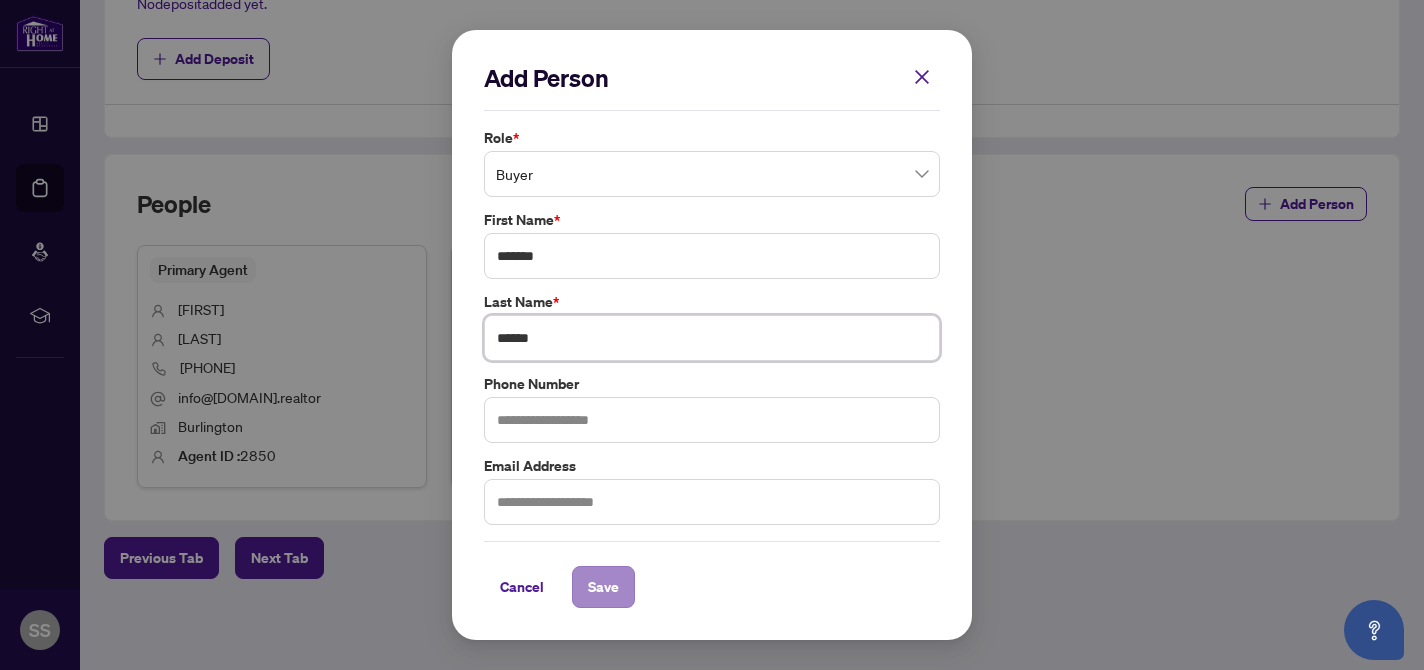 type on "*****" 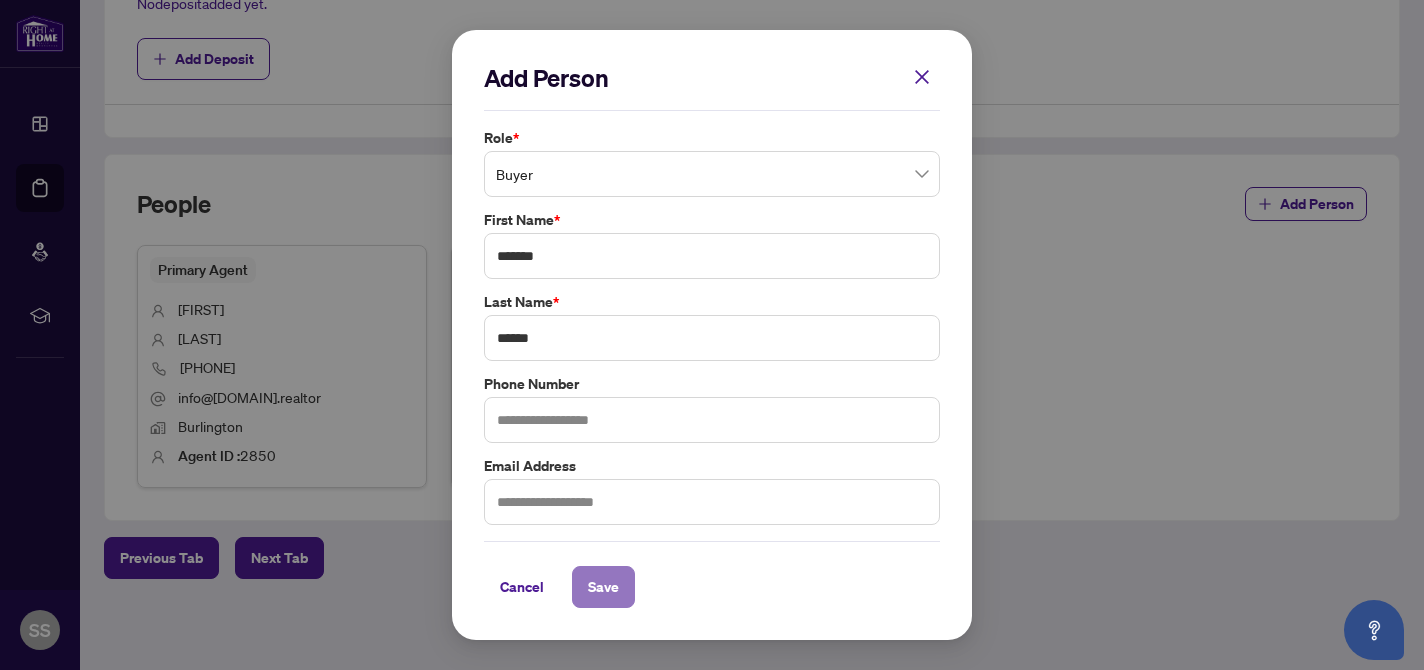 click on "Save" at bounding box center [603, 587] 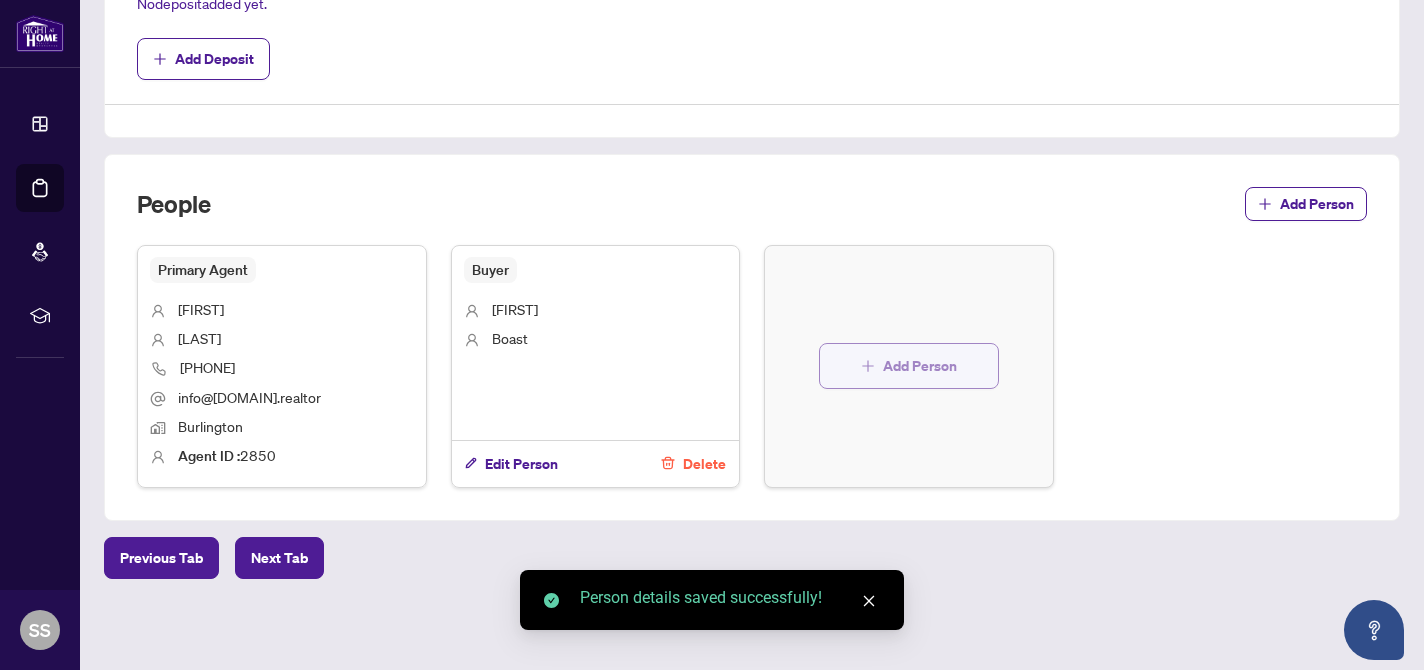 click on "Add Person" at bounding box center [920, 366] 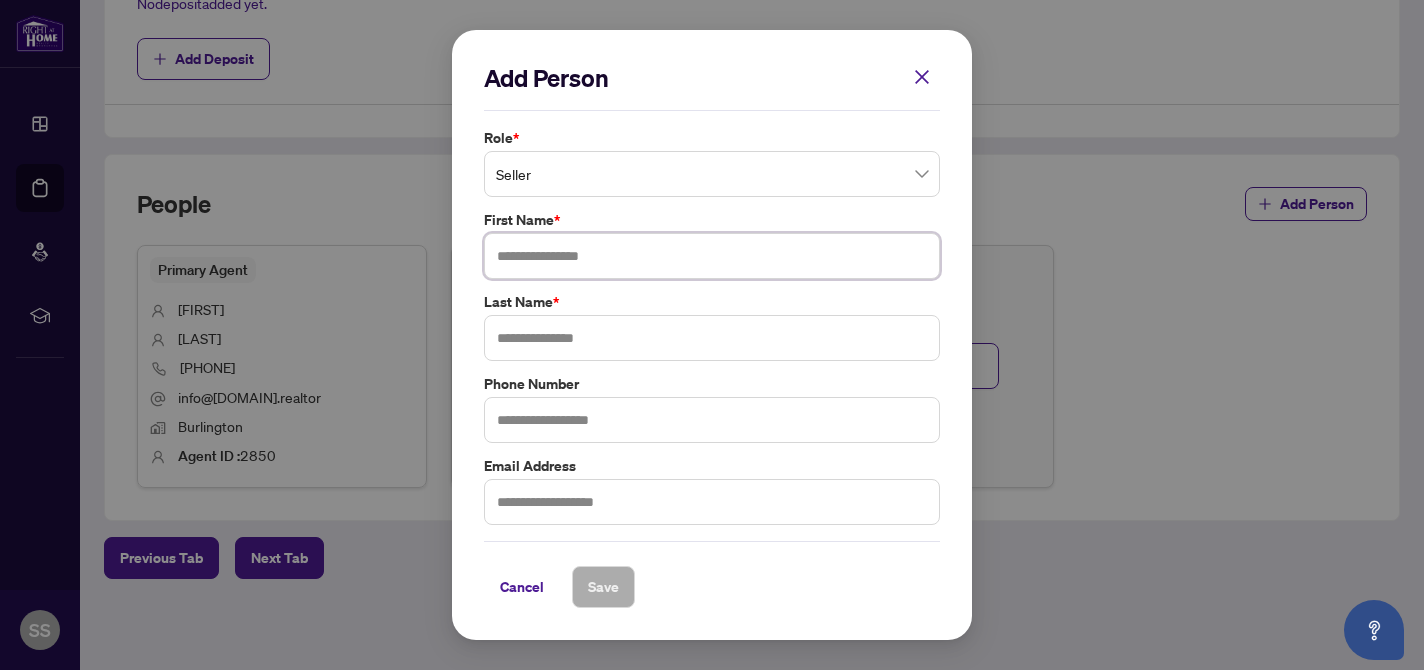 click at bounding box center [712, 256] 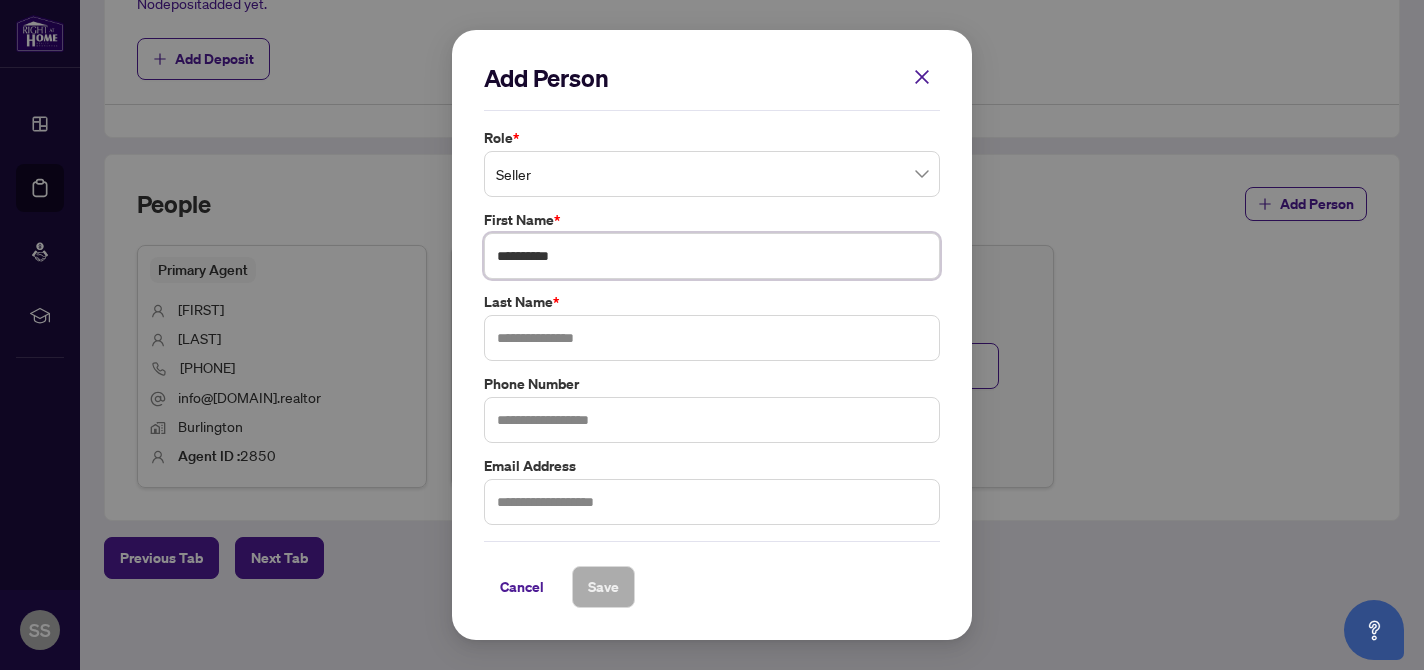 type on "*********" 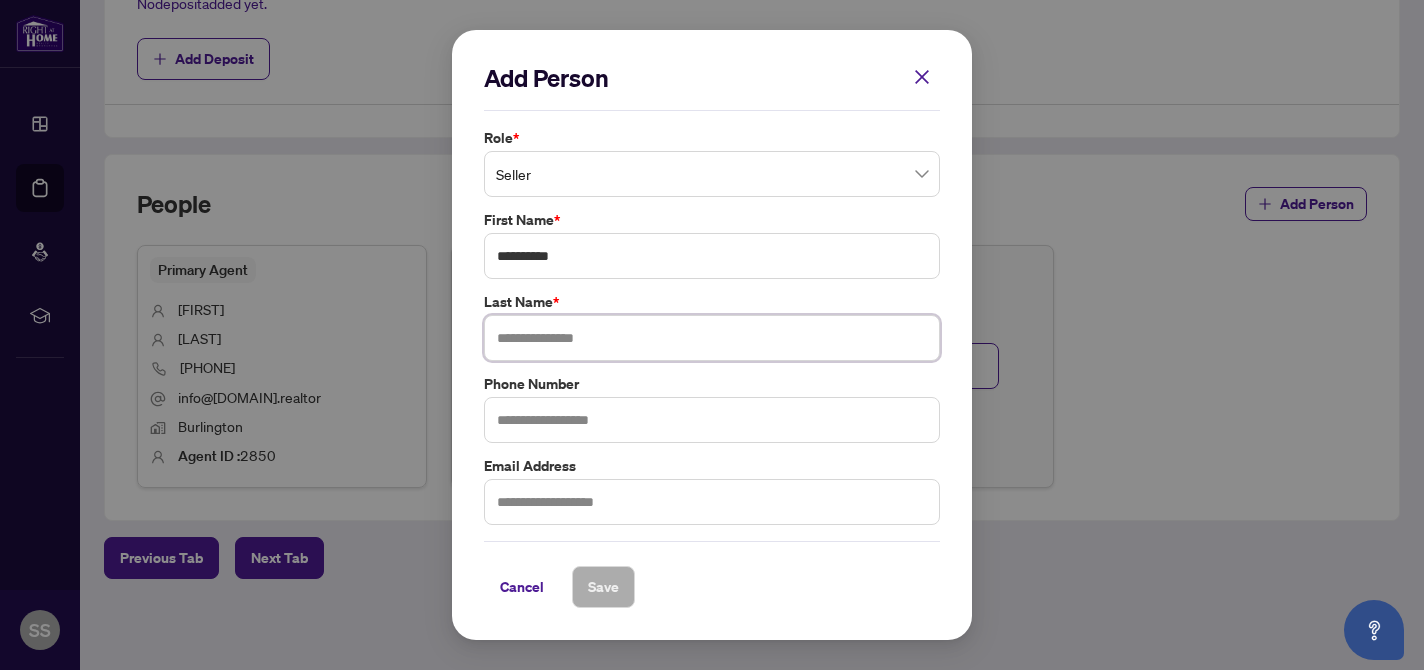 click at bounding box center [712, 338] 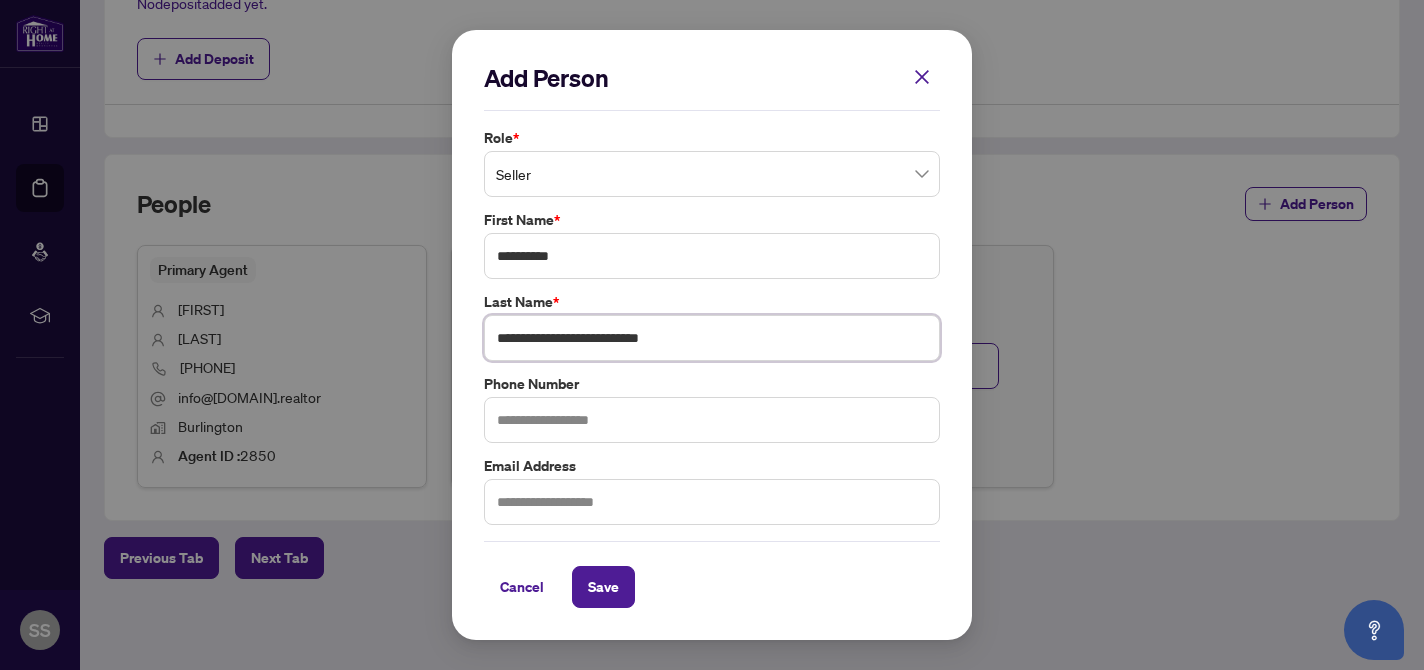 drag, startPoint x: 499, startPoint y: 340, endPoint x: 591, endPoint y: 337, distance: 92.0489 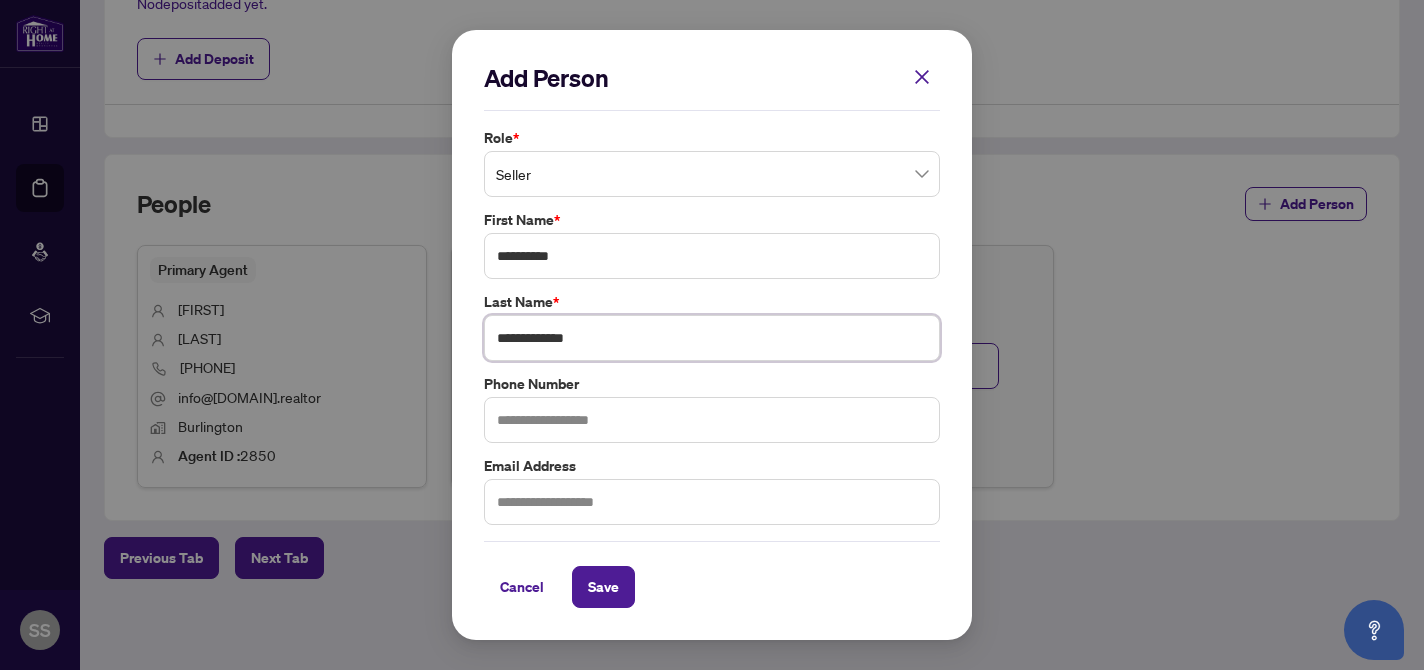 type on "**********" 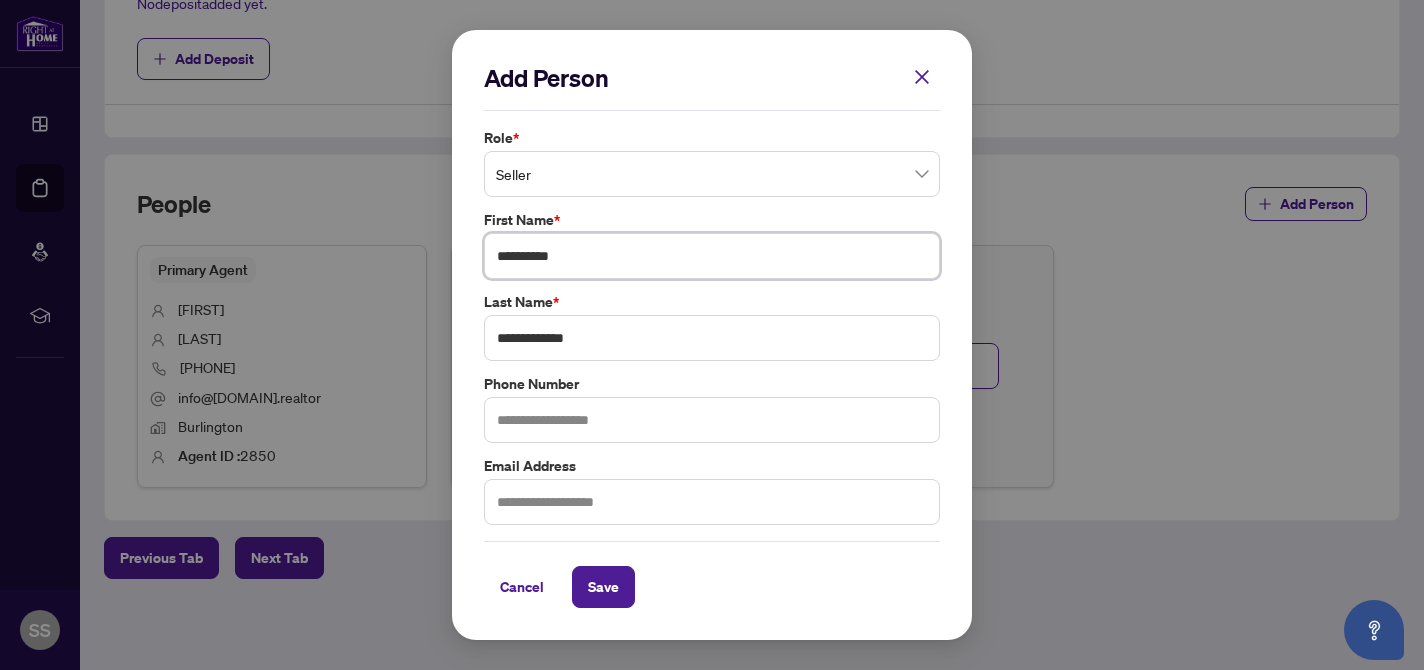 click on "*********" at bounding box center (712, 256) 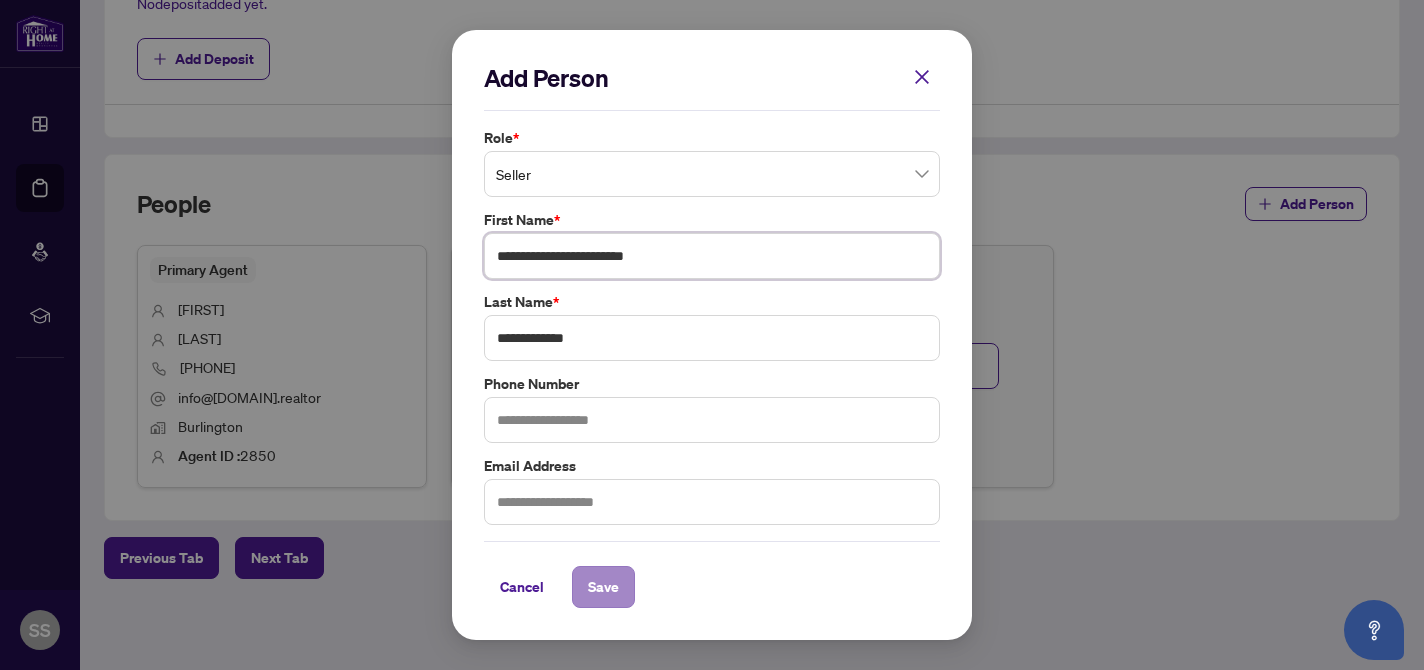 type on "**********" 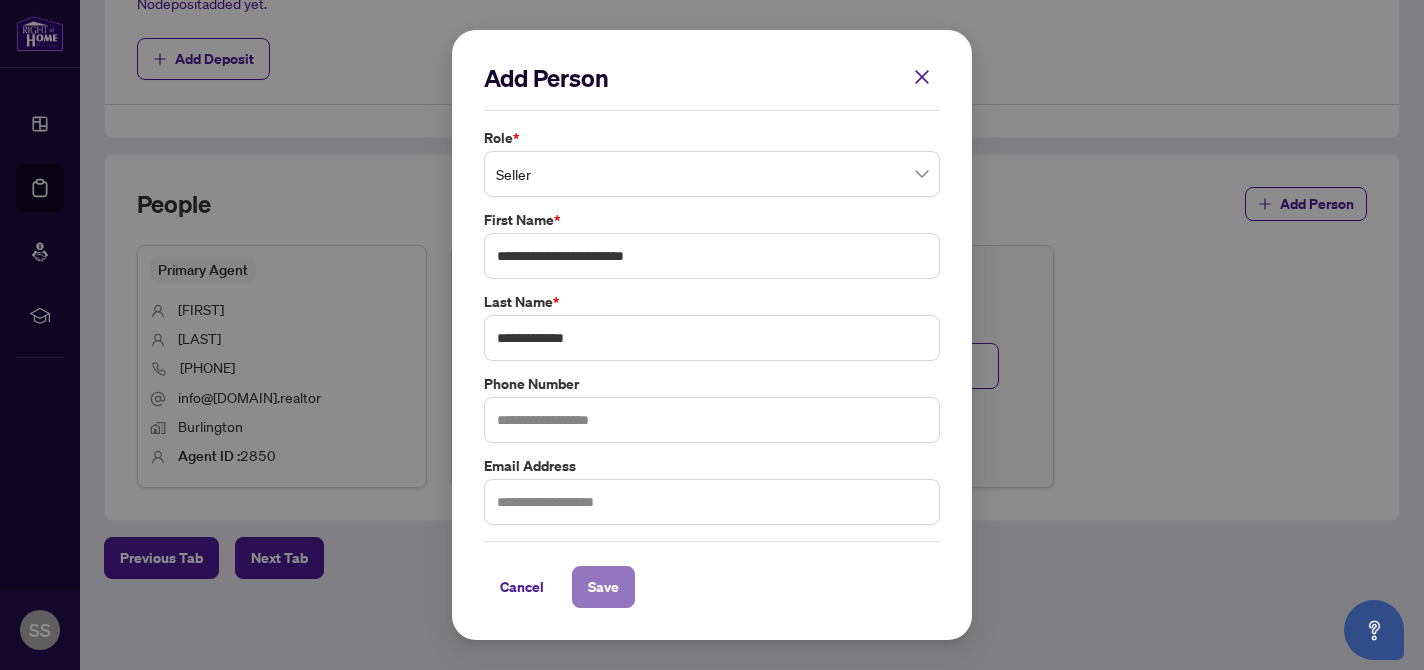 click on "Save" at bounding box center [603, 587] 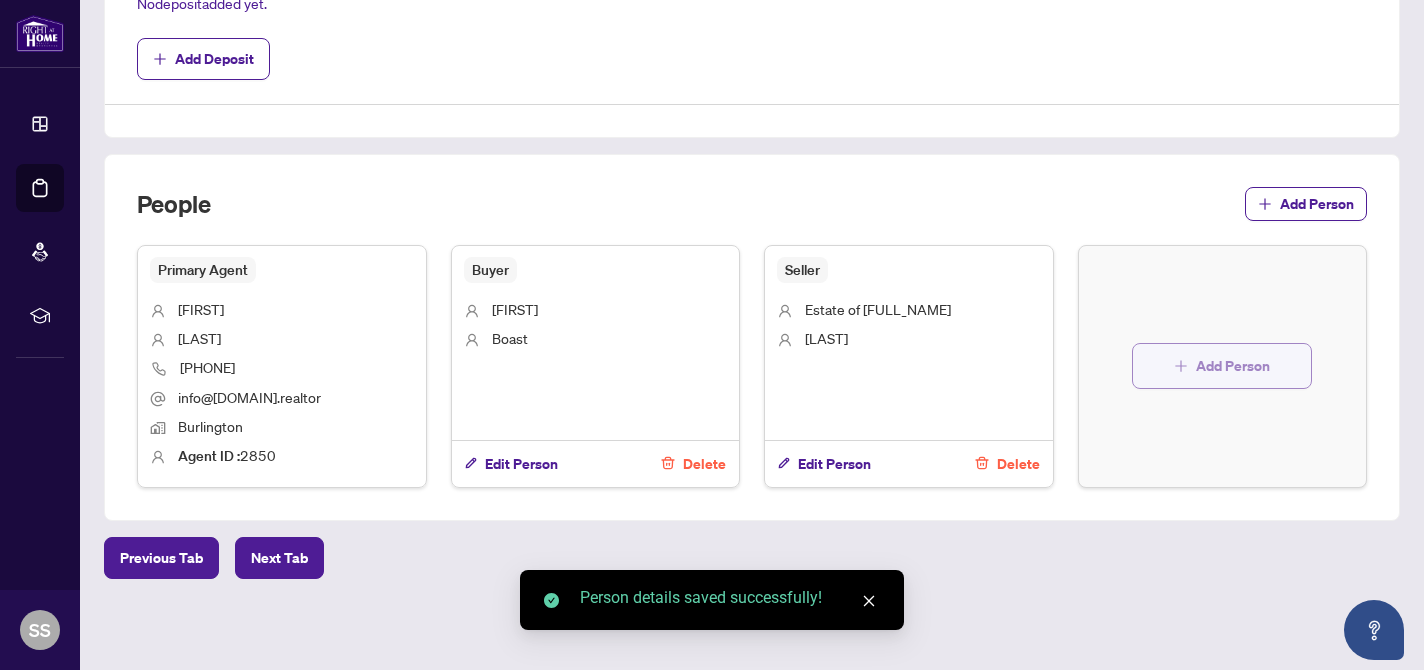 click on "Add Person" at bounding box center [1222, 366] 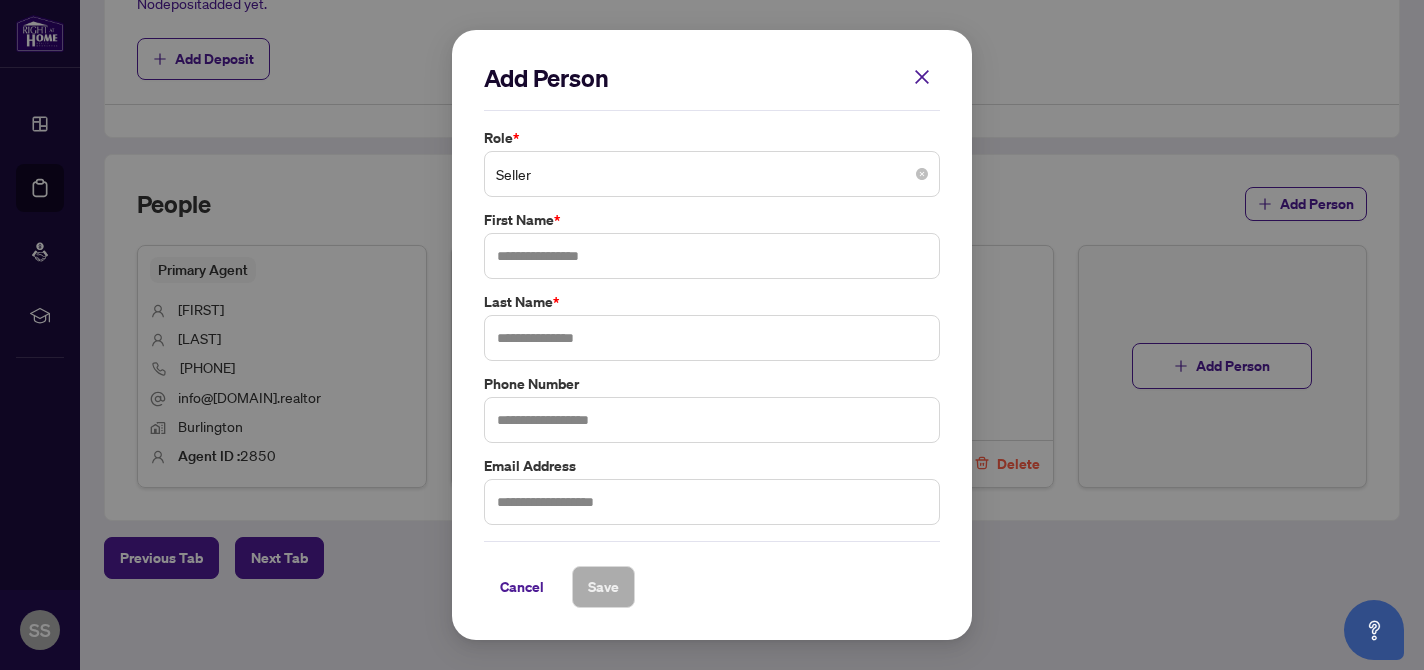 click on "Seller" at bounding box center (712, 174) 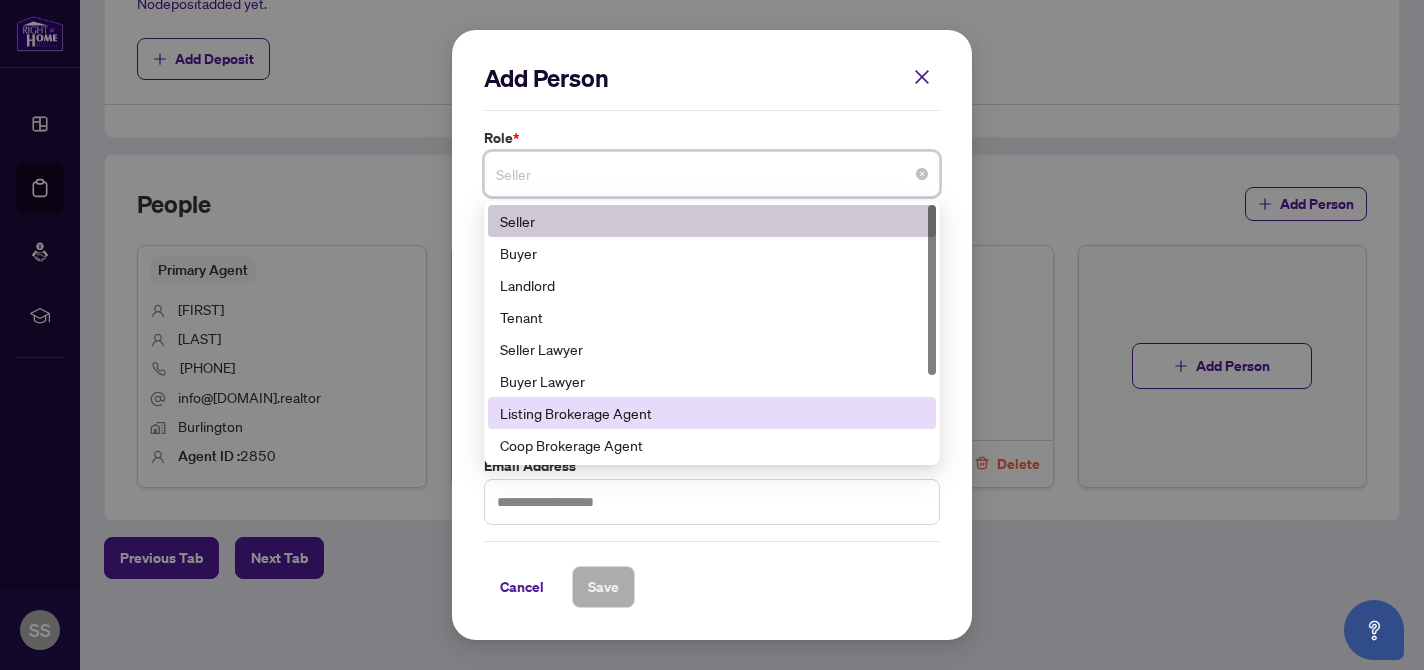 click on "Listing Brokerage Agent" at bounding box center (712, 413) 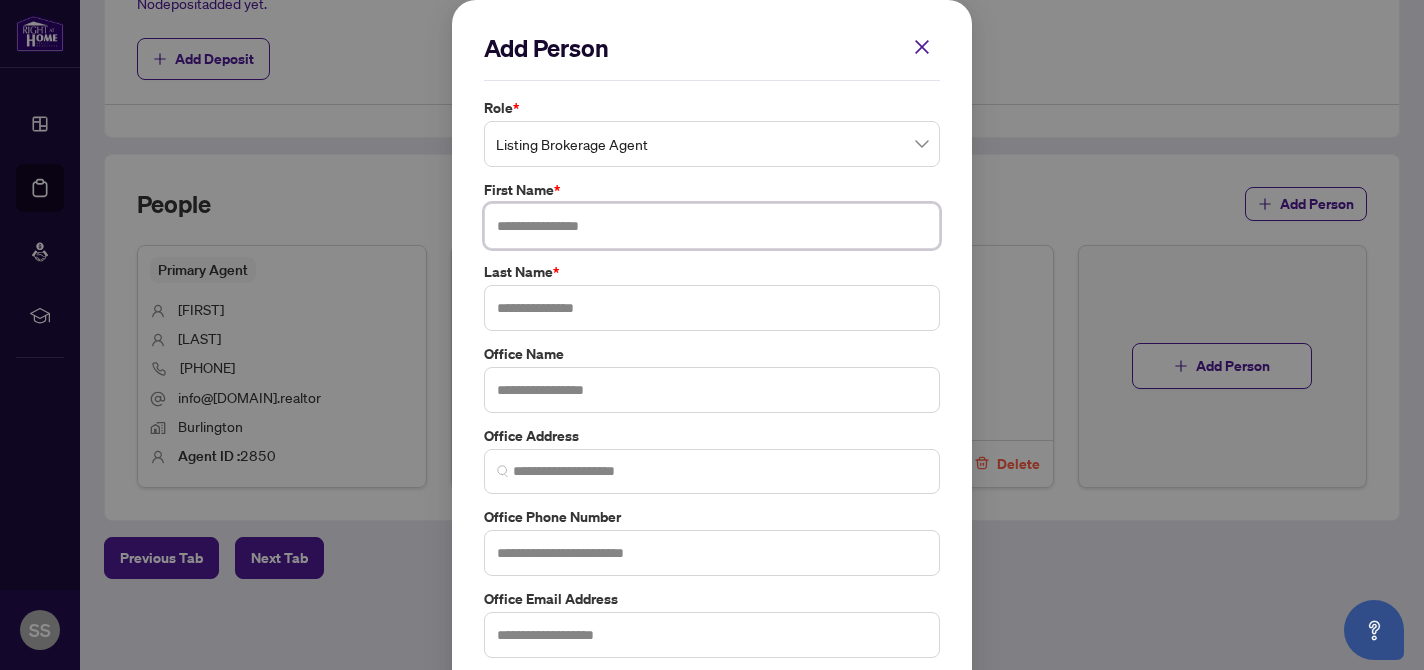 click at bounding box center (712, 226) 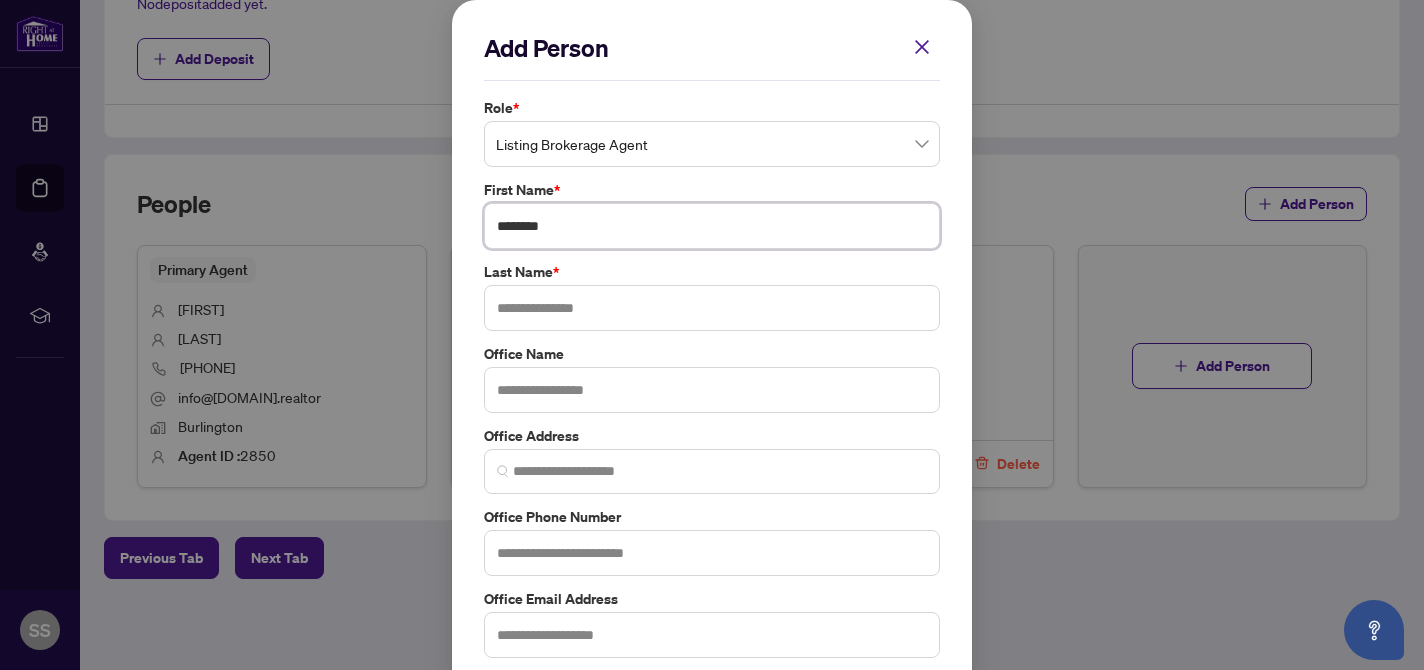 type on "*******" 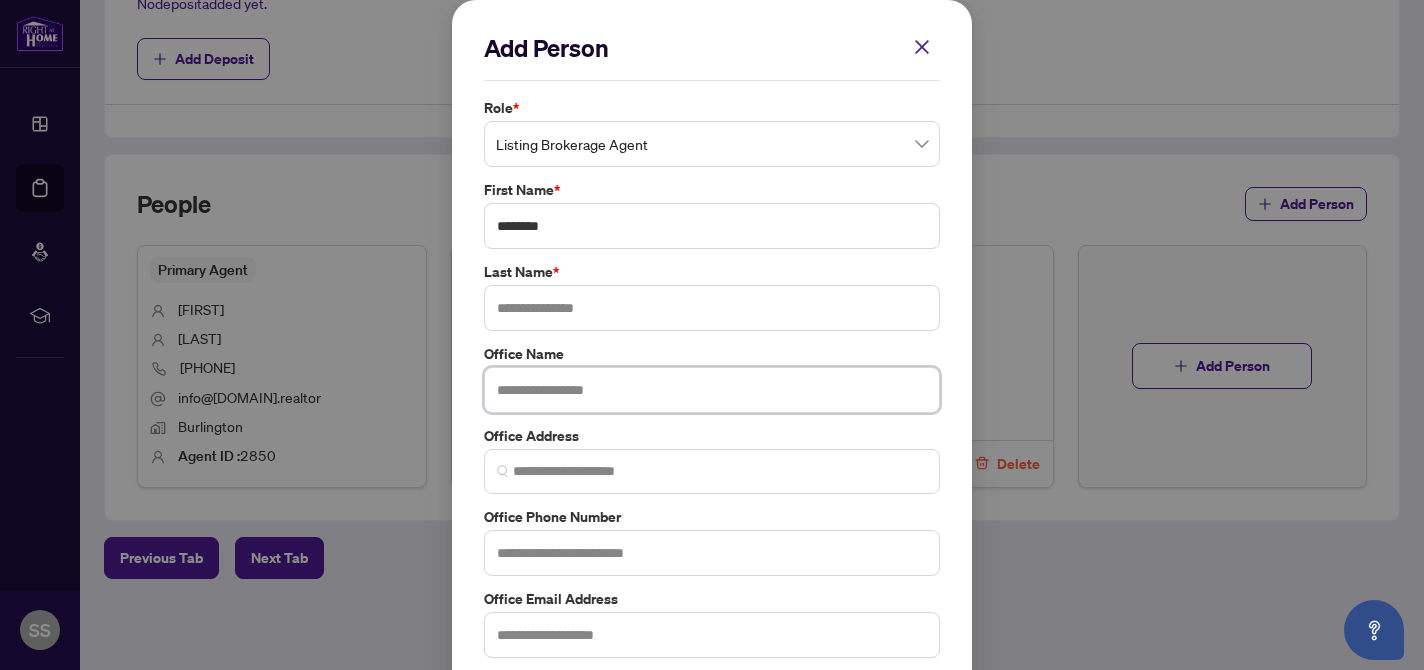 click at bounding box center [712, 390] 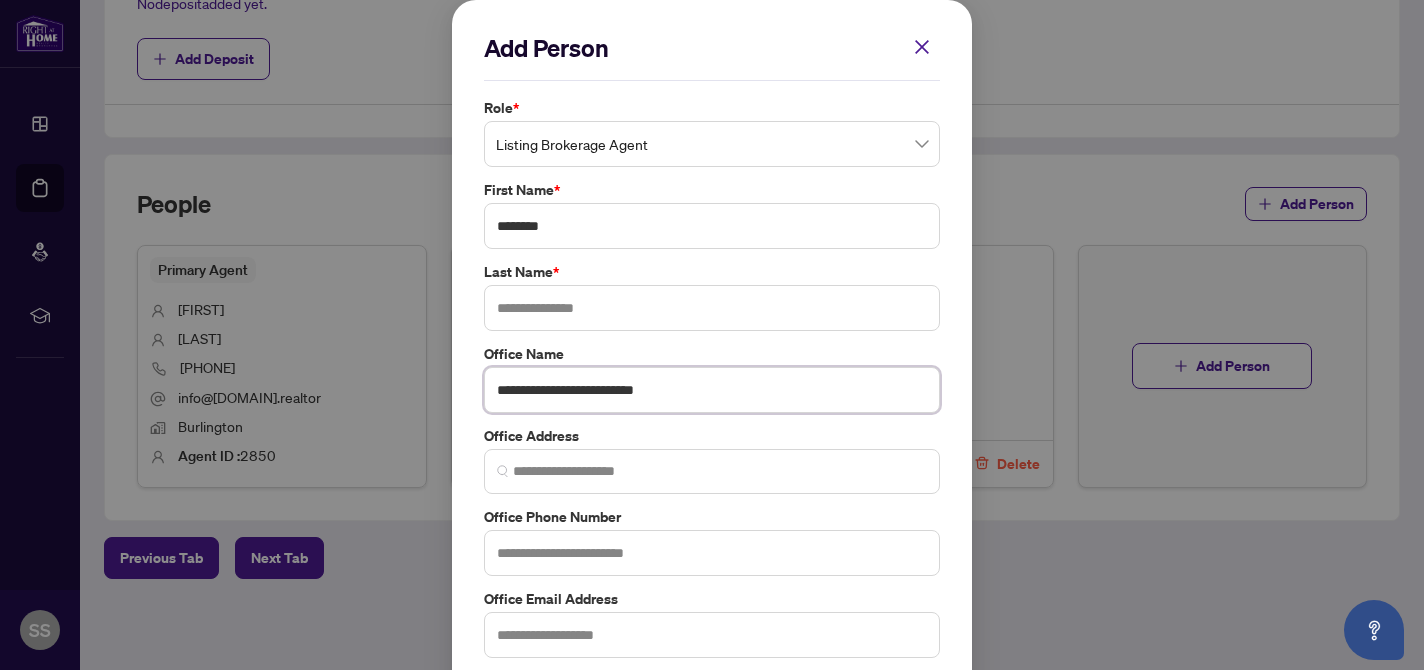 type on "**********" 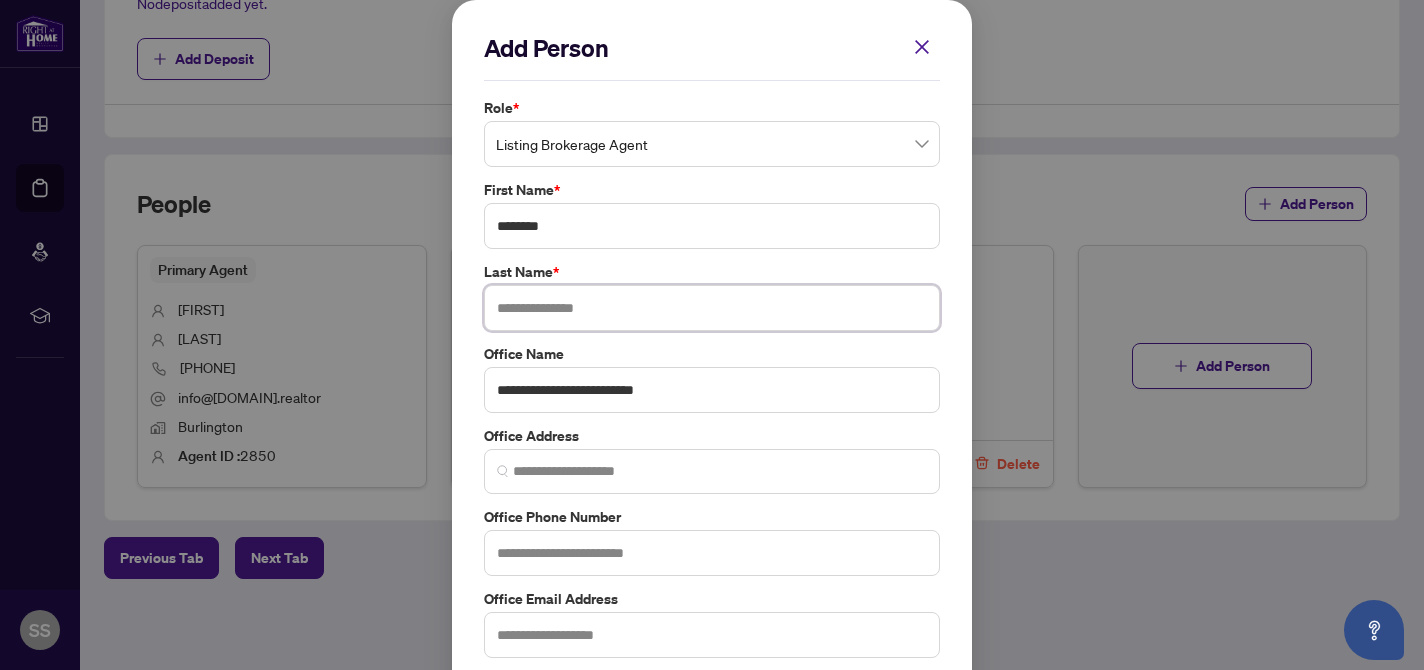 click at bounding box center (712, 308) 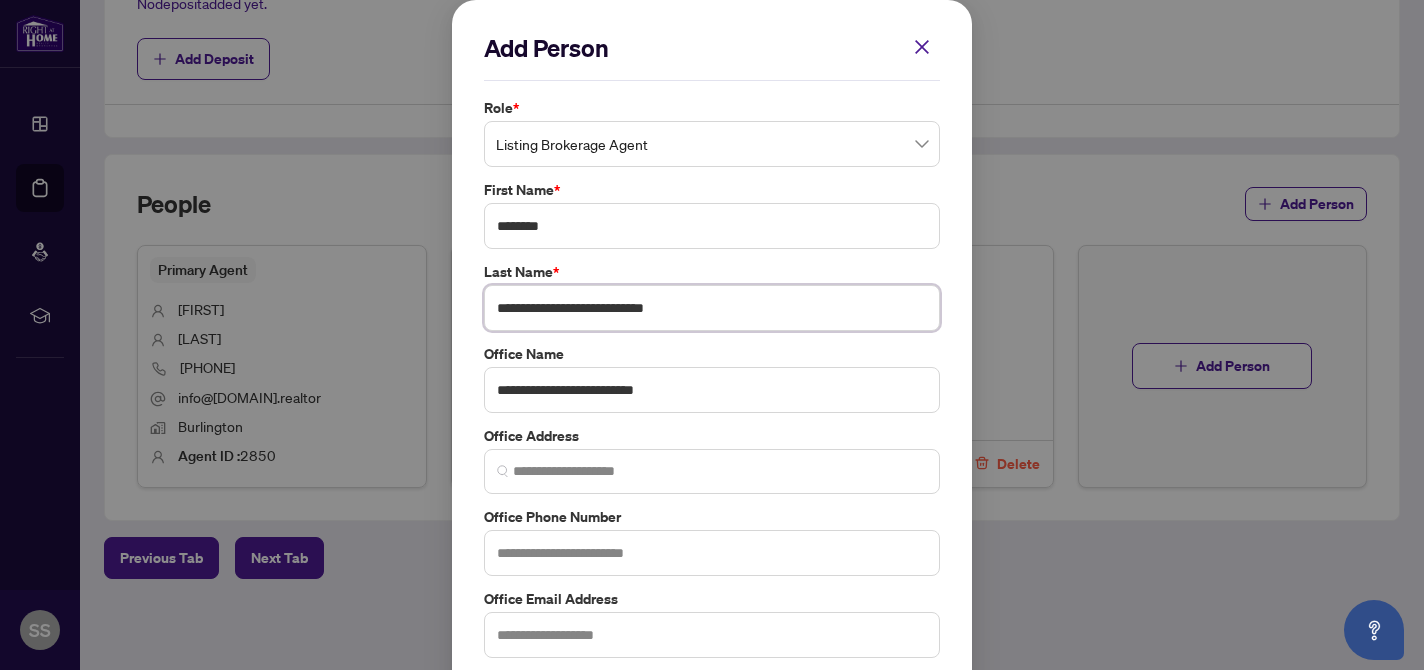 drag, startPoint x: 546, startPoint y: 309, endPoint x: 438, endPoint y: 311, distance: 108.01852 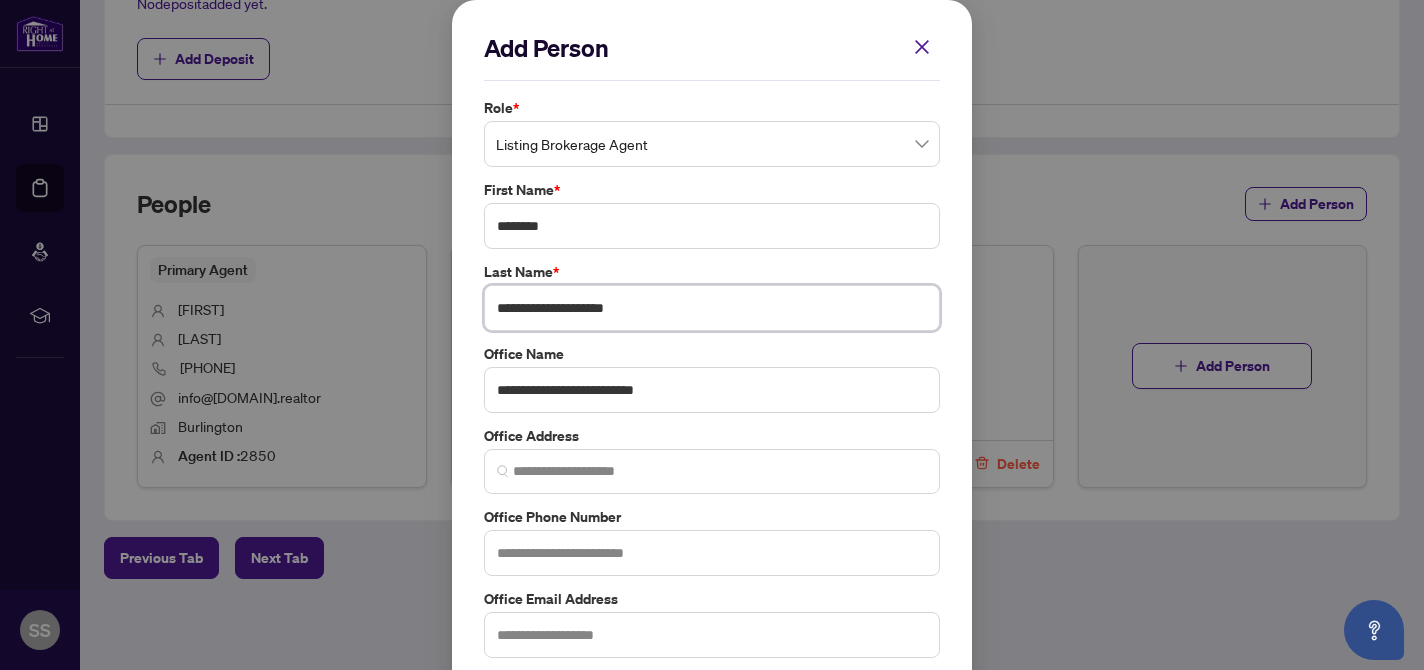 drag, startPoint x: 644, startPoint y: 312, endPoint x: 542, endPoint y: 317, distance: 102.122475 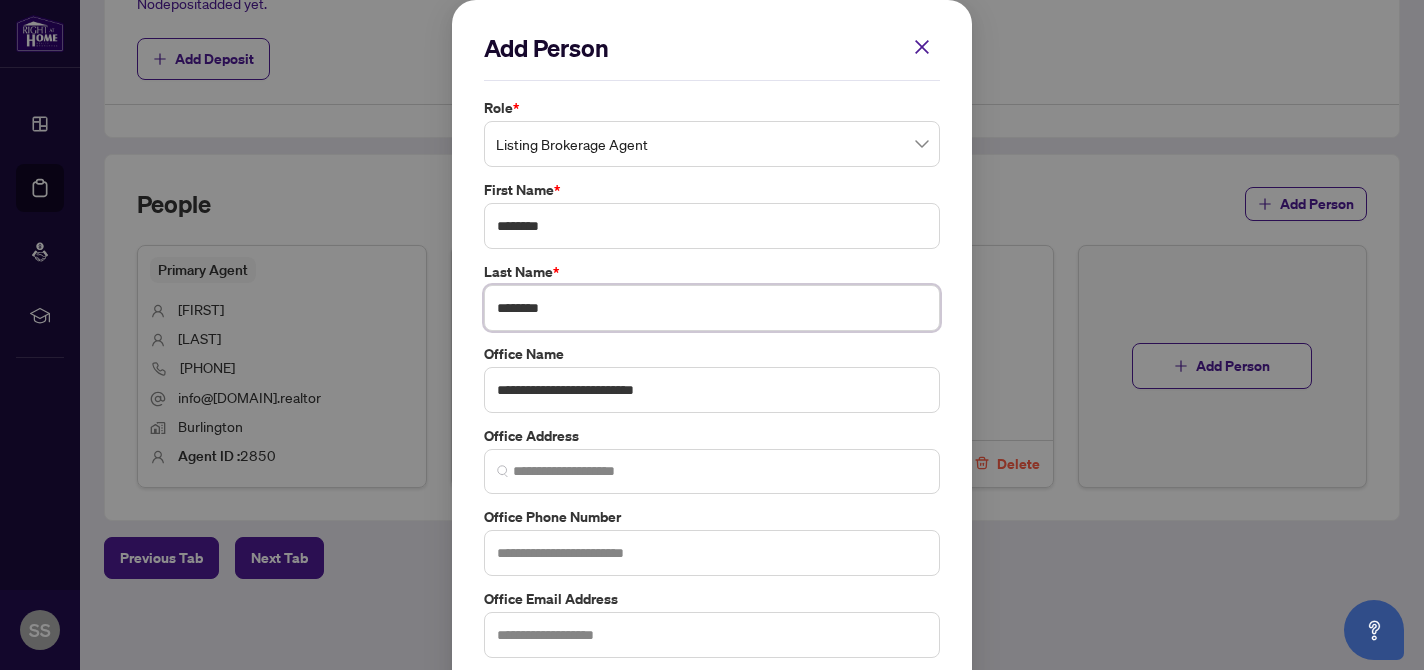 type on "********" 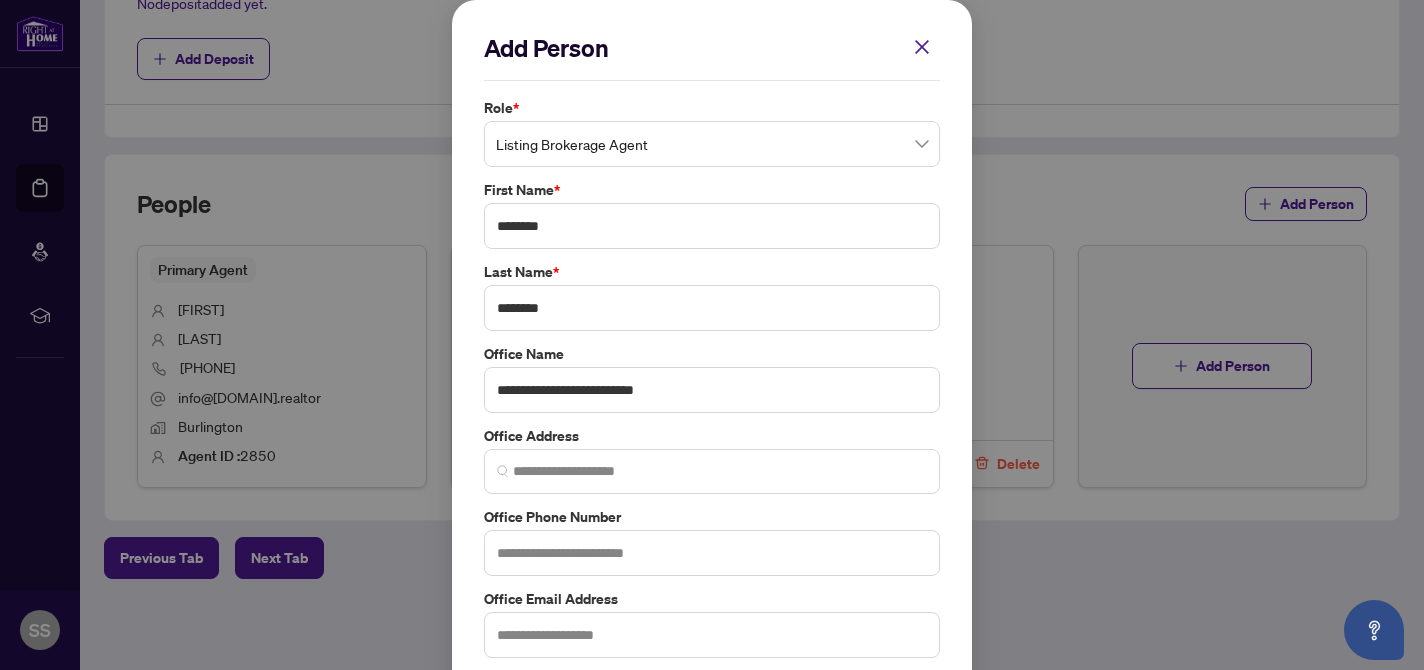 click on "**********" at bounding box center (712, 377) 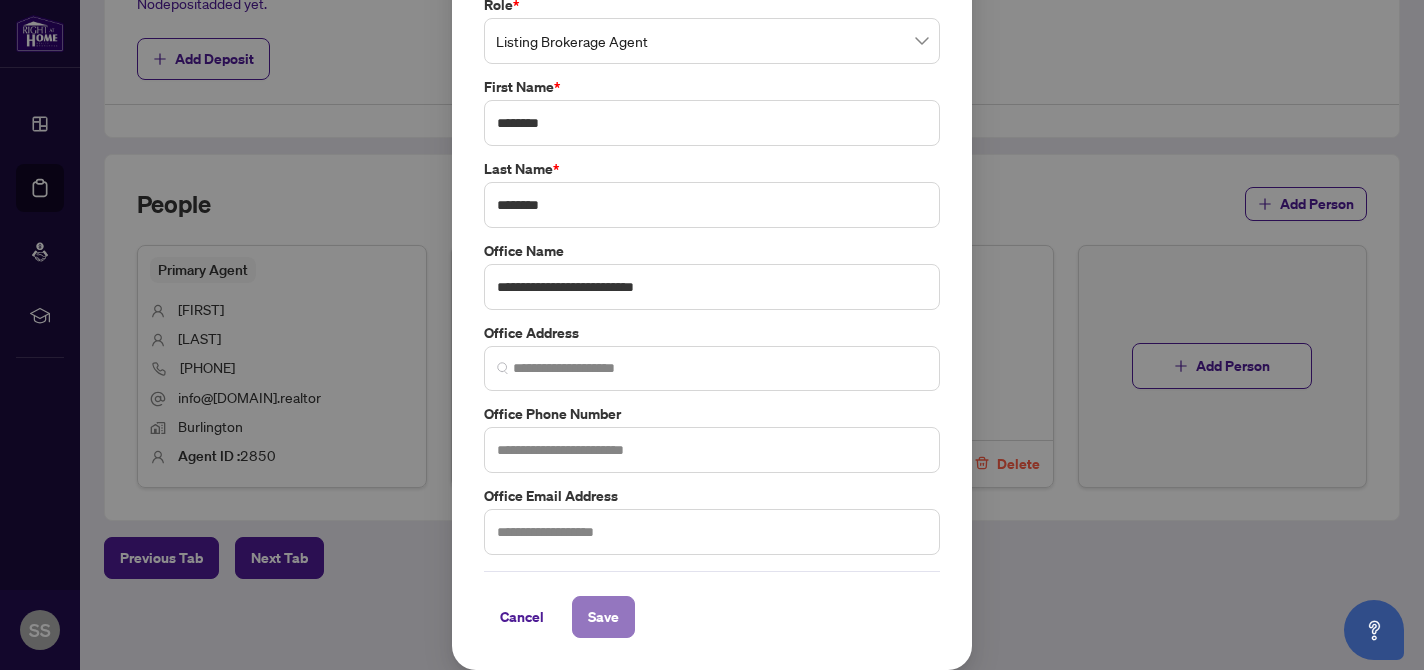click on "Save" at bounding box center (603, 617) 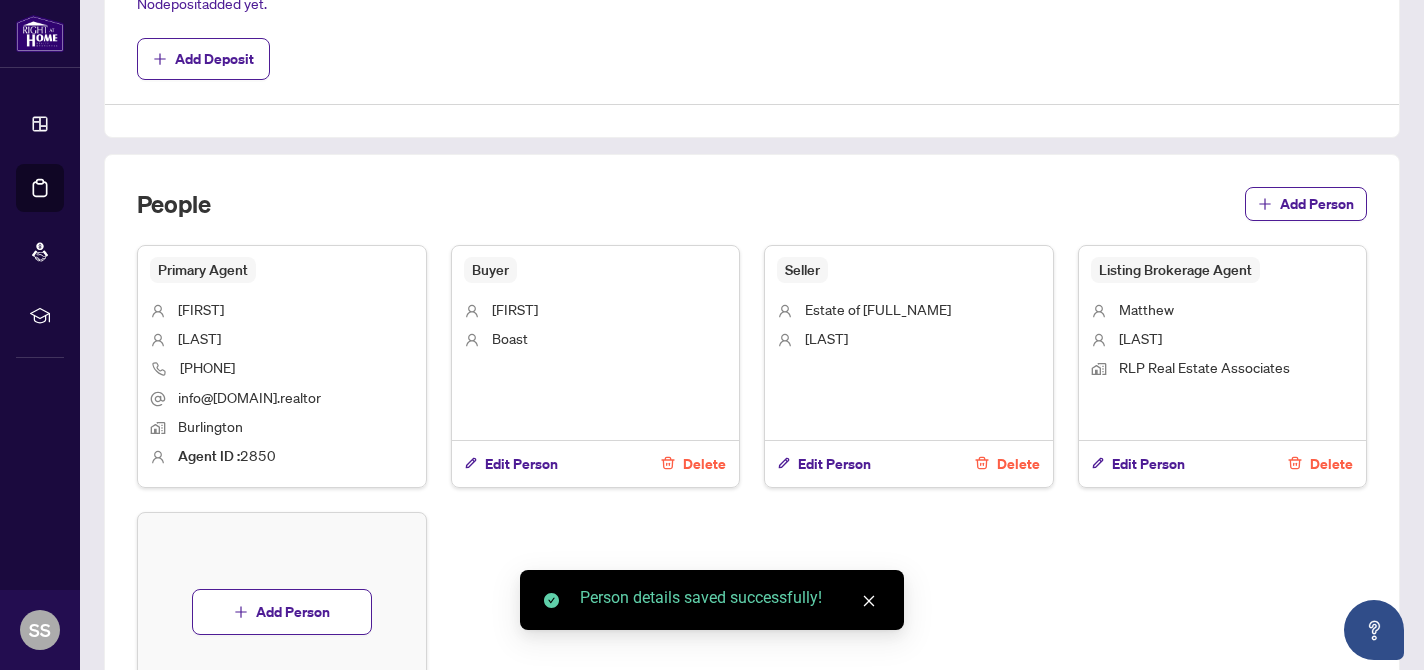 click on "Primary Agent" at bounding box center [203, 270] 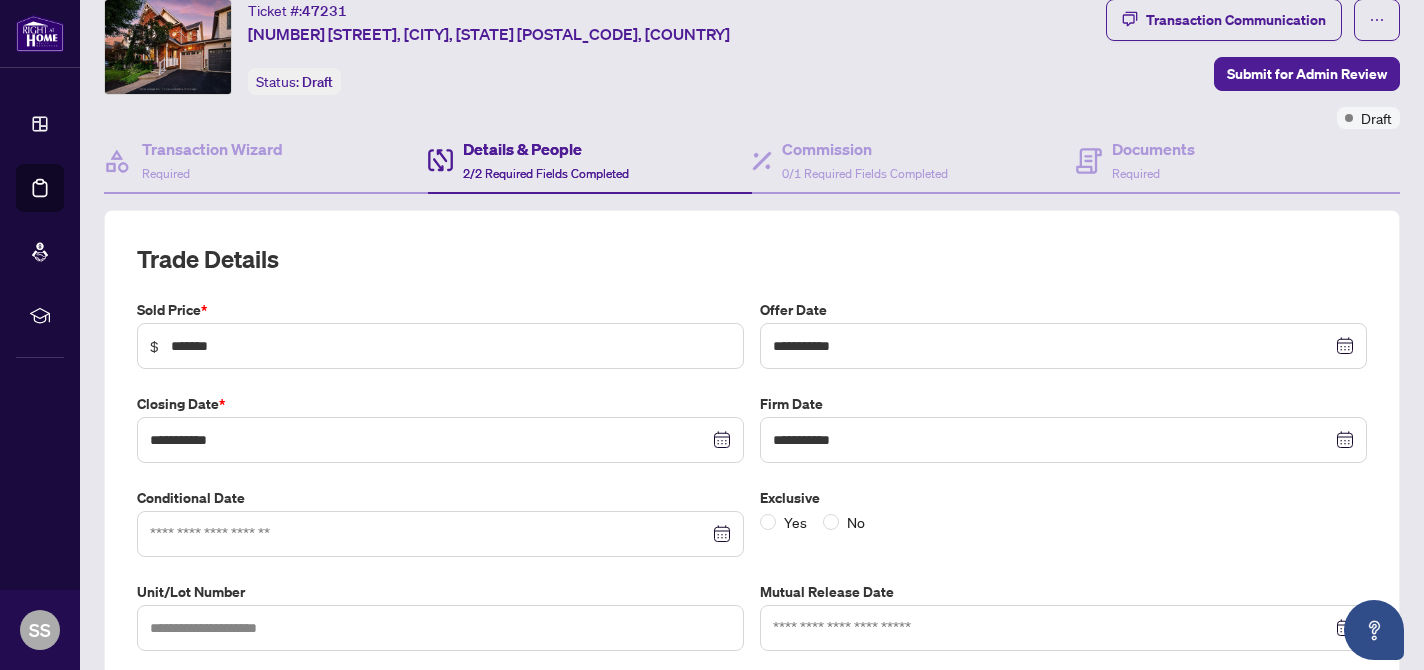 scroll, scrollTop: 94, scrollLeft: 0, axis: vertical 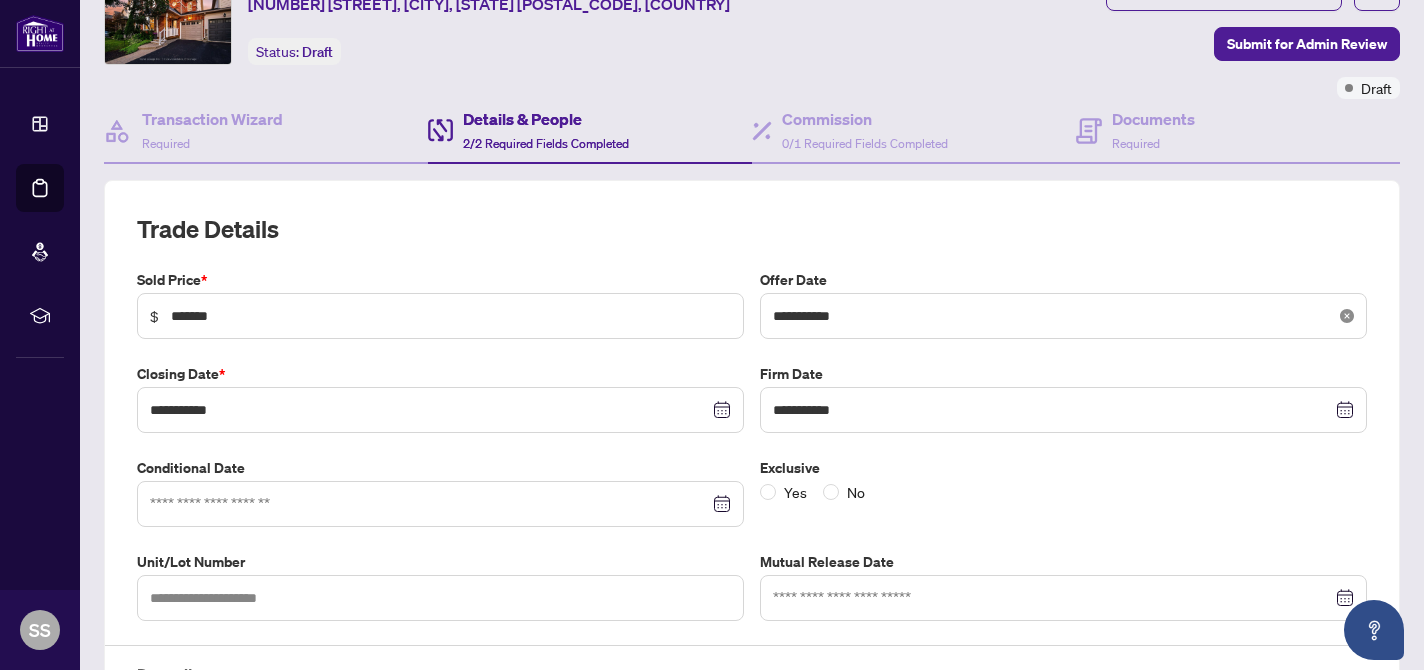 click 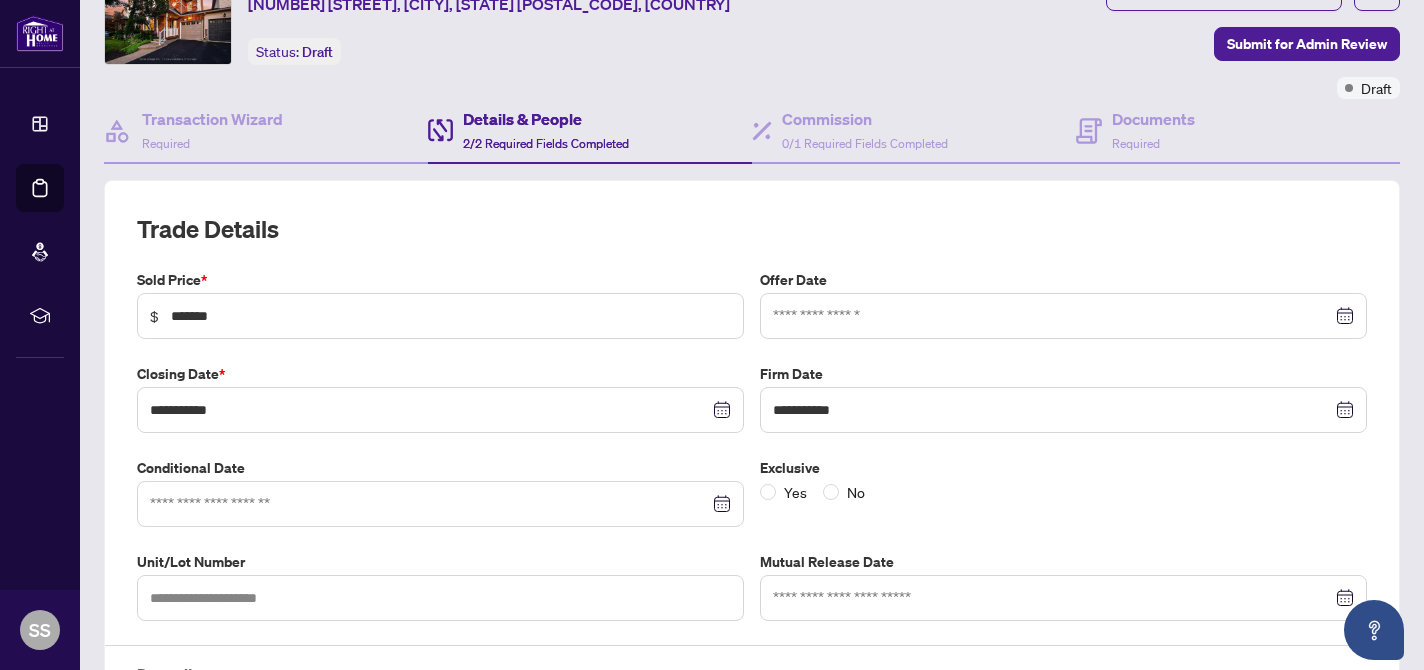 click at bounding box center (1063, 316) 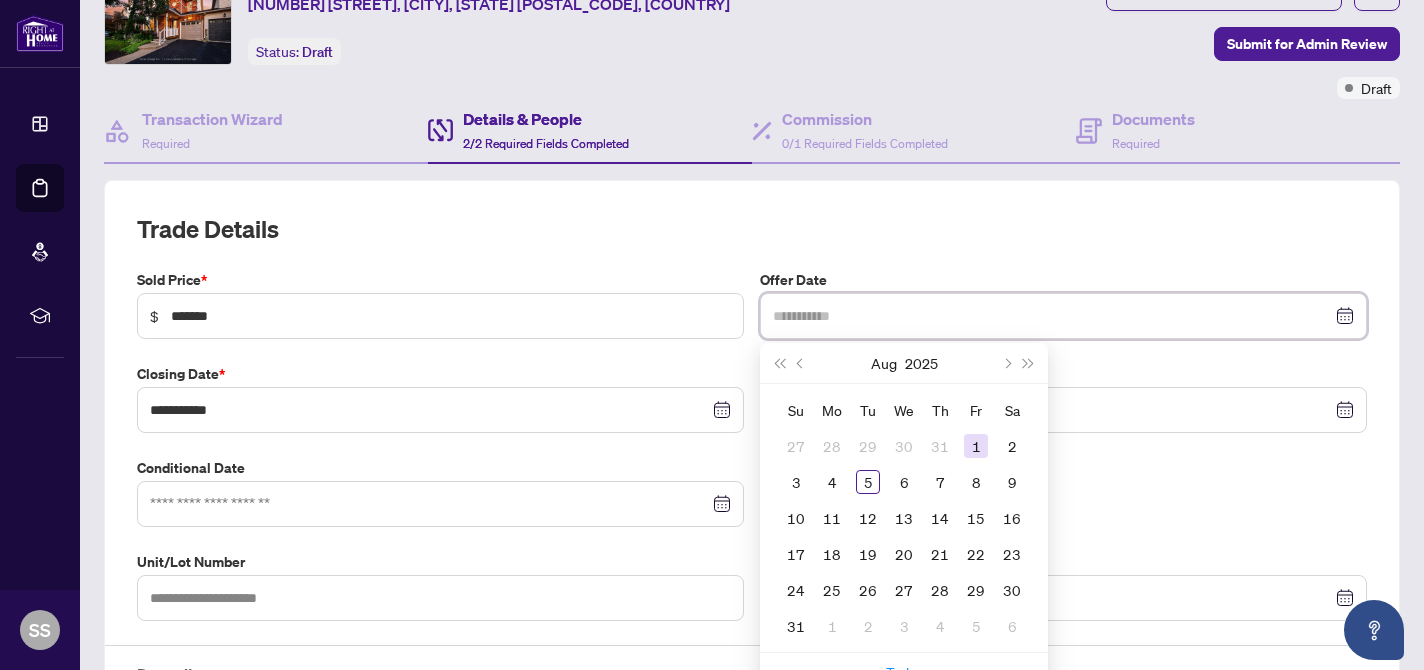 type on "**********" 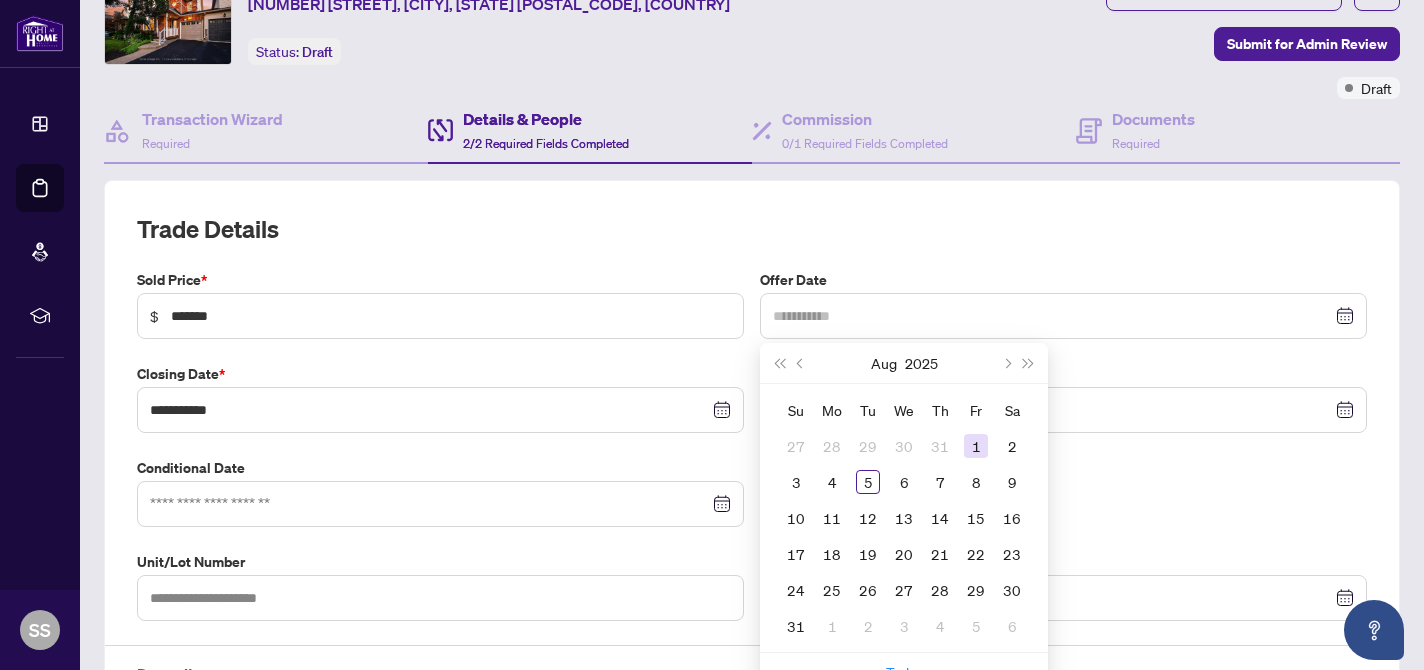 click on "1" at bounding box center [976, 446] 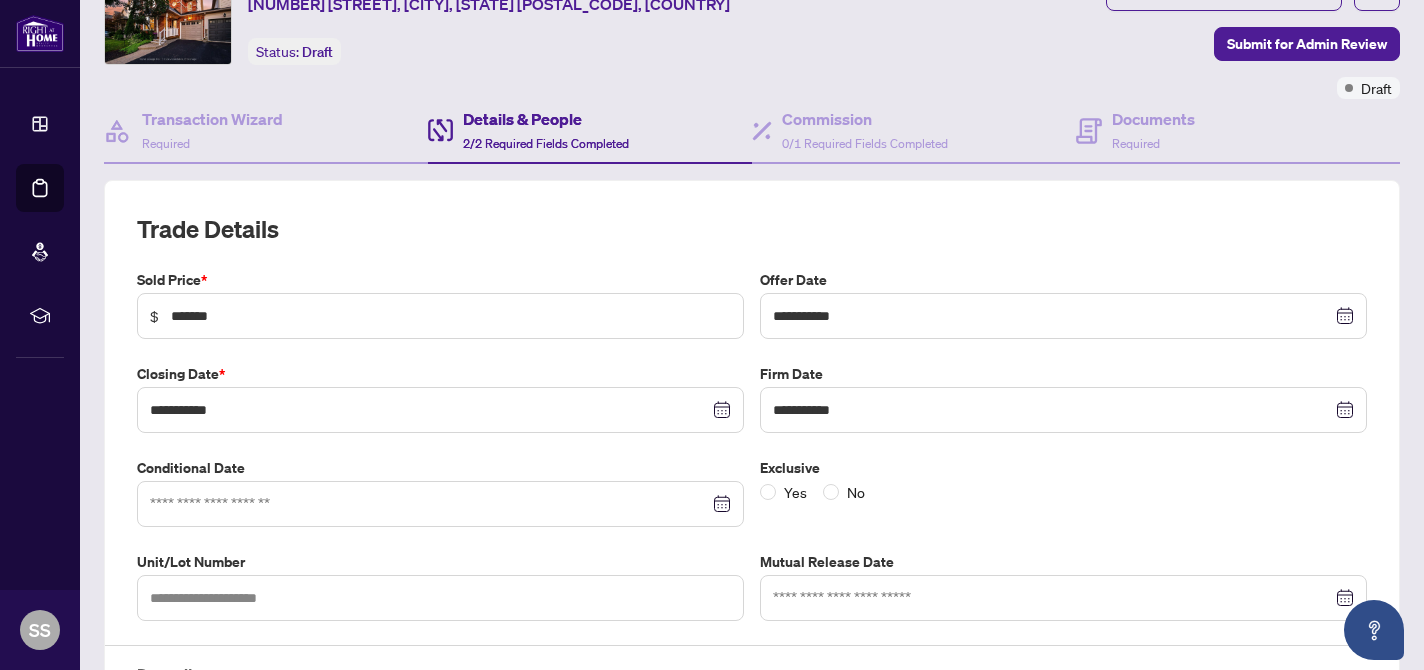 click on "Offer Date" at bounding box center [1063, 280] 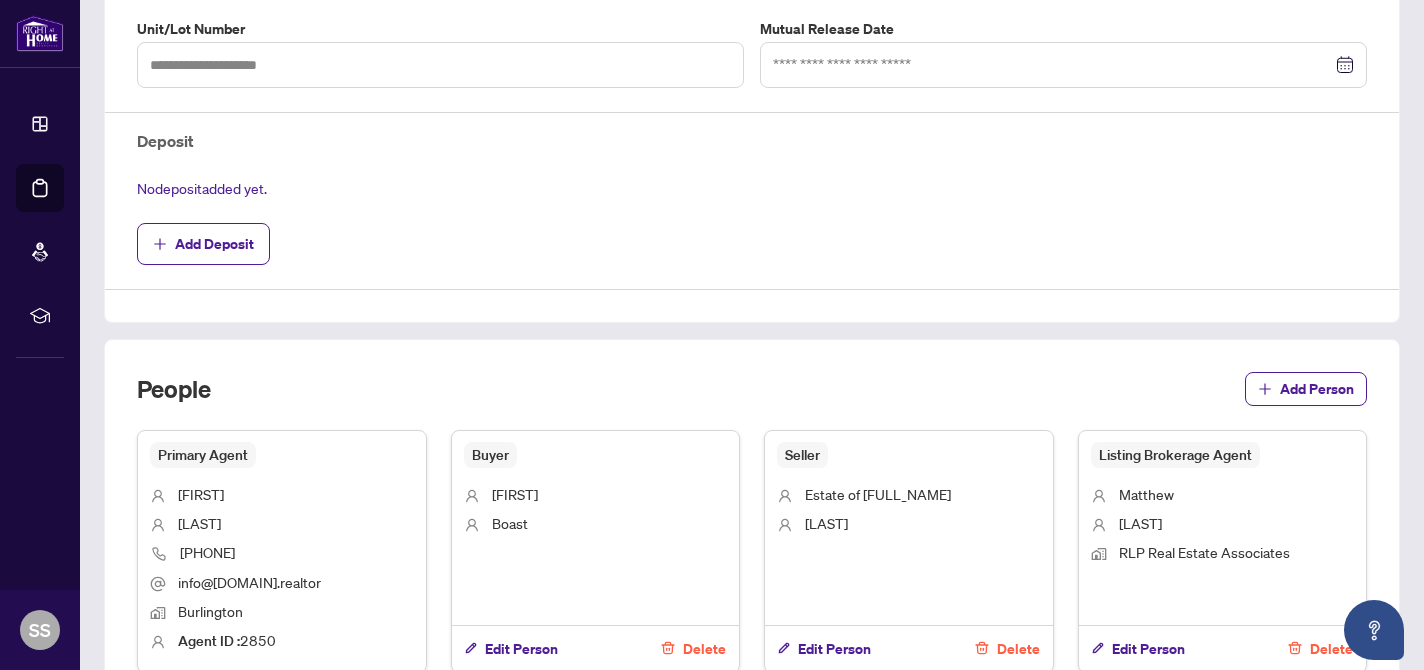 scroll, scrollTop: 744, scrollLeft: 0, axis: vertical 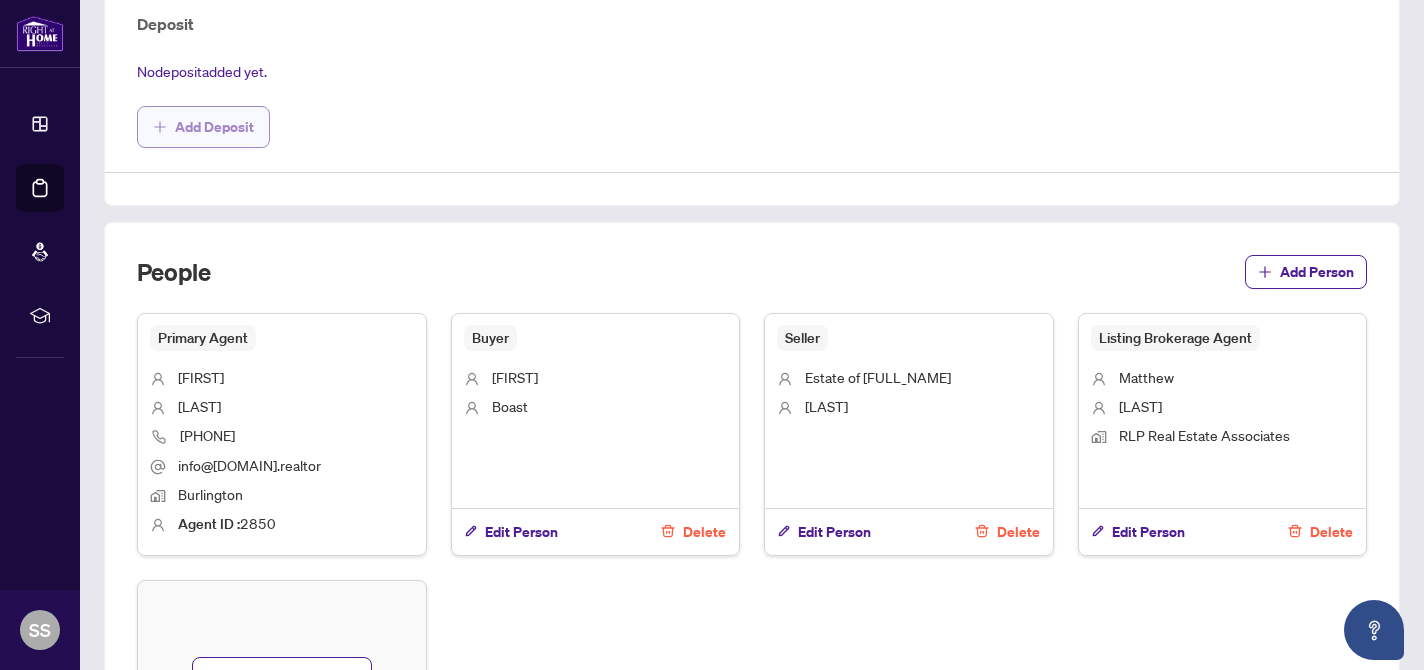 click on "Add Deposit" at bounding box center (214, 127) 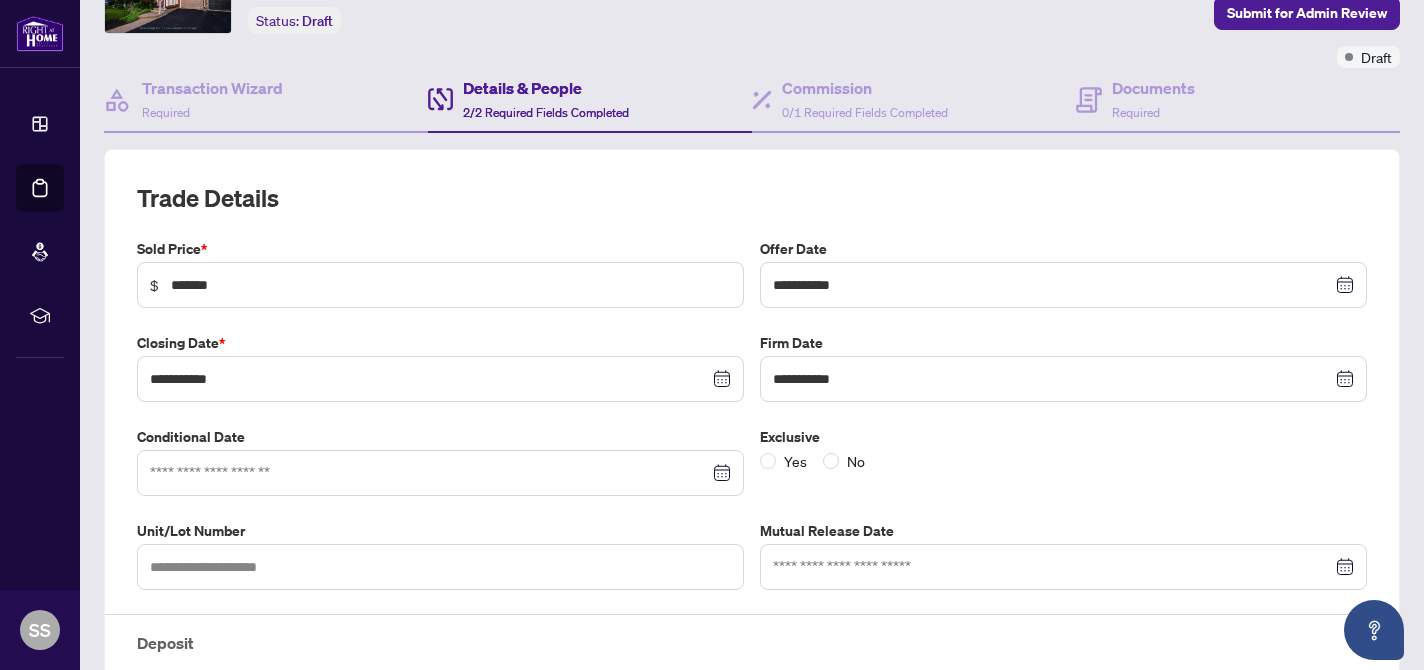 scroll, scrollTop: 0, scrollLeft: 0, axis: both 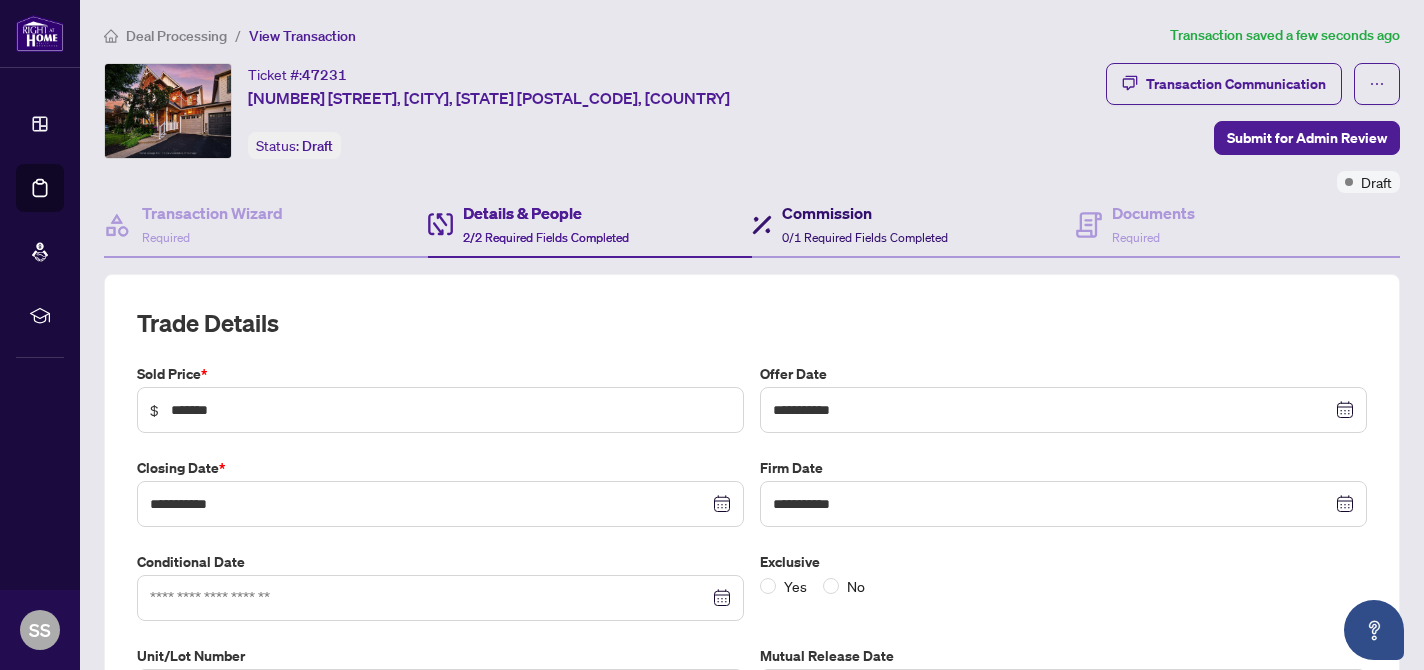 click on "Commission" at bounding box center [865, 213] 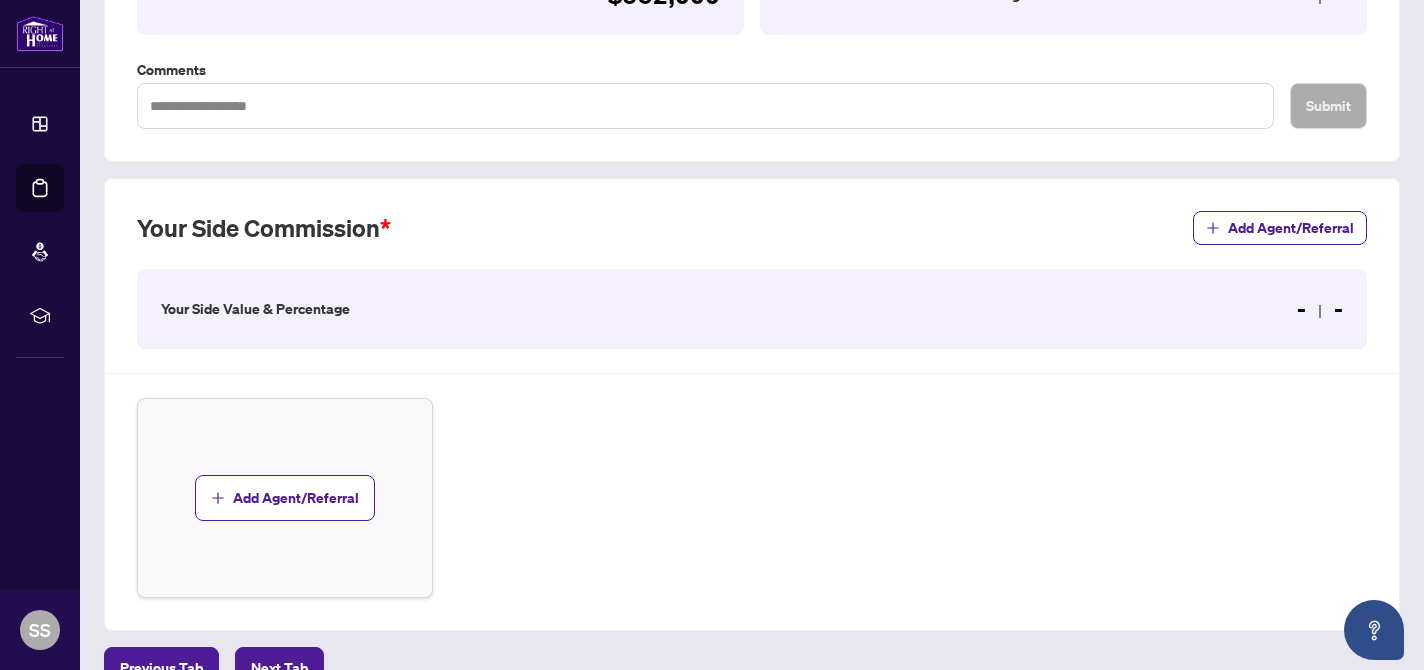 scroll, scrollTop: 290, scrollLeft: 0, axis: vertical 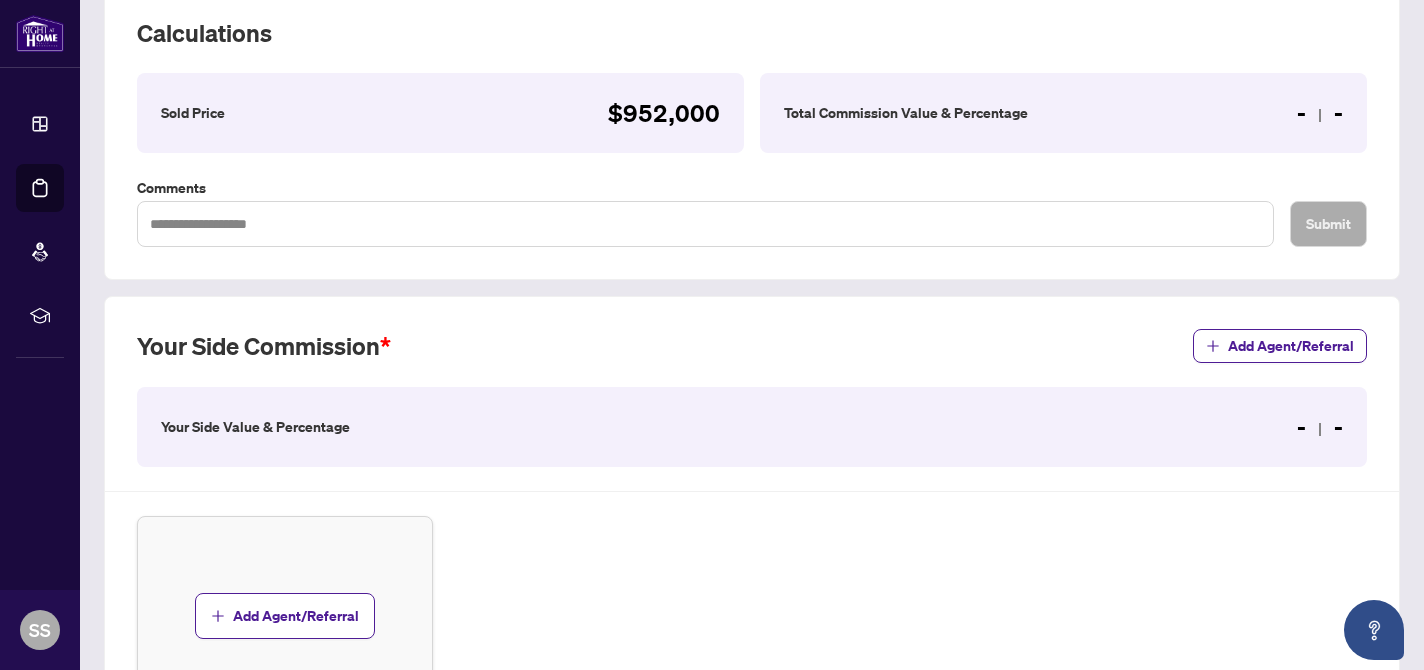 drag, startPoint x: 1272, startPoint y: 113, endPoint x: 1205, endPoint y: 116, distance: 67.06713 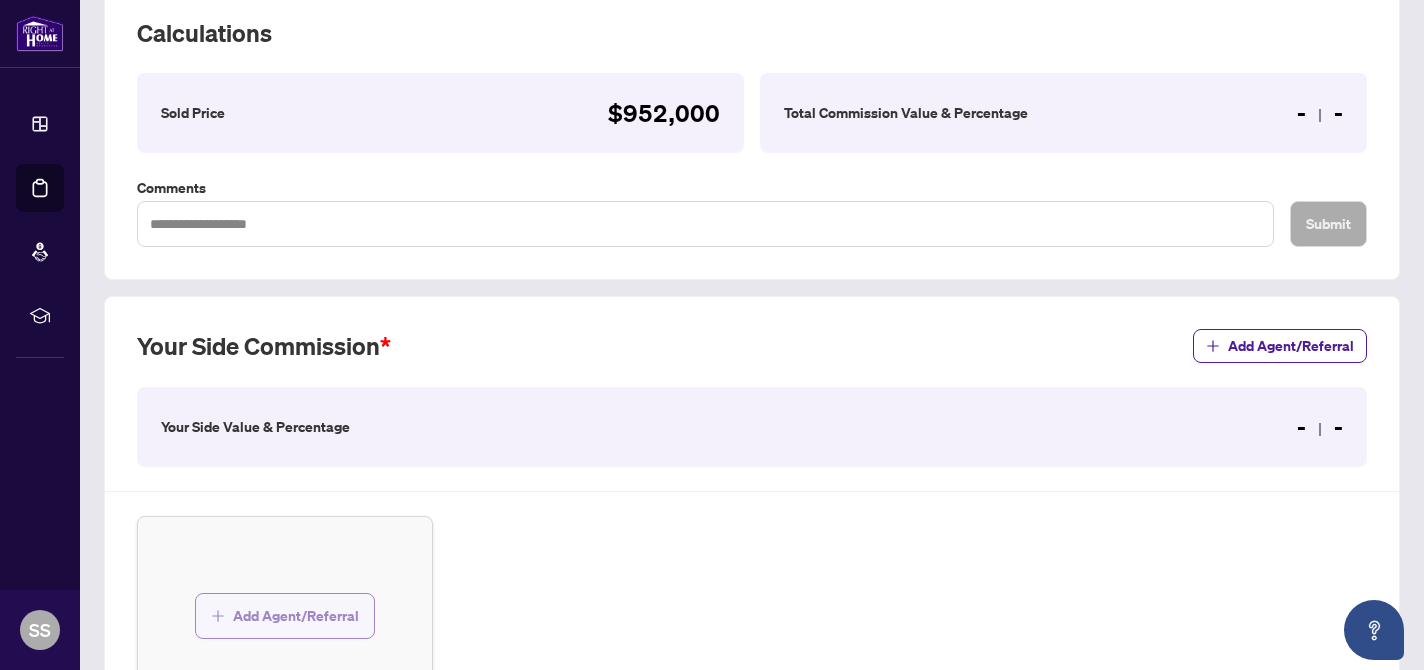 click on "Add Agent/Referral" at bounding box center (296, 616) 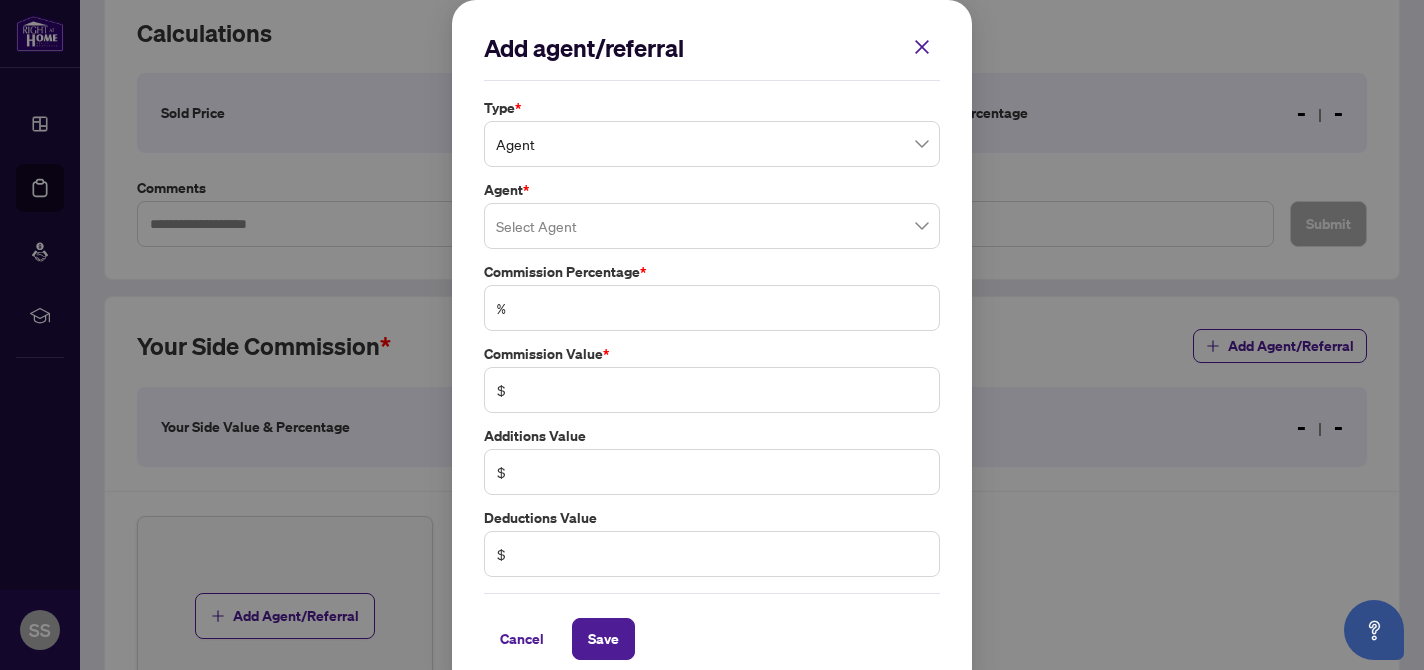 click on "Agent" at bounding box center [712, 144] 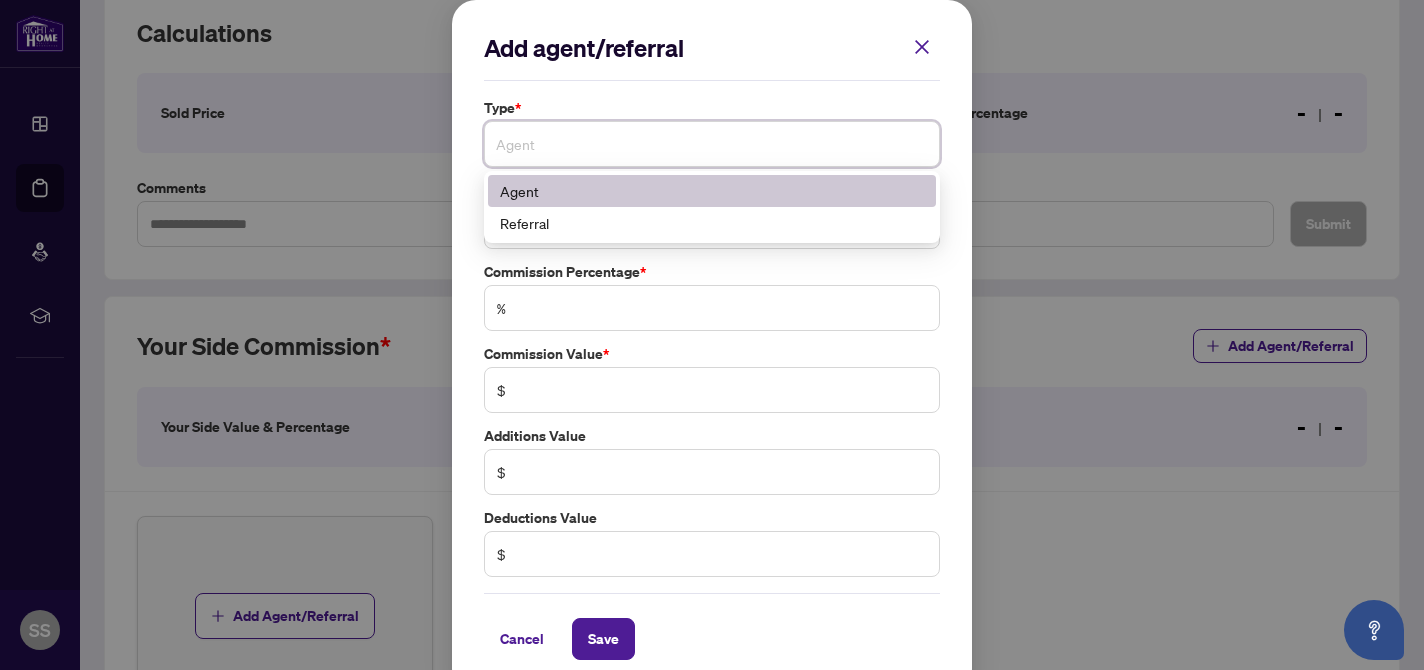 click on "Agent" at bounding box center (712, 191) 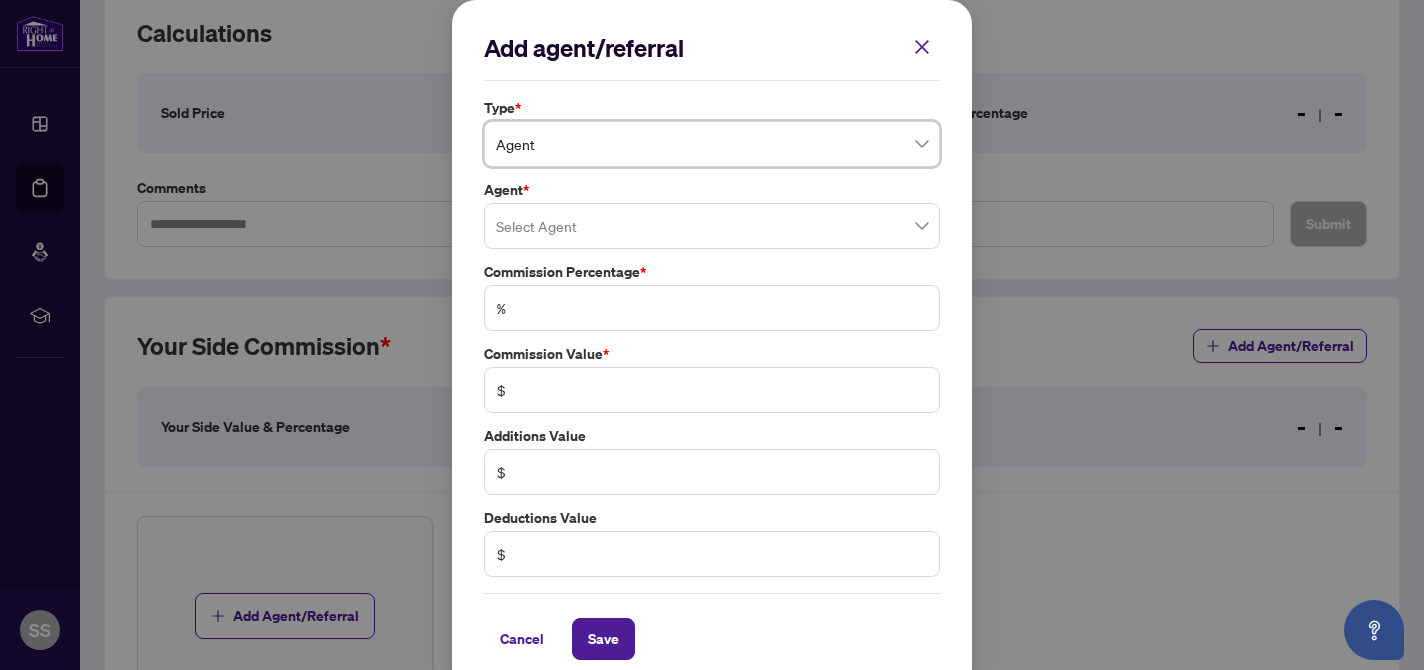 click at bounding box center [712, 226] 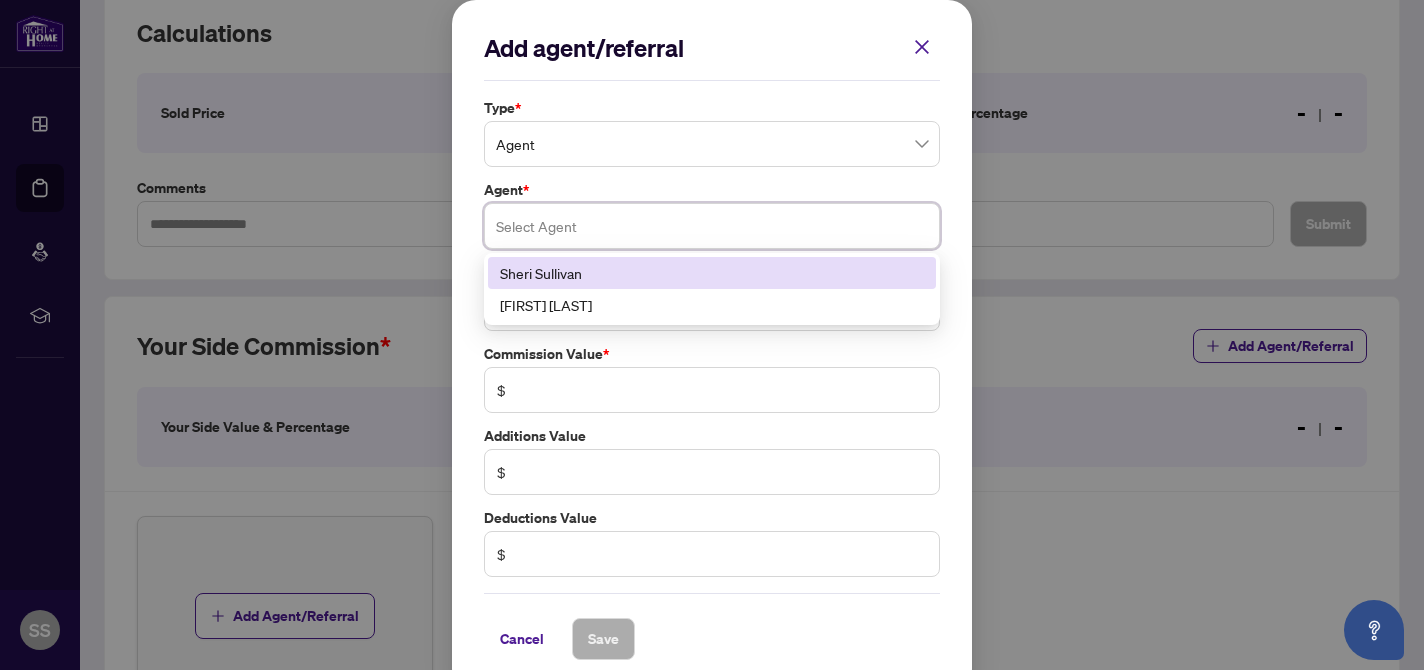 click on "Sheri Sullivan" at bounding box center (712, 273) 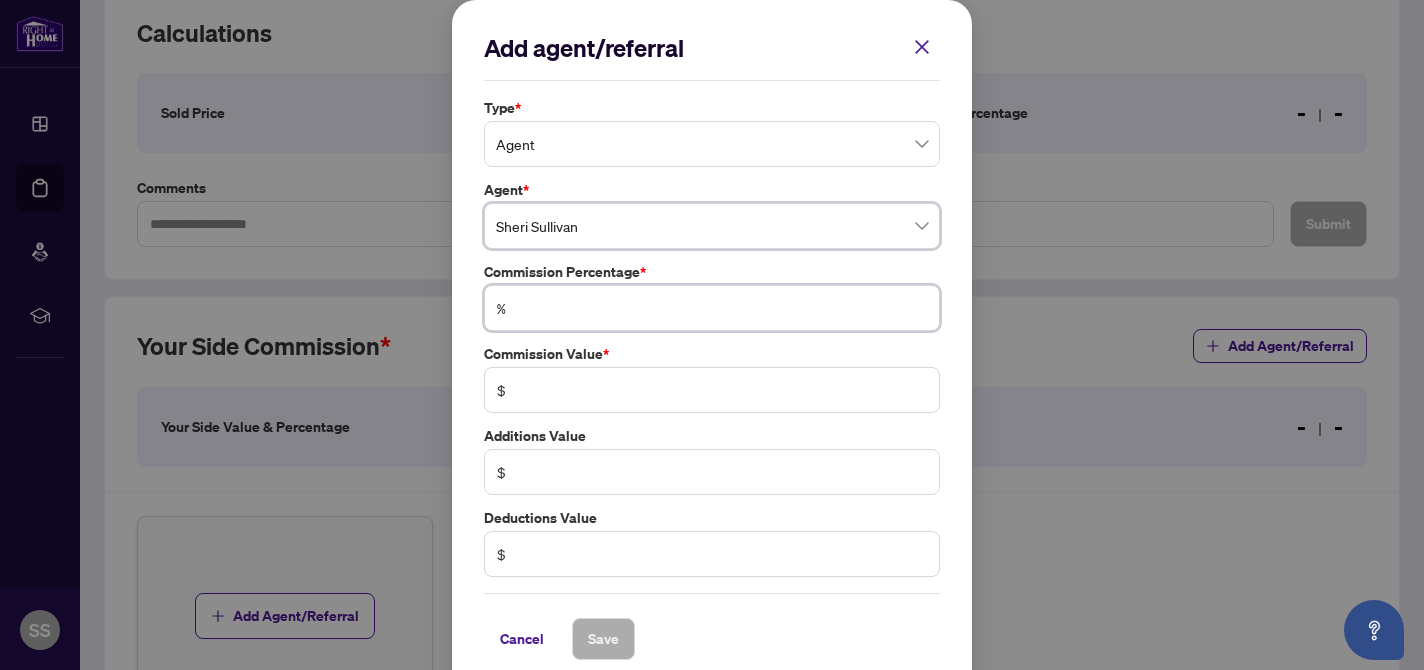 click at bounding box center [722, 308] 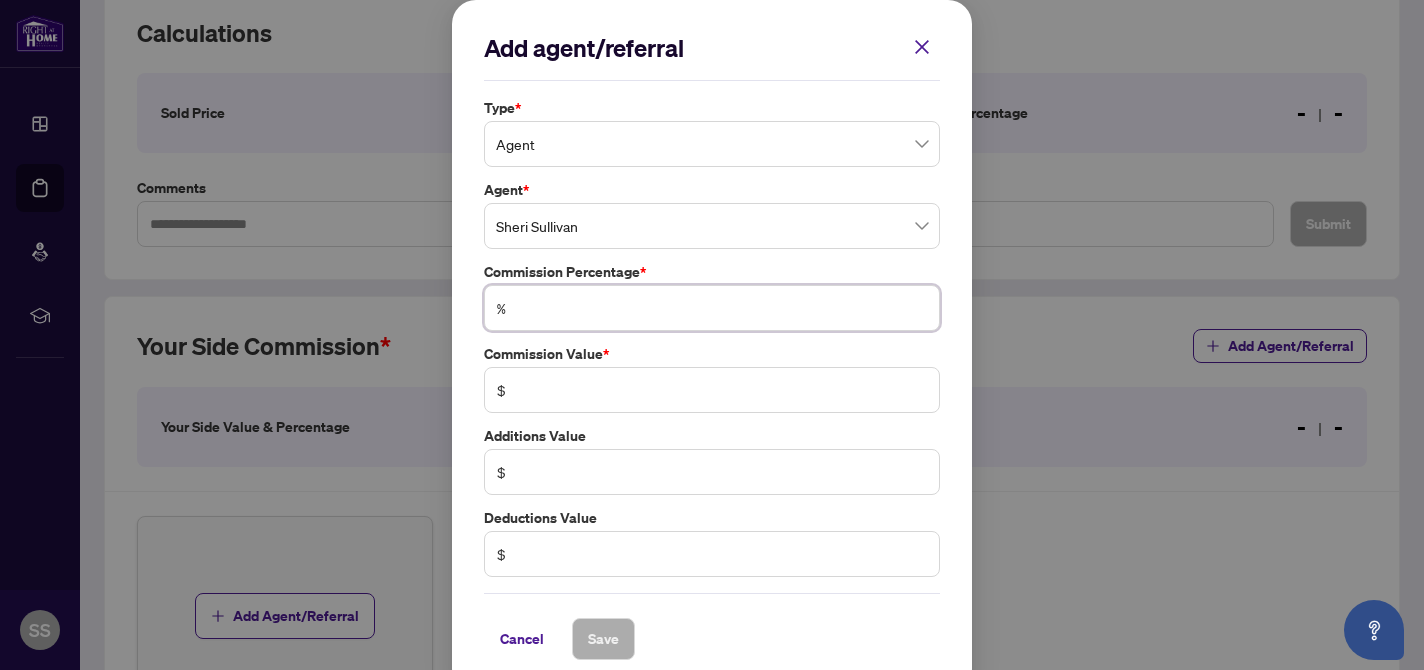 type on "*" 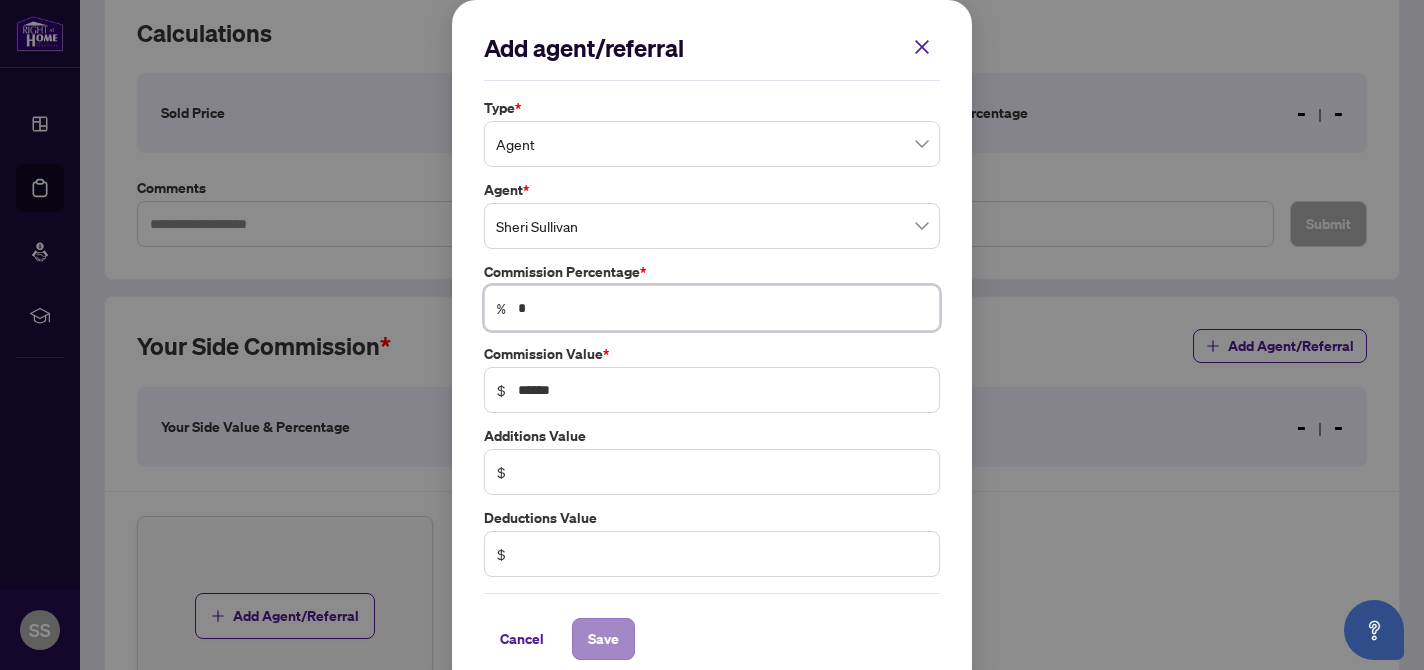 type on "*" 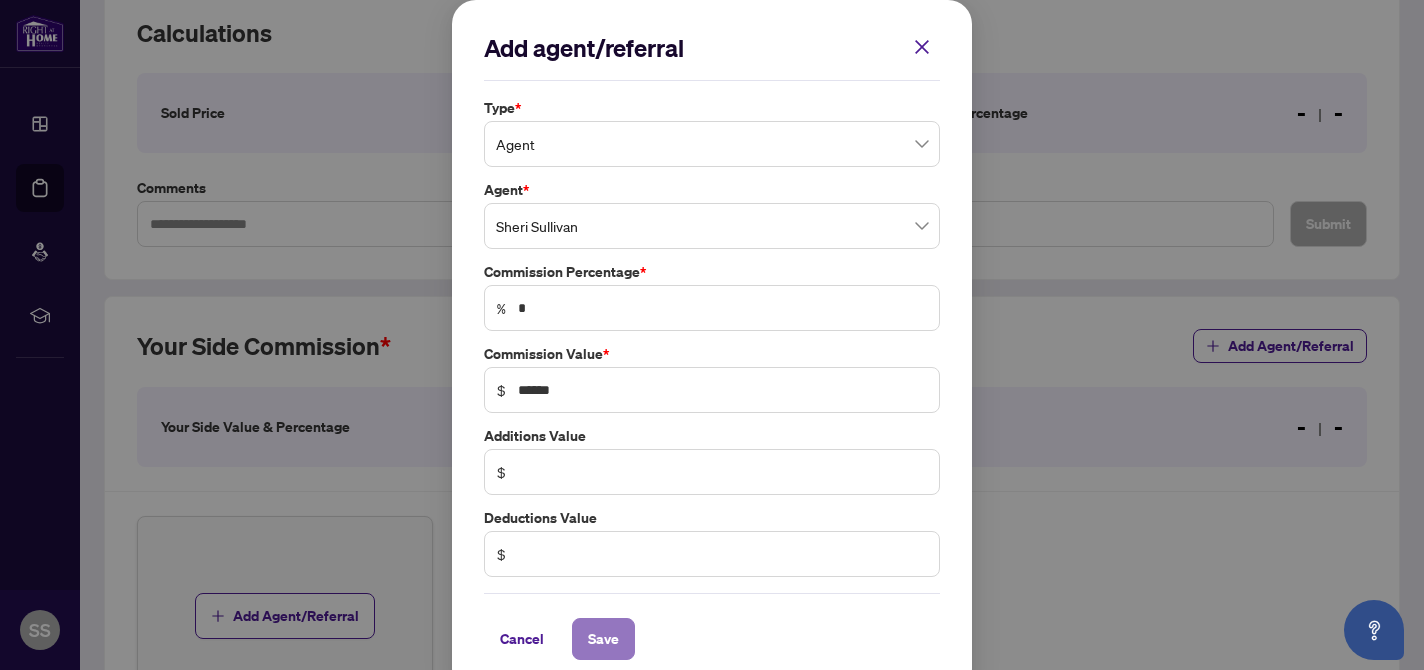 click on "Save" at bounding box center (603, 639) 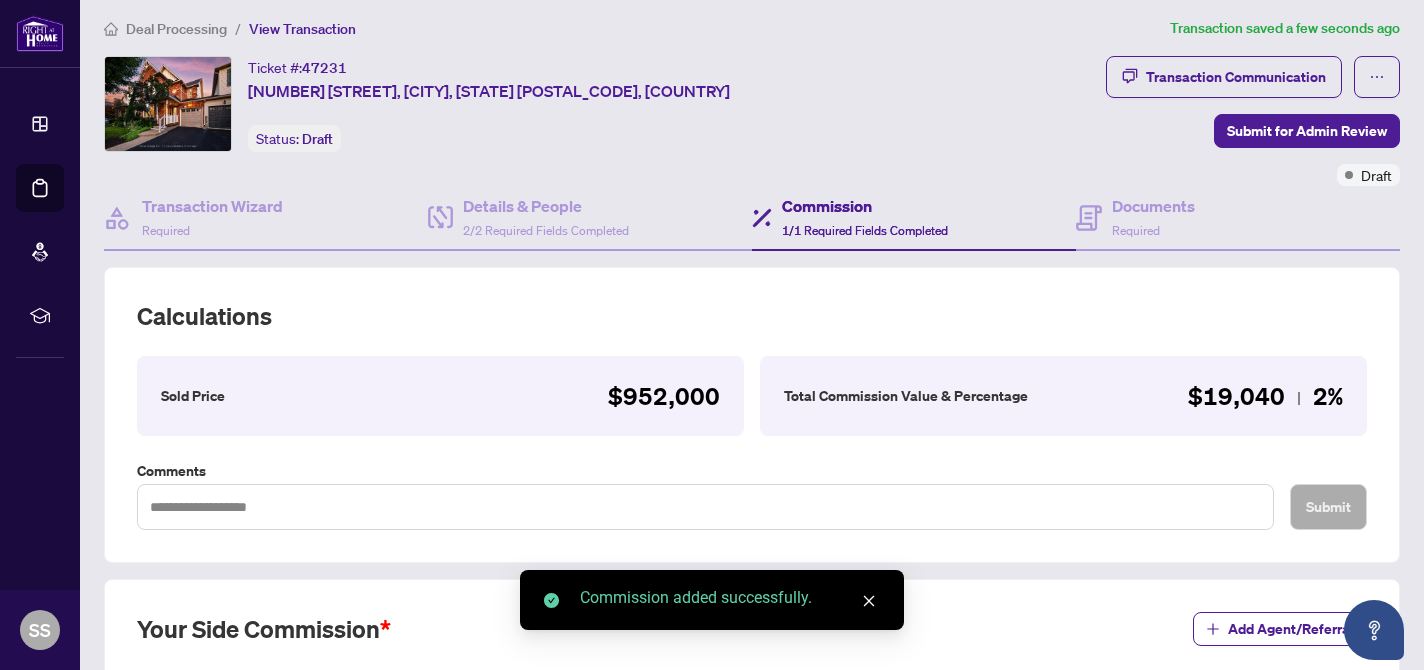 scroll, scrollTop: 0, scrollLeft: 0, axis: both 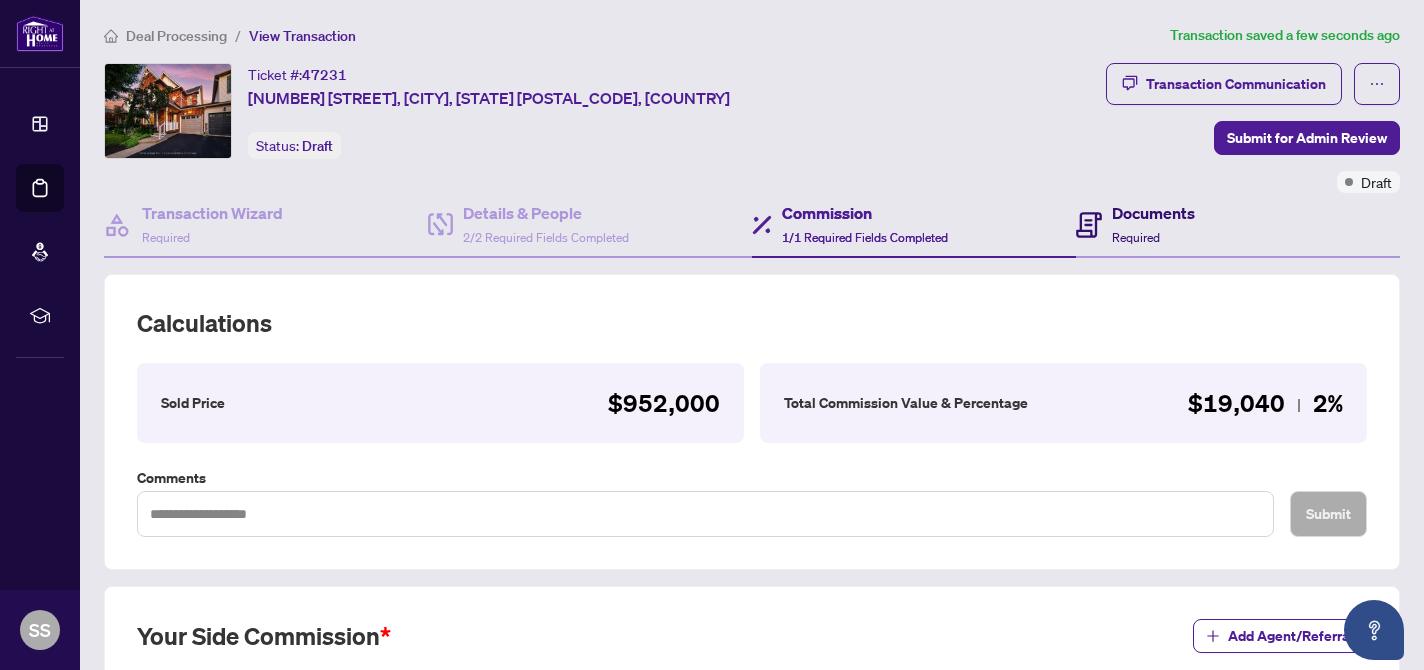 click on "Documents" at bounding box center [1153, 213] 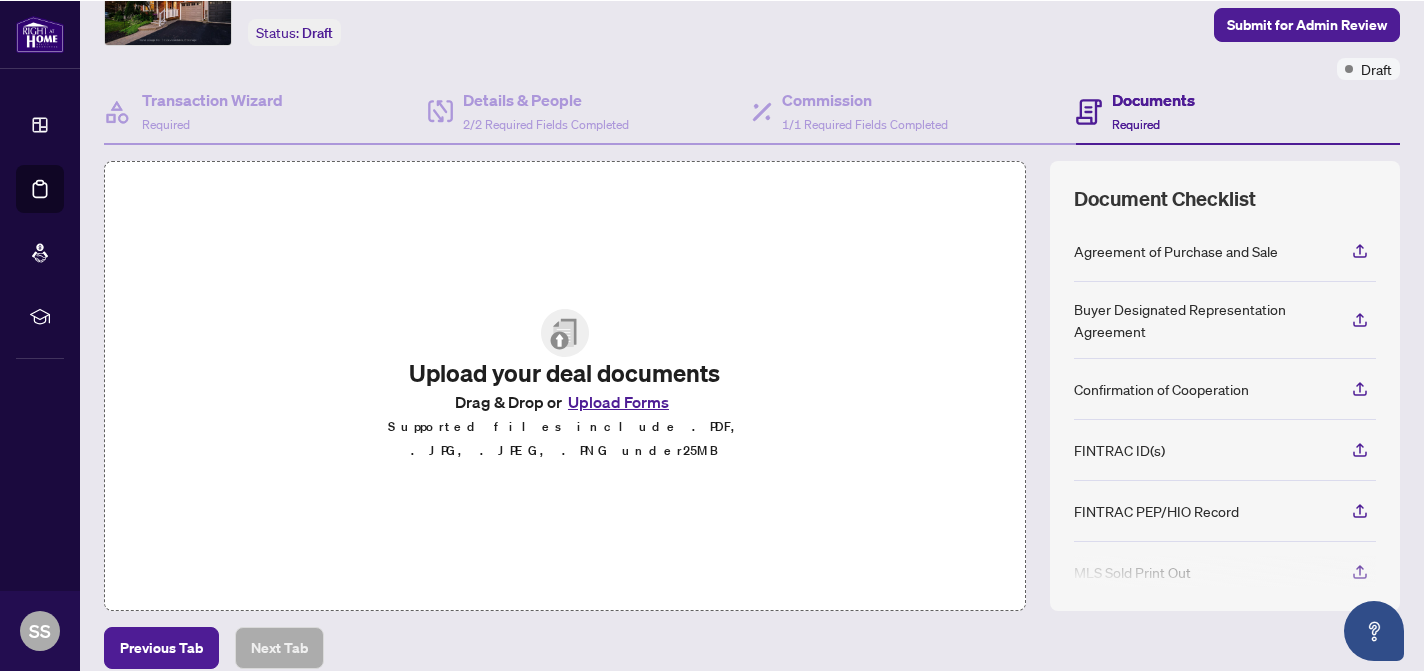 scroll, scrollTop: 204, scrollLeft: 0, axis: vertical 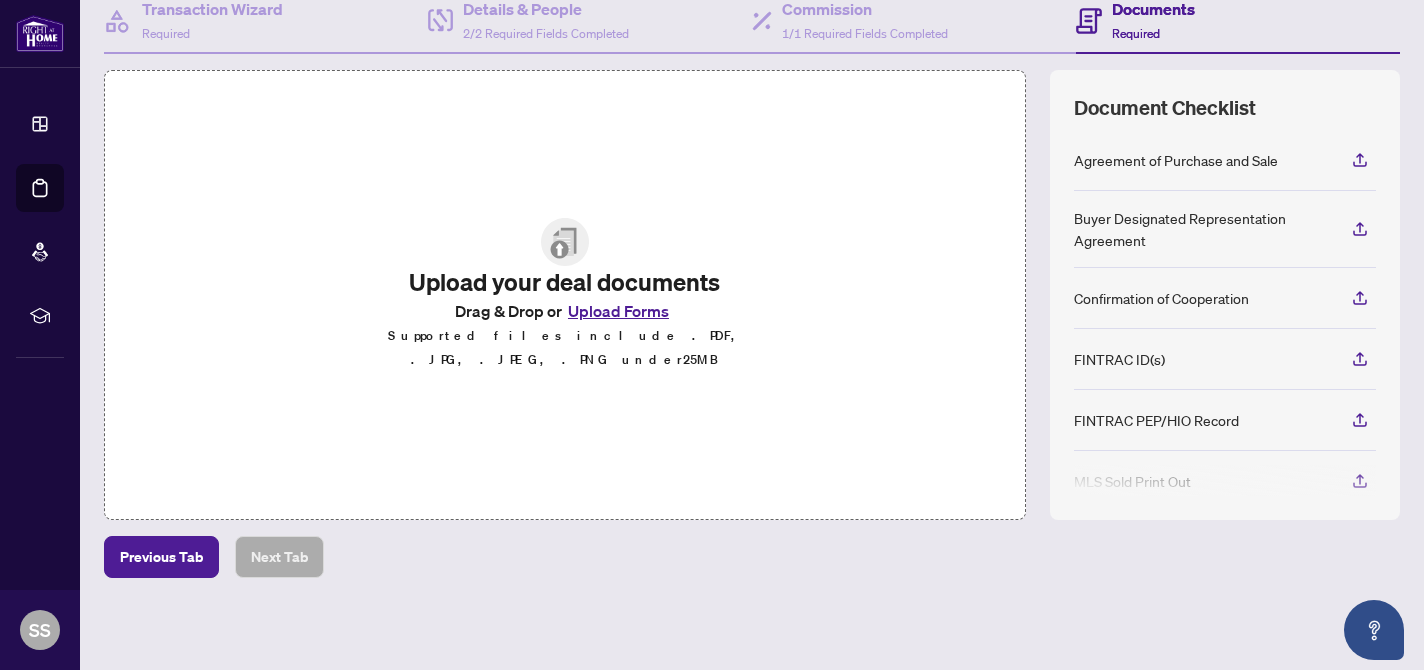 click on "Upload Forms" at bounding box center [618, 311] 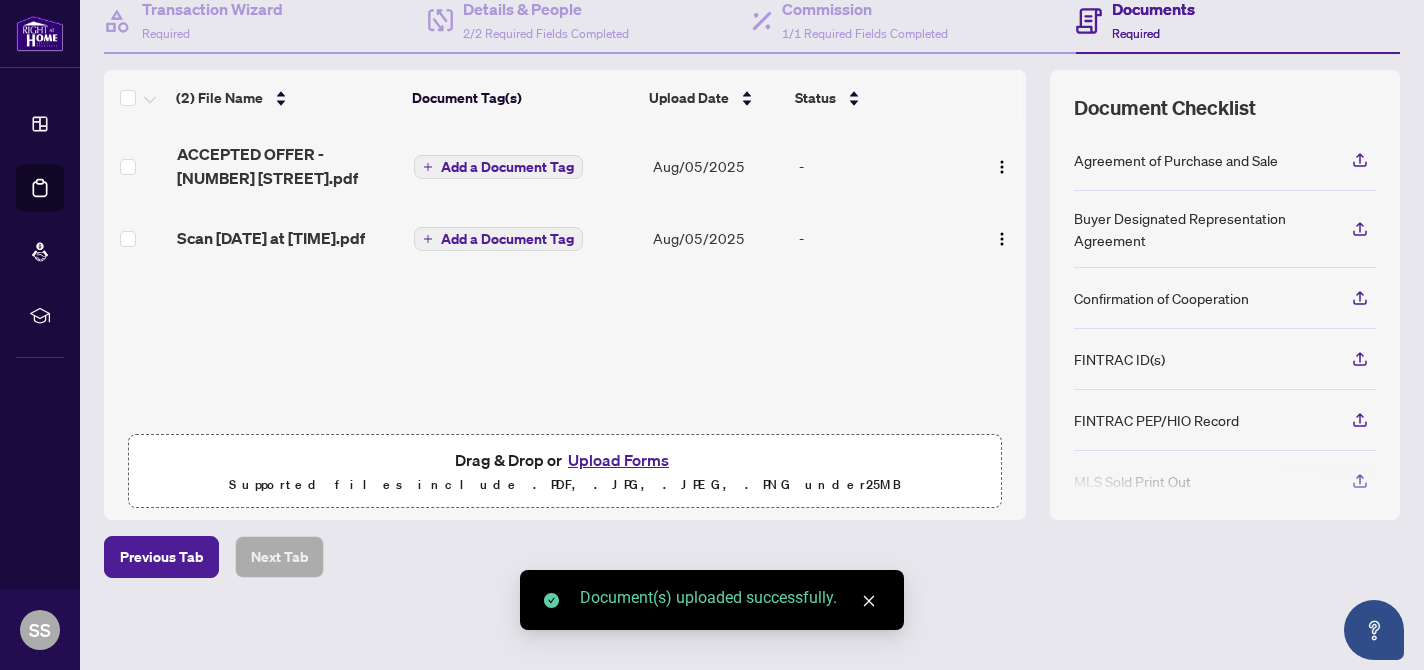 click on "Add a Document Tag" at bounding box center [507, 167] 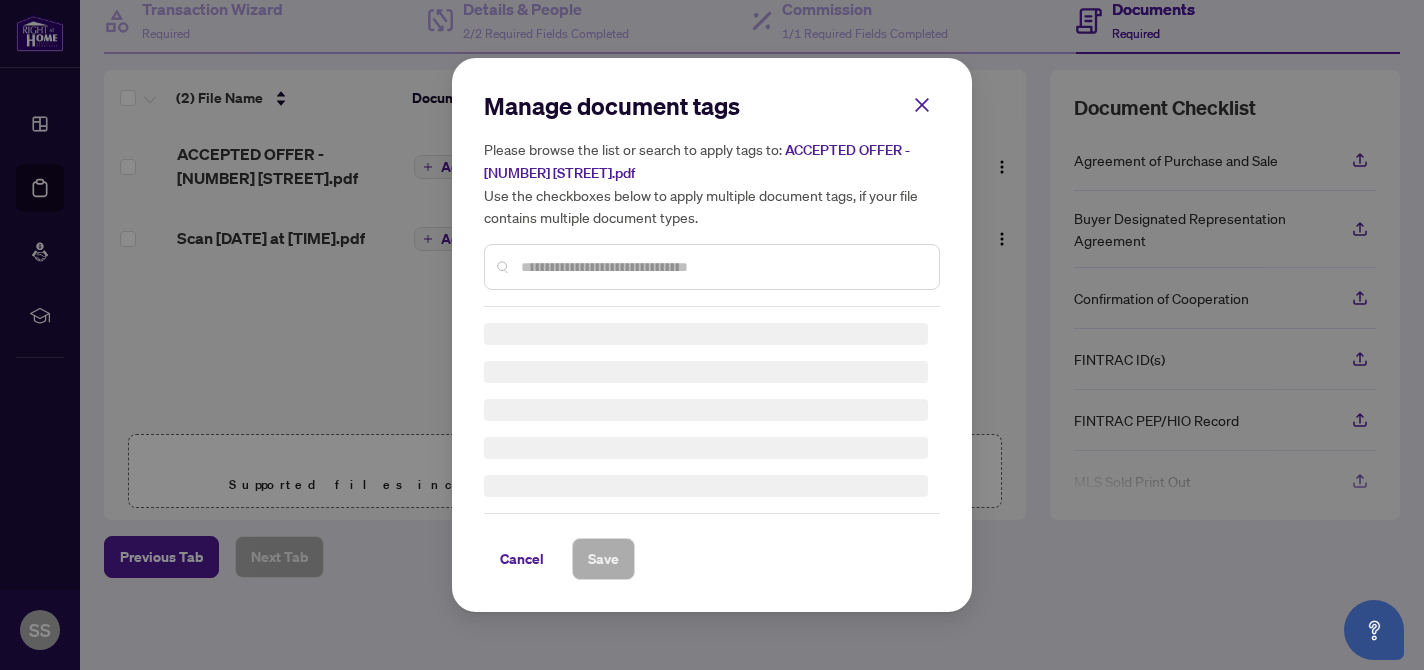 click on "Manage document tags Please browse the list or search to apply tags to:   ACCEPTED OFFER - [NUMBER] [STREET].pdf   Use the checkboxes below to apply multiple document tags, if your file contains multiple document types.   Cancel Save" at bounding box center (712, 335) 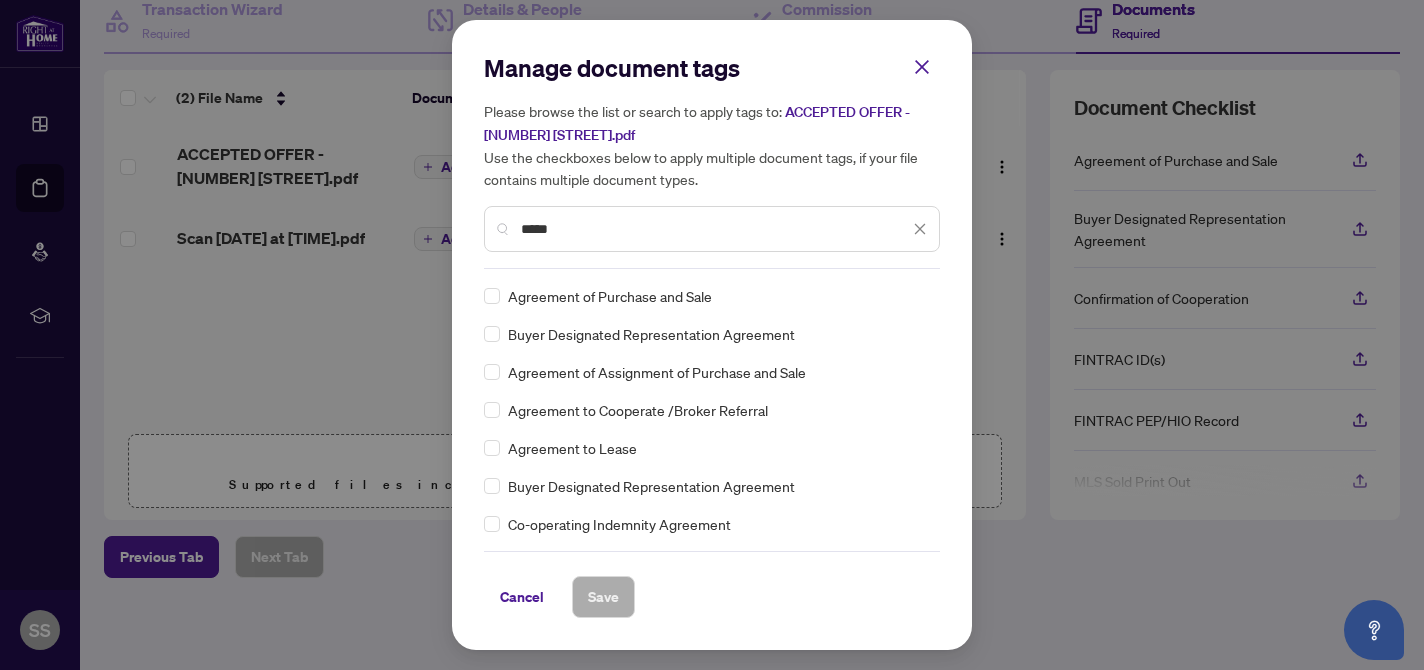 type on "*****" 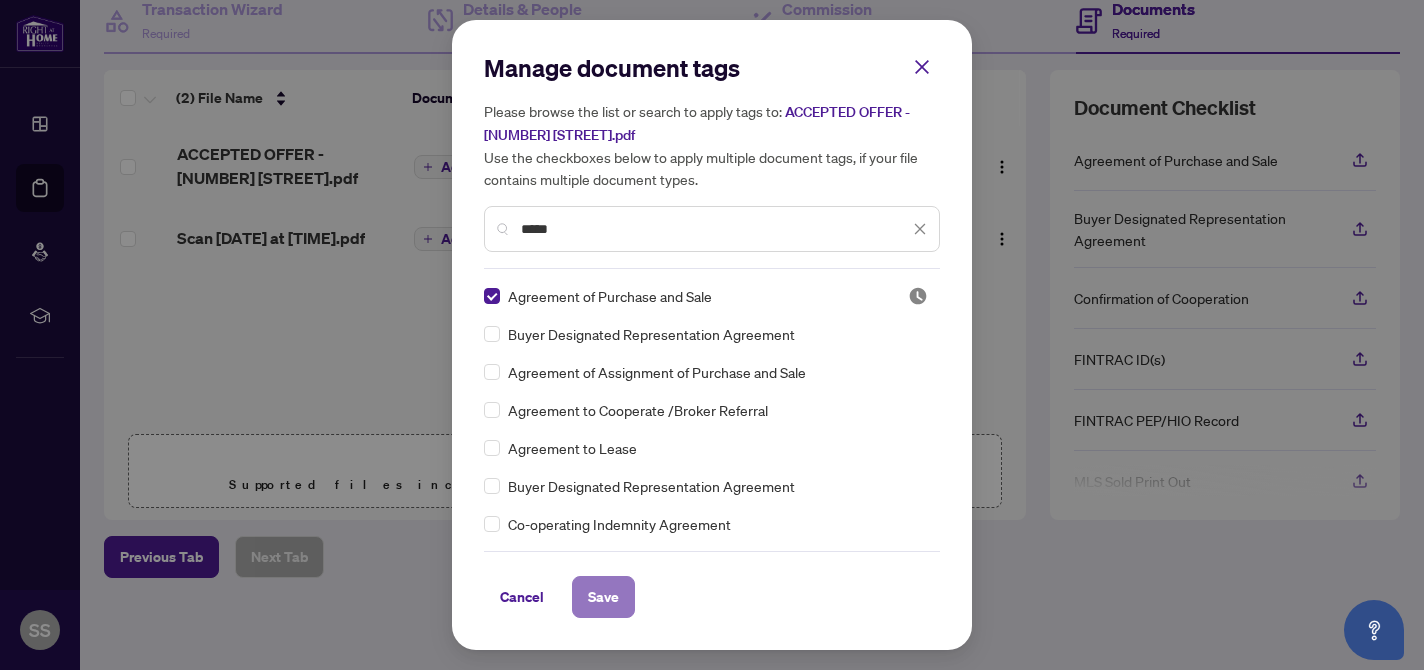 click on "Save" at bounding box center [603, 597] 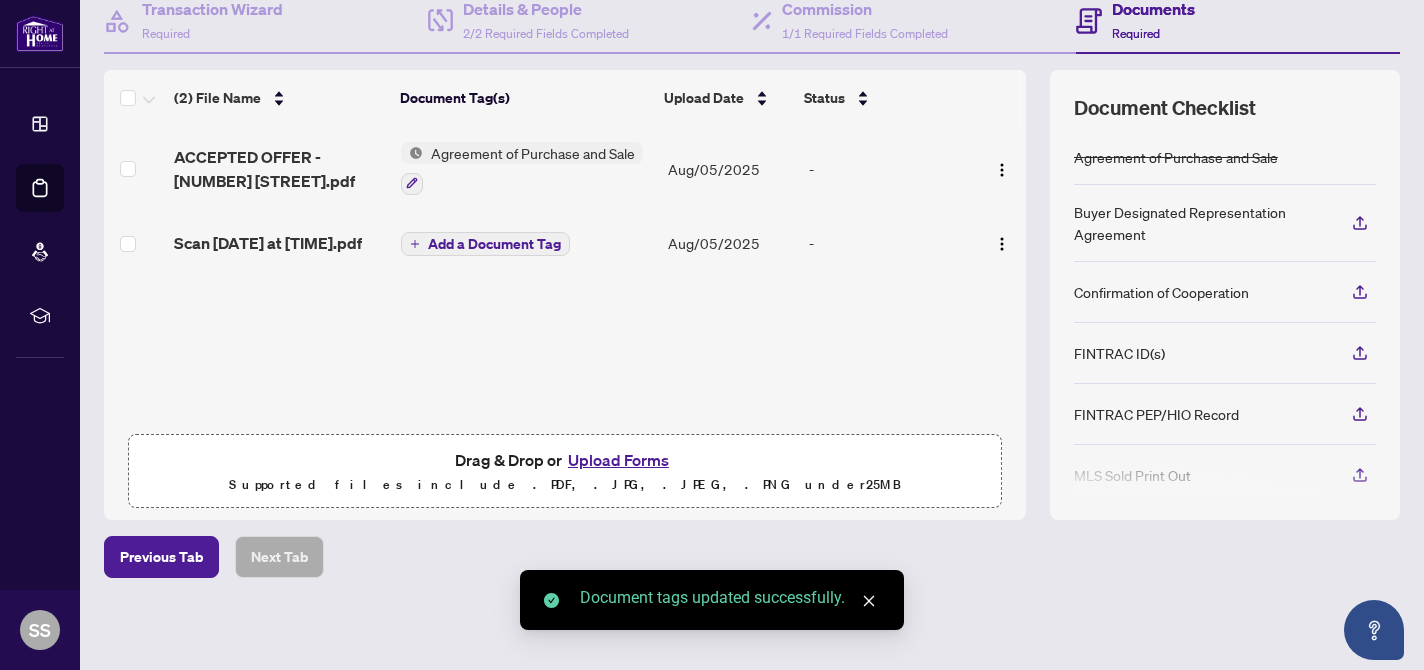 click on "Add a Document Tag" at bounding box center [494, 244] 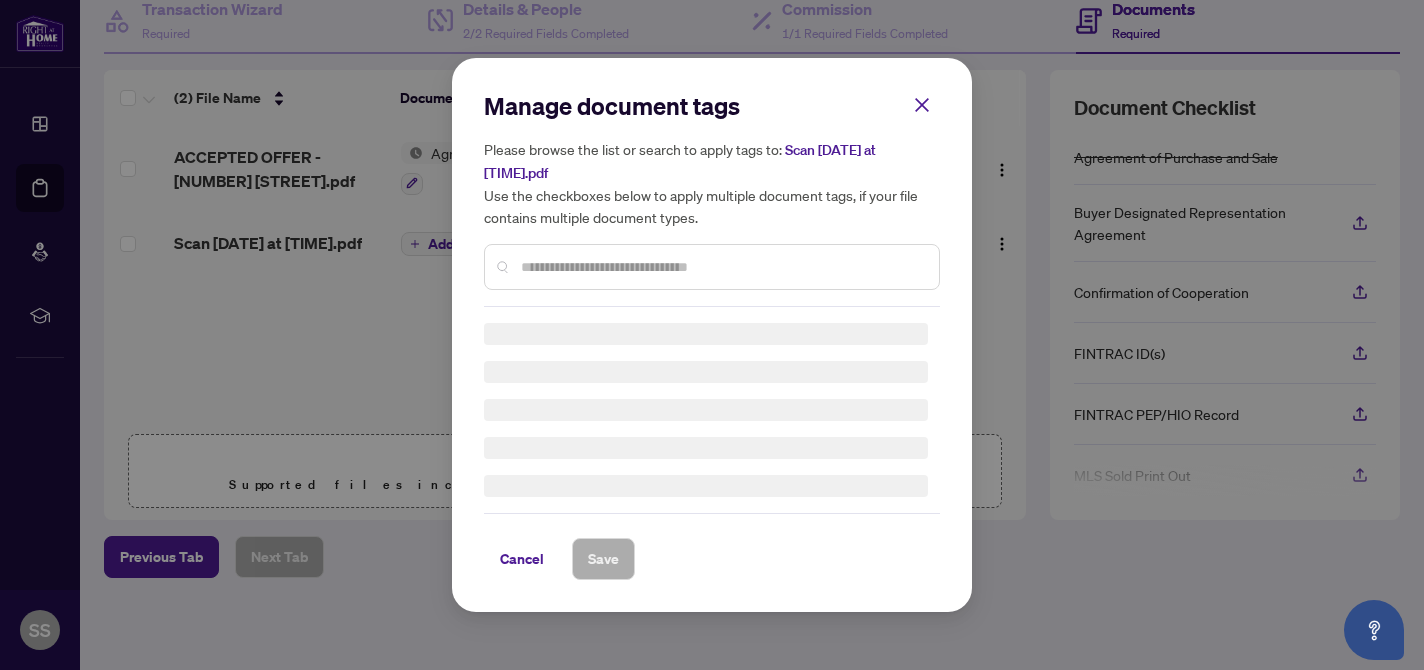 click at bounding box center (722, 267) 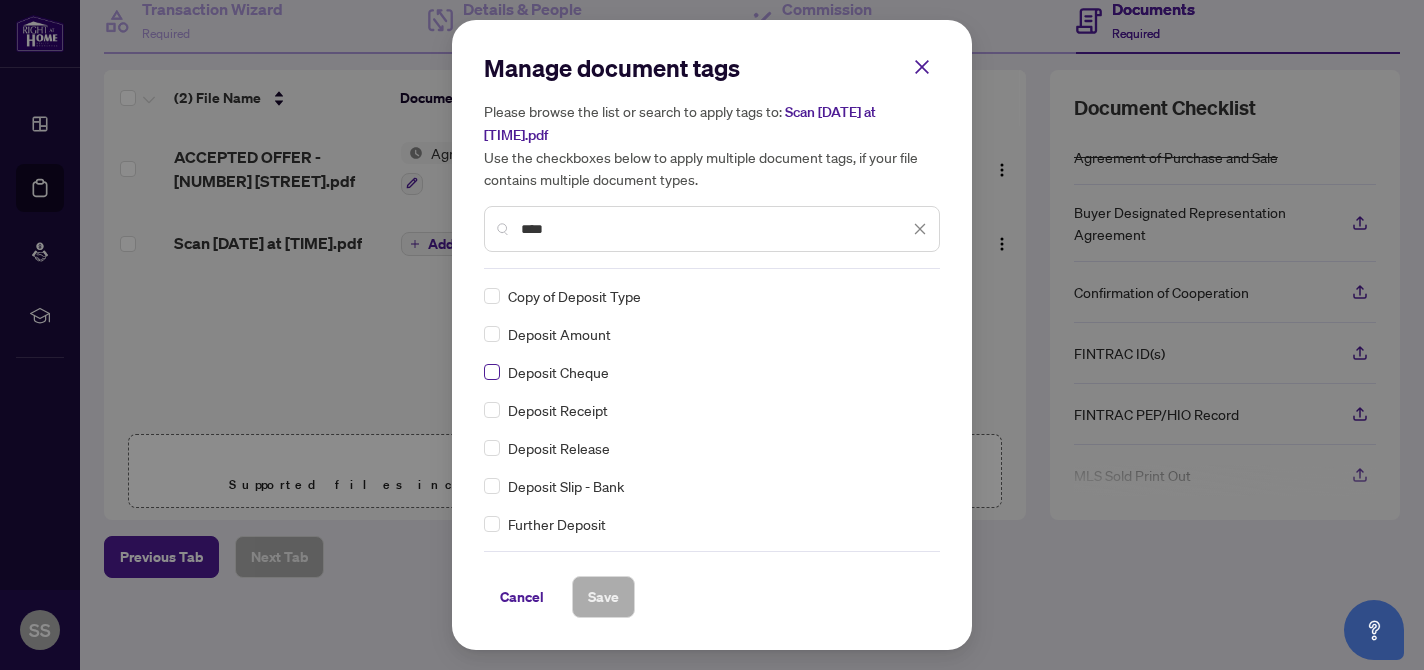 type on "****" 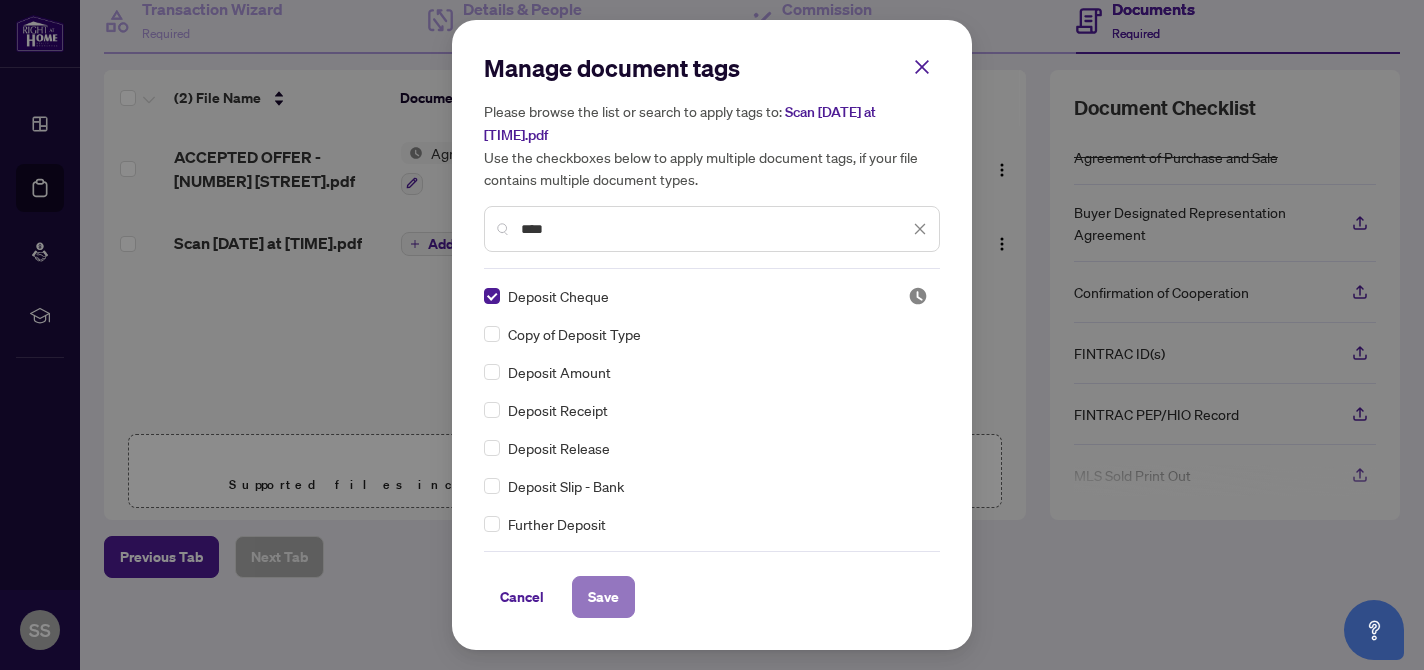 click on "Save" at bounding box center (603, 597) 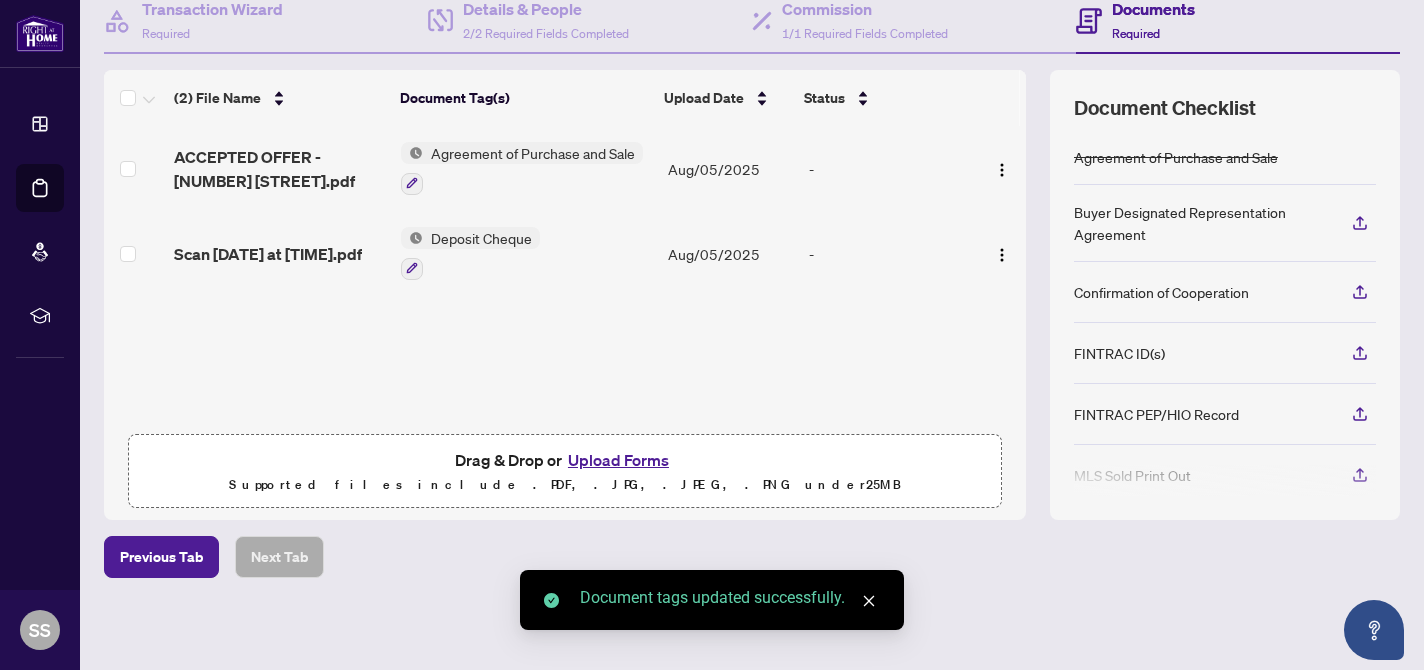 click on "Upload Forms" at bounding box center [618, 460] 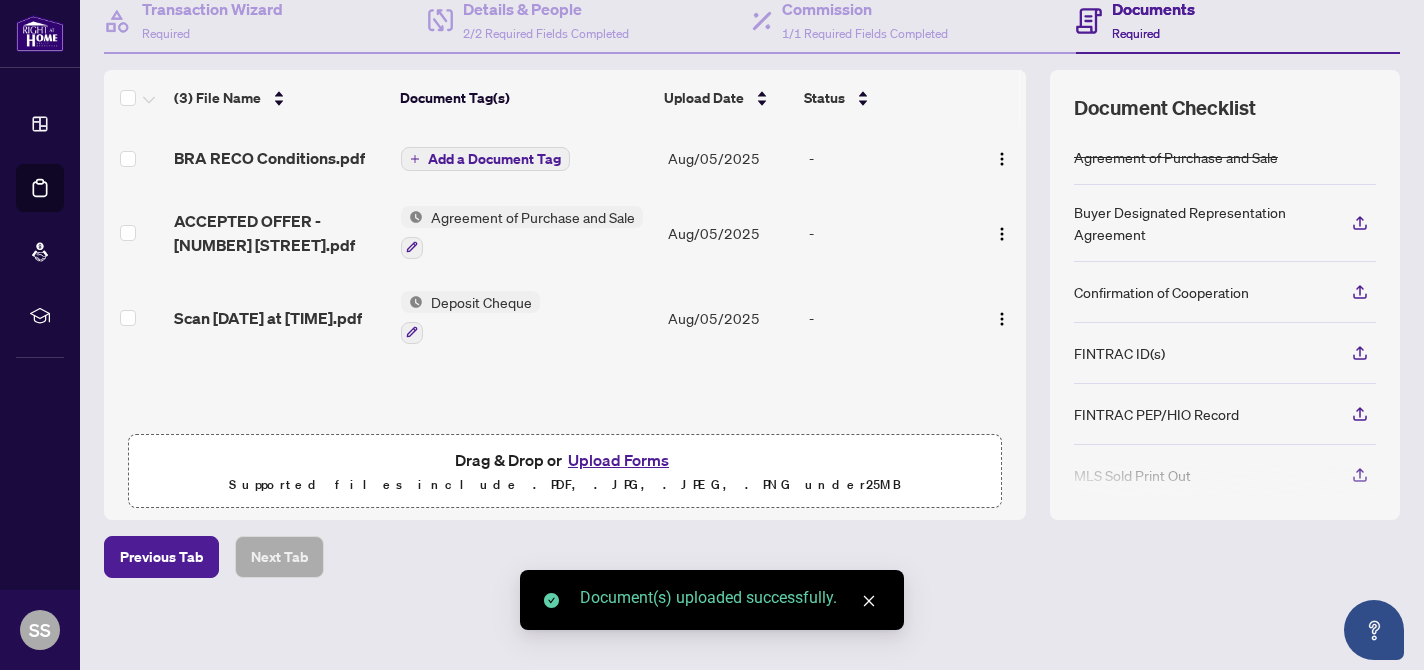 click on "Add a Document Tag" at bounding box center (494, 159) 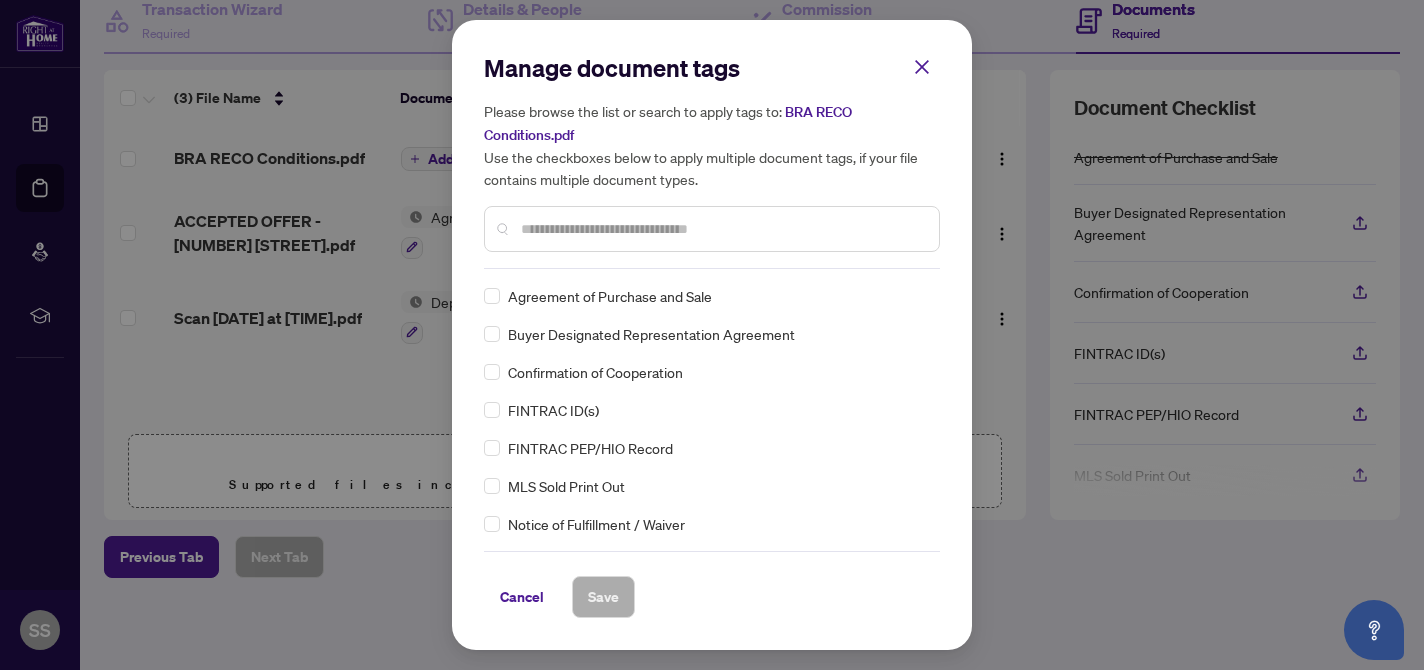 click on "Manage document tags Please browse the list or search to apply tags to:   BRA  RECO  Conditions.pdf   Use the checkboxes below to apply multiple document tags, if your file contains multiple document types." at bounding box center (712, 160) 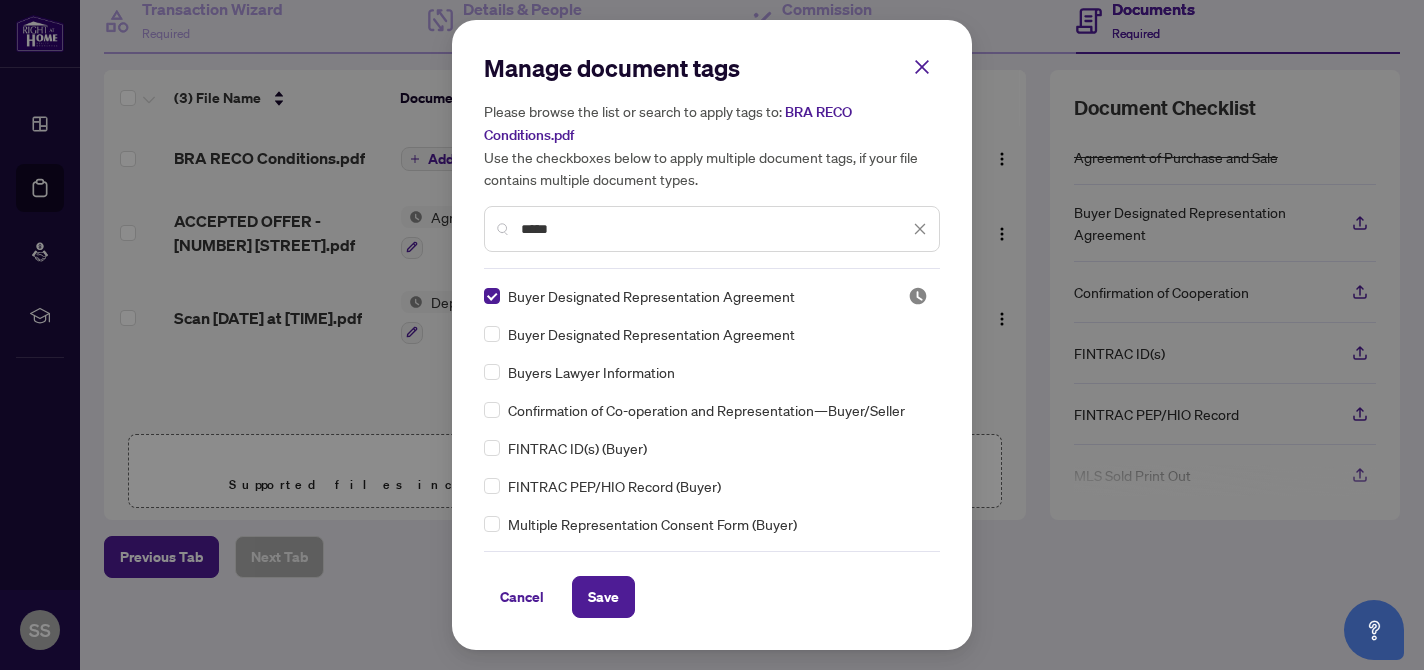 drag, startPoint x: 584, startPoint y: 231, endPoint x: 475, endPoint y: 228, distance: 109.041275 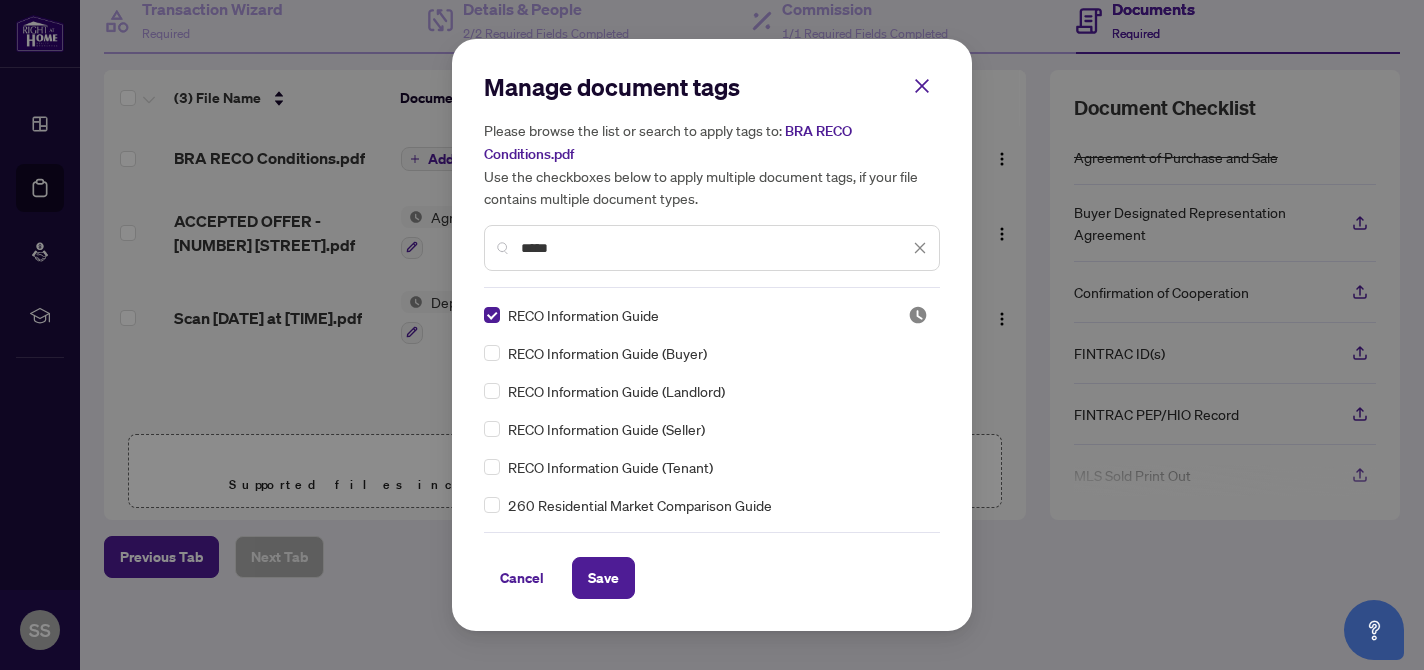 drag, startPoint x: 586, startPoint y: 249, endPoint x: 503, endPoint y: 240, distance: 83.48653 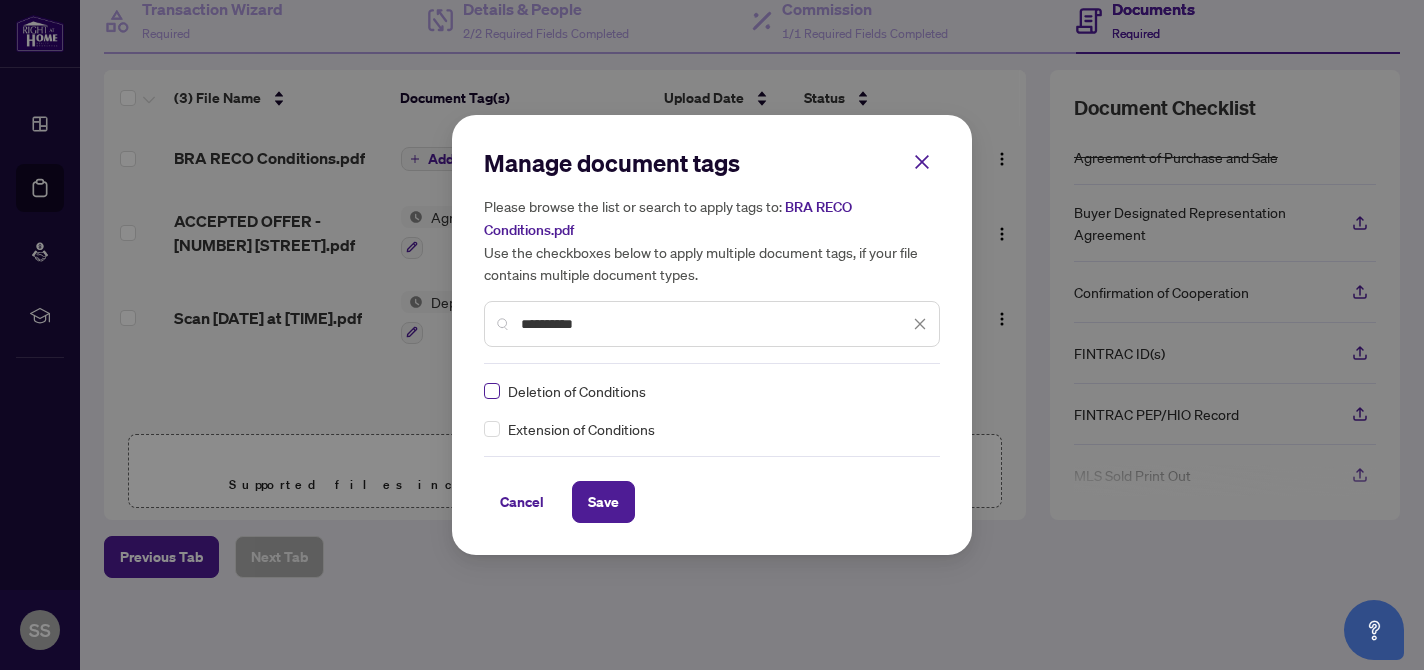 type on "**********" 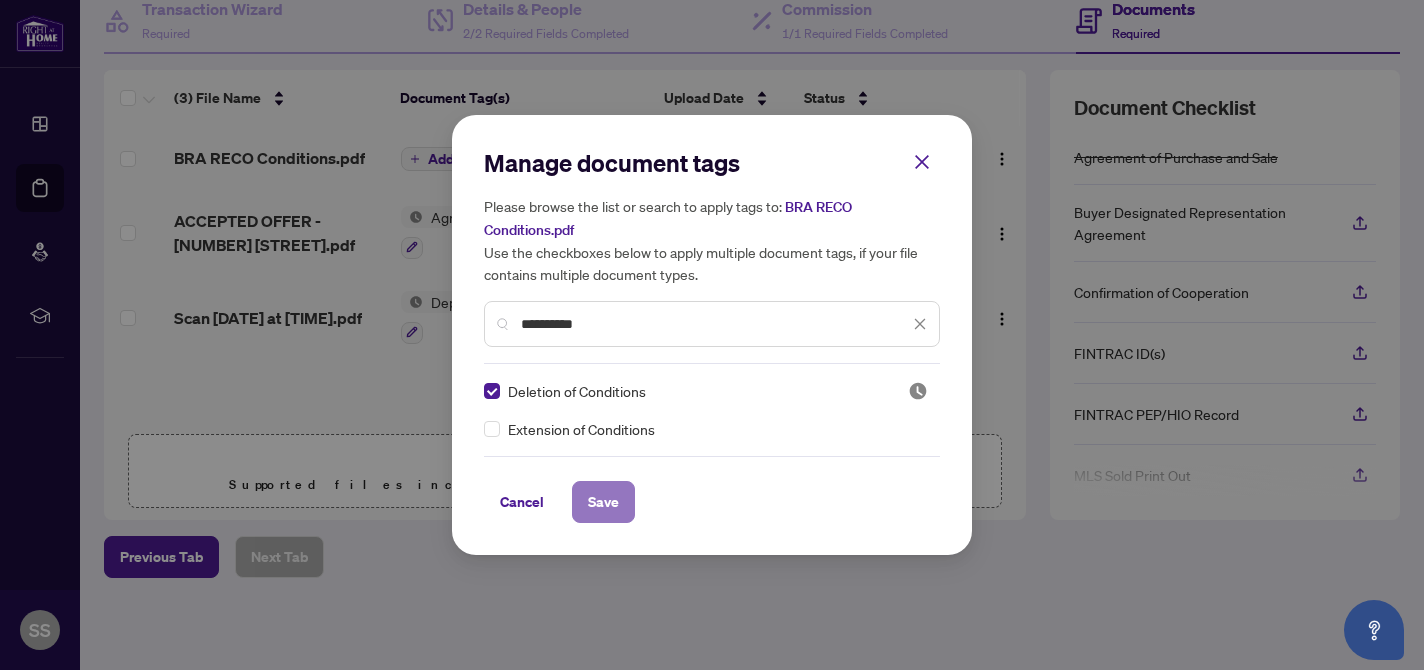 click on "Save" at bounding box center (603, 502) 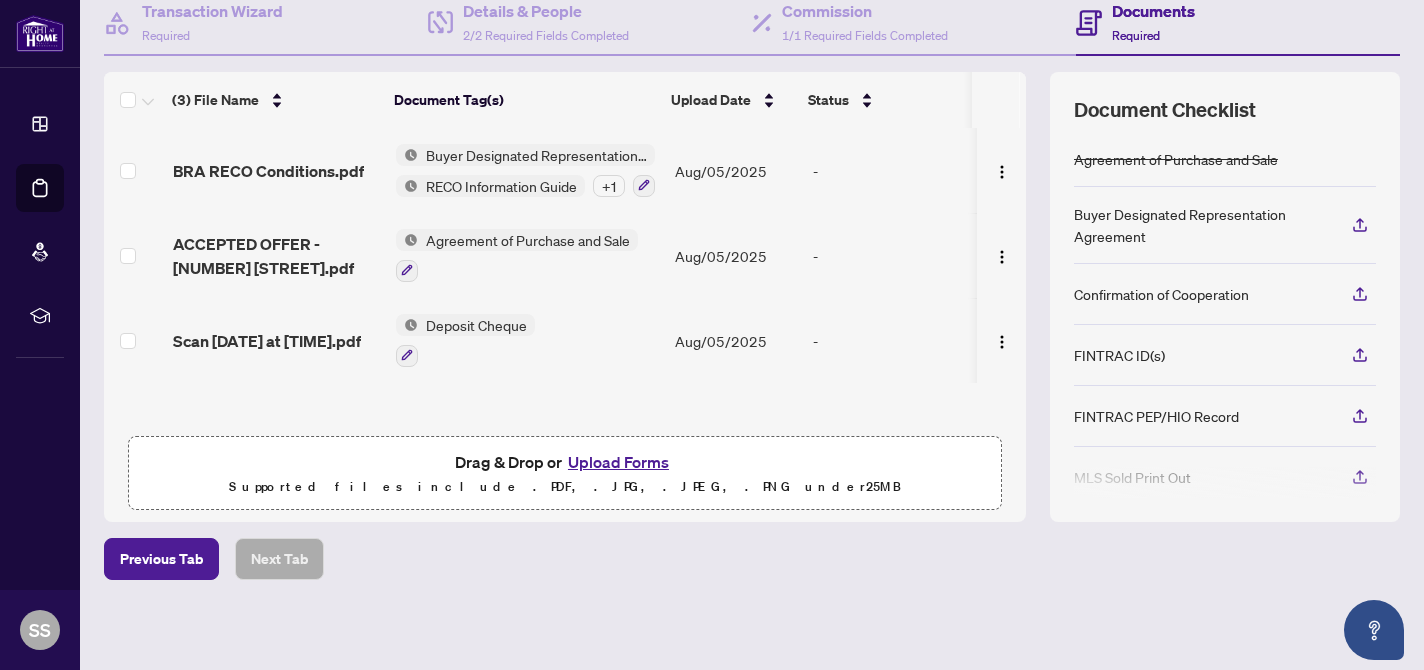 scroll, scrollTop: 204, scrollLeft: 0, axis: vertical 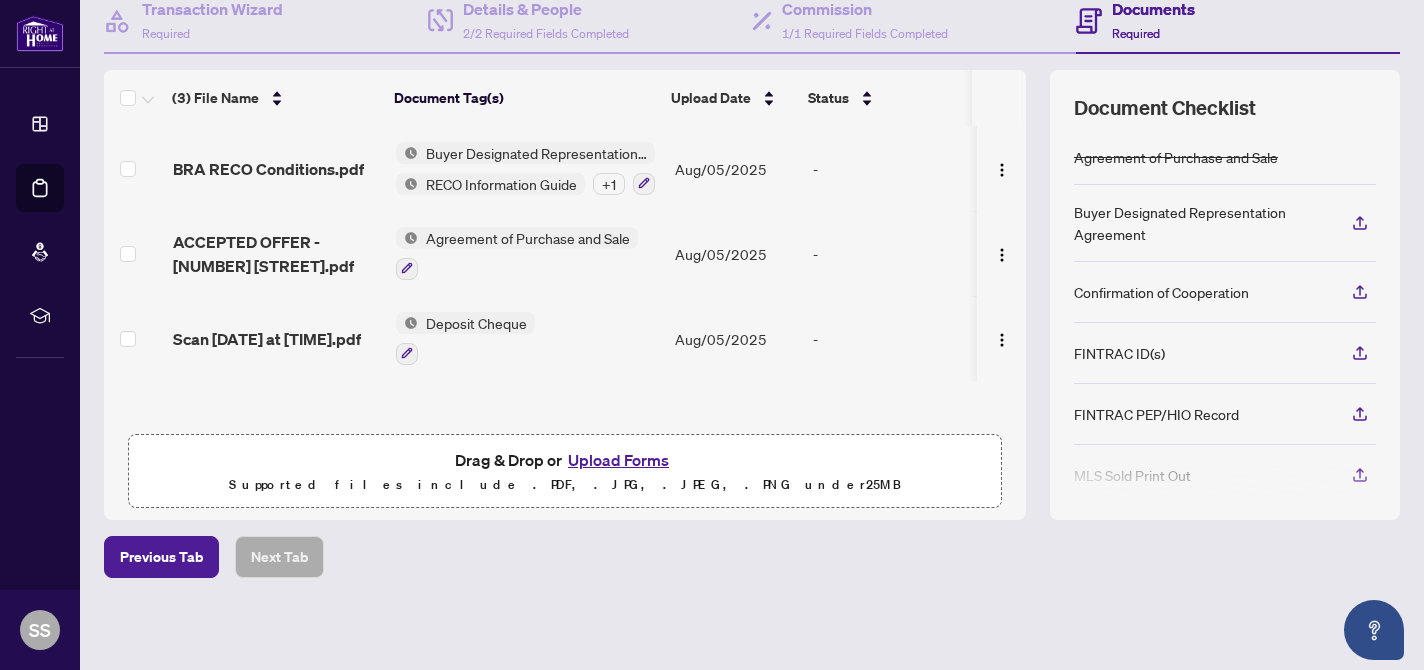 click on "Upload Forms" at bounding box center (618, 460) 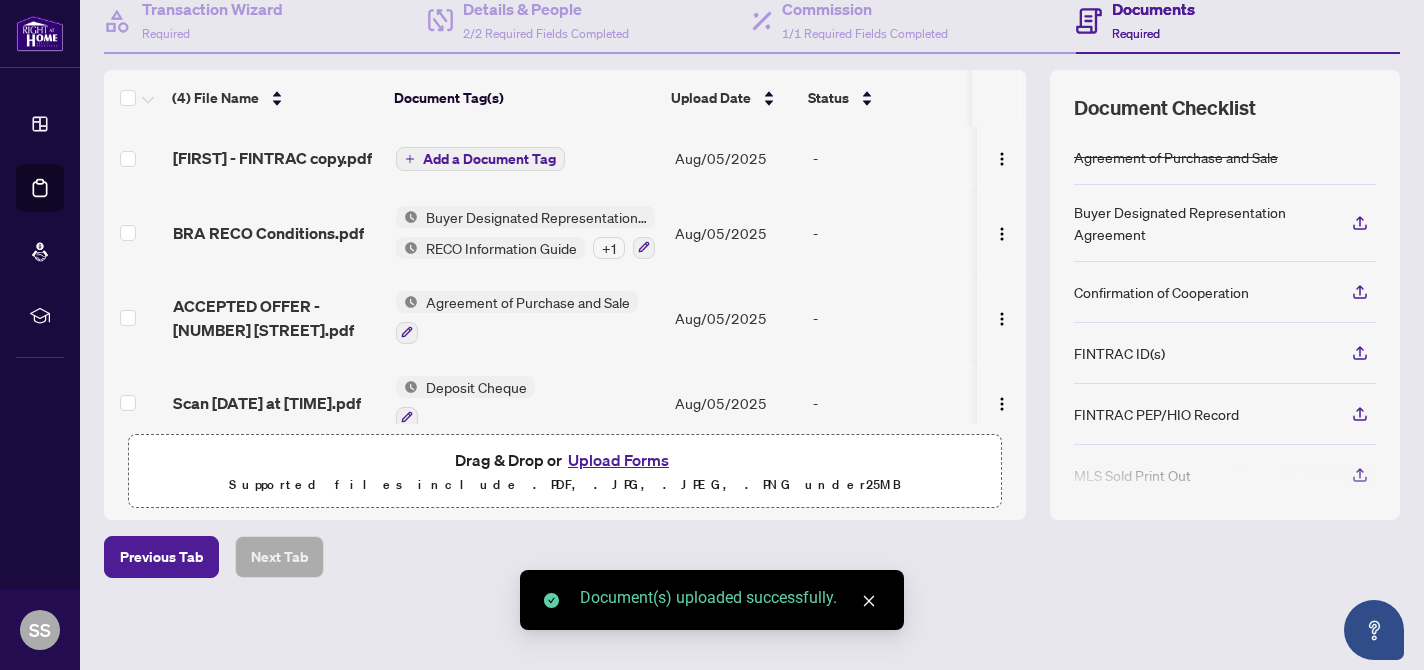 click on "Add a Document Tag" at bounding box center [489, 159] 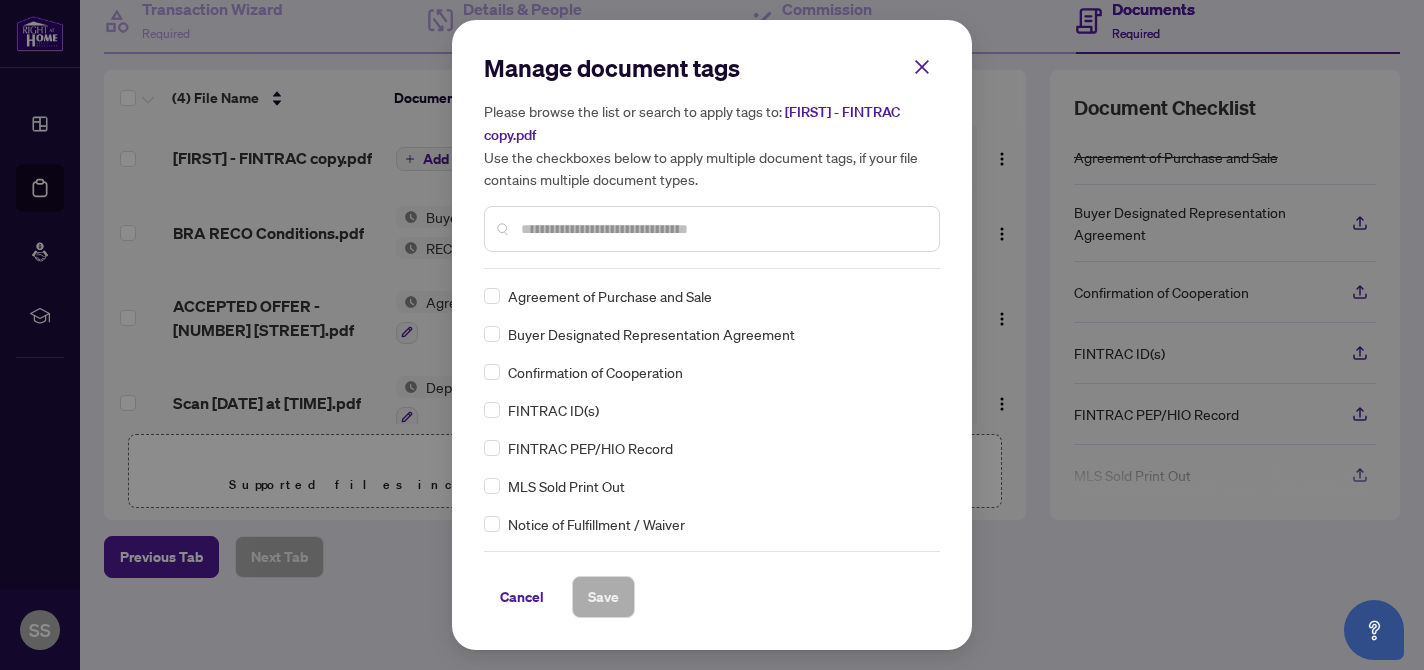 click on "Manage document tags Please browse the list or search to apply tags to:   [FIRST] - FINTRAC copy.pdf   Use the checkboxes below to apply multiple document tags, if your file contains multiple document types." at bounding box center [712, 160] 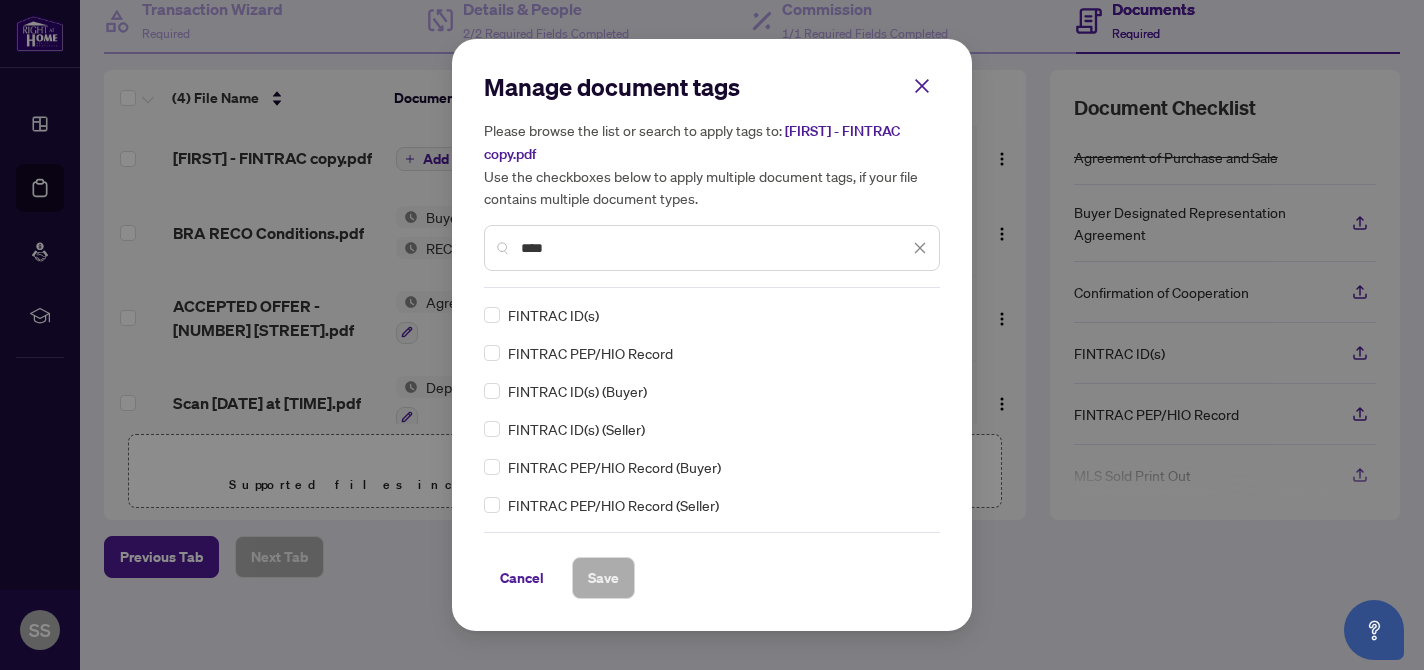 type on "****" 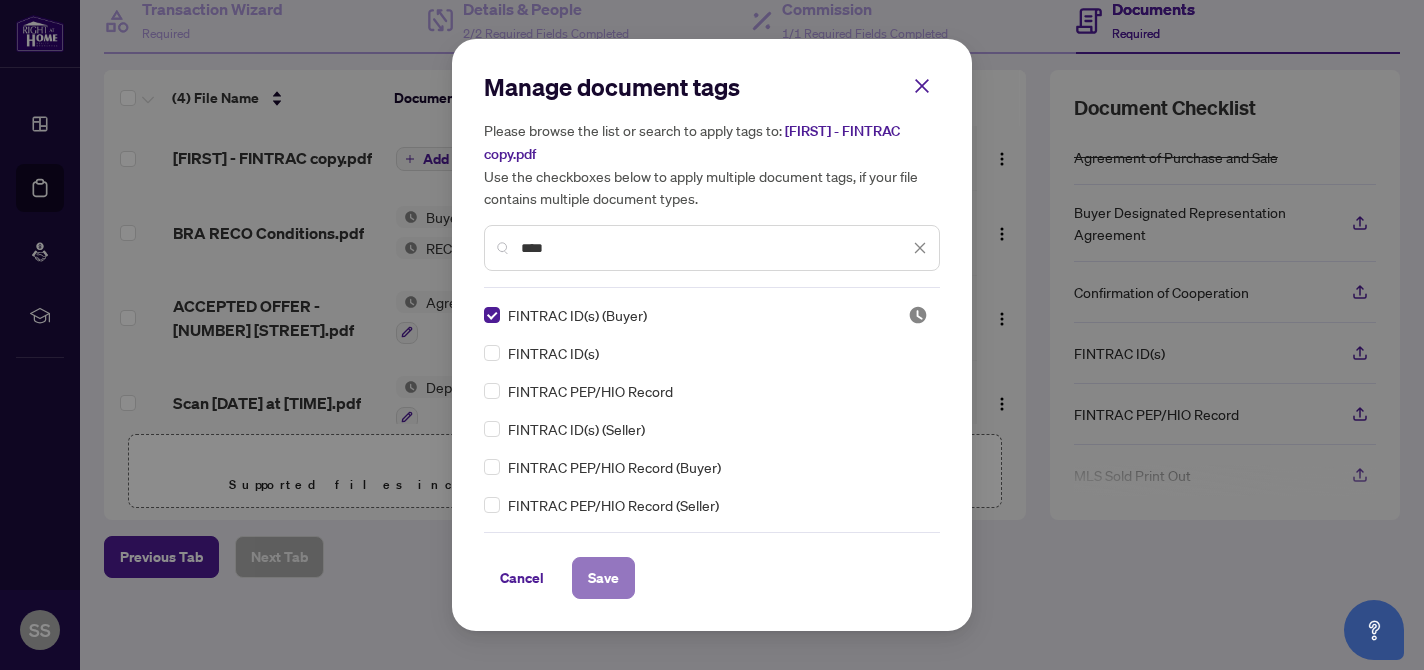 click on "Save" at bounding box center [603, 578] 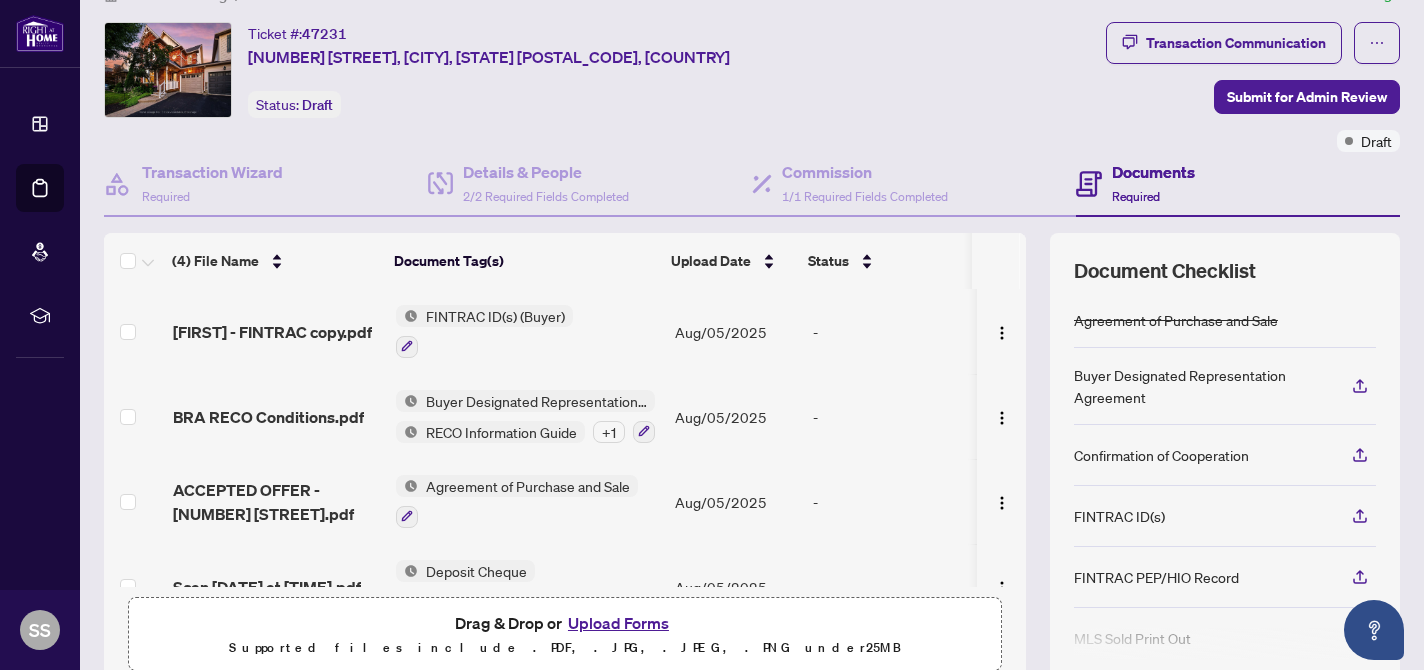 scroll, scrollTop: 0, scrollLeft: 0, axis: both 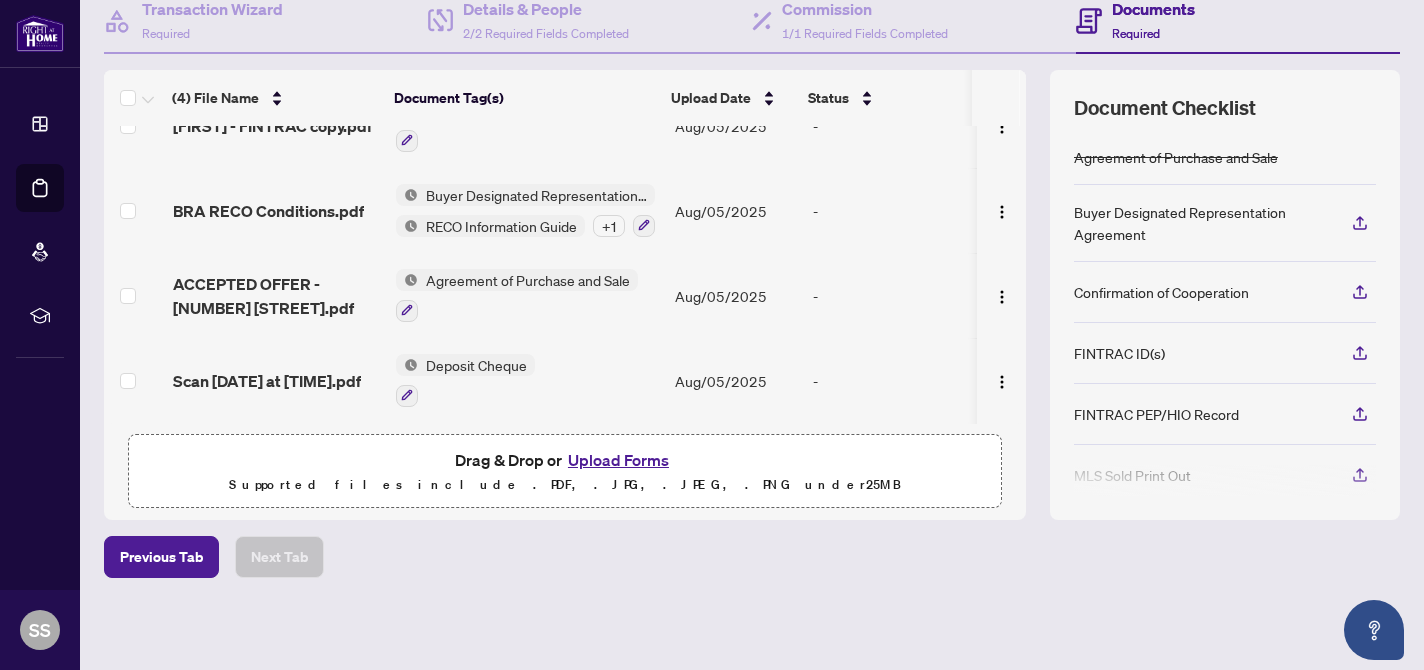 click on "Previous Tab Next Tab" at bounding box center [752, 557] 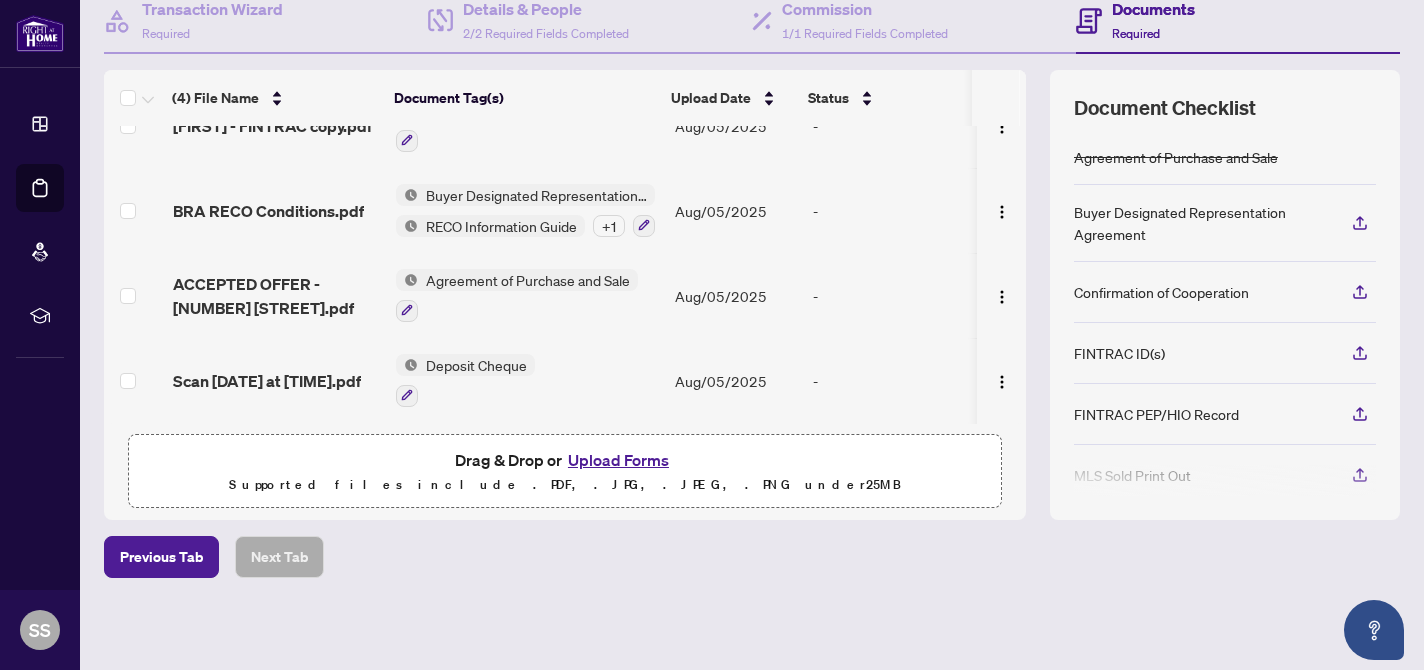 click on "Upload Forms" at bounding box center [618, 460] 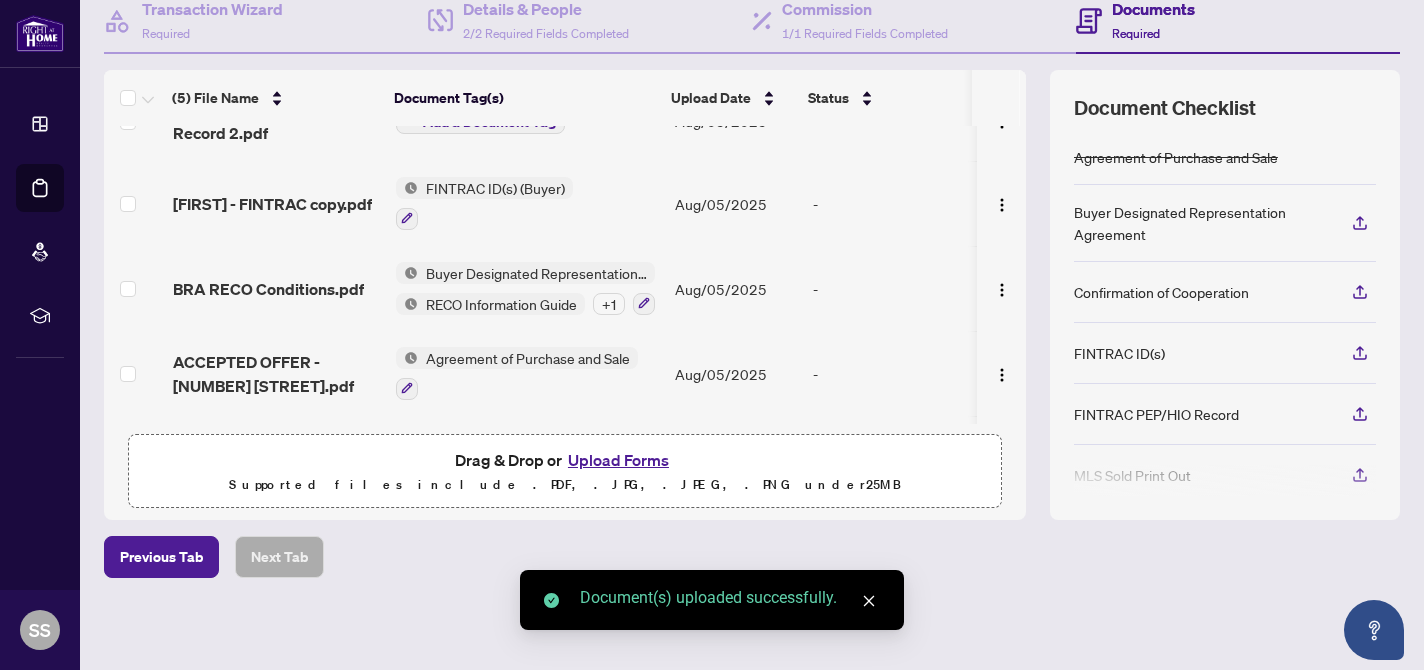scroll, scrollTop: 0, scrollLeft: 0, axis: both 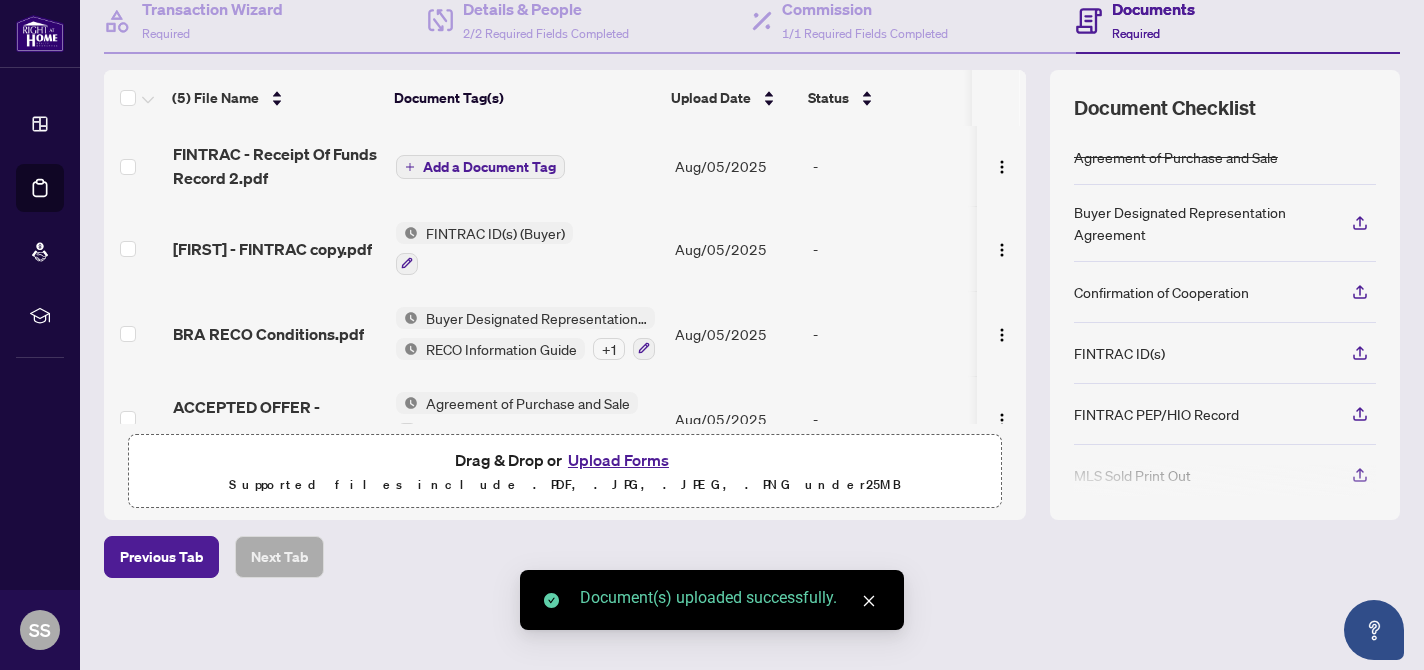 click on "Add a Document Tag" at bounding box center [489, 167] 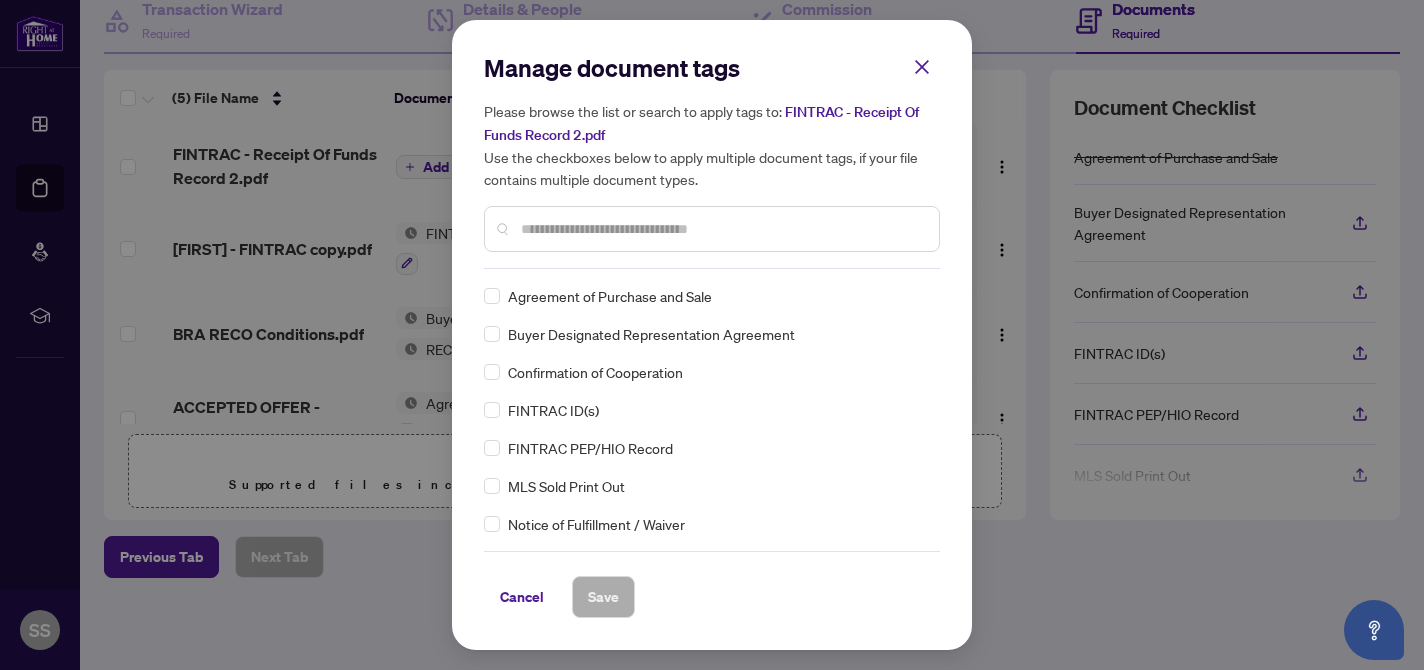 click at bounding box center (722, 229) 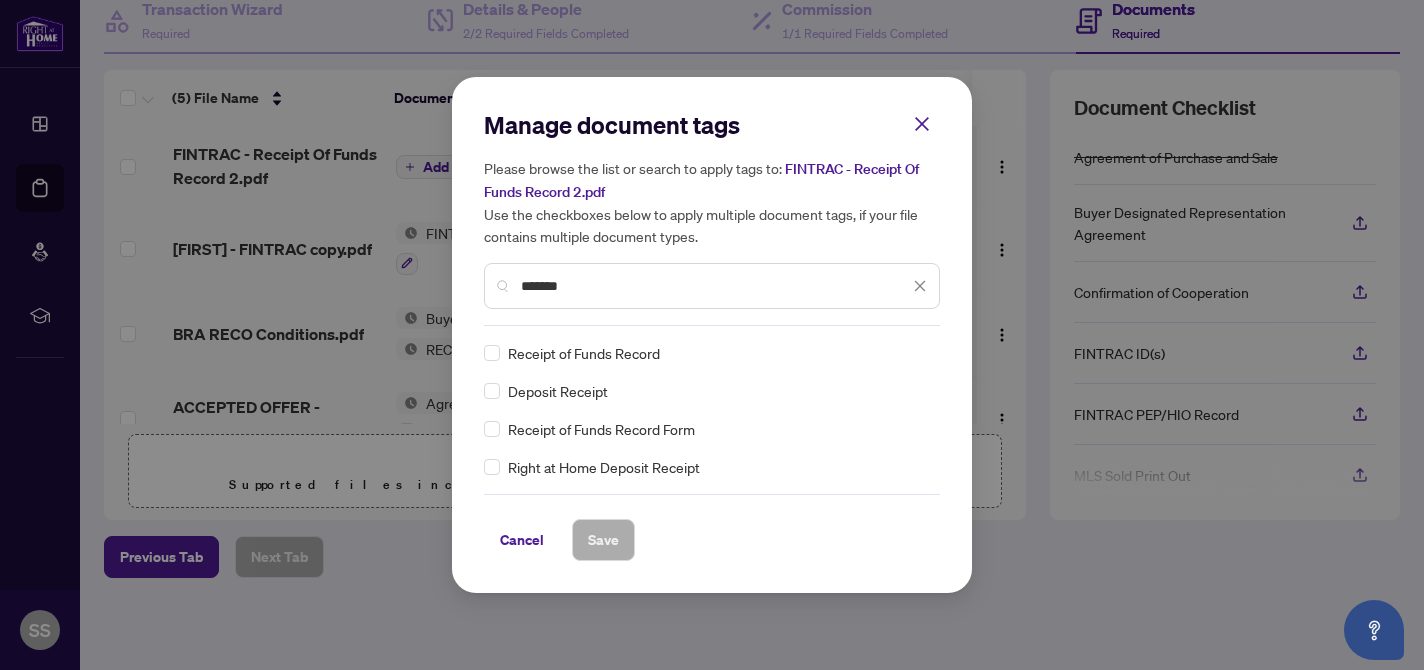 type on "*******" 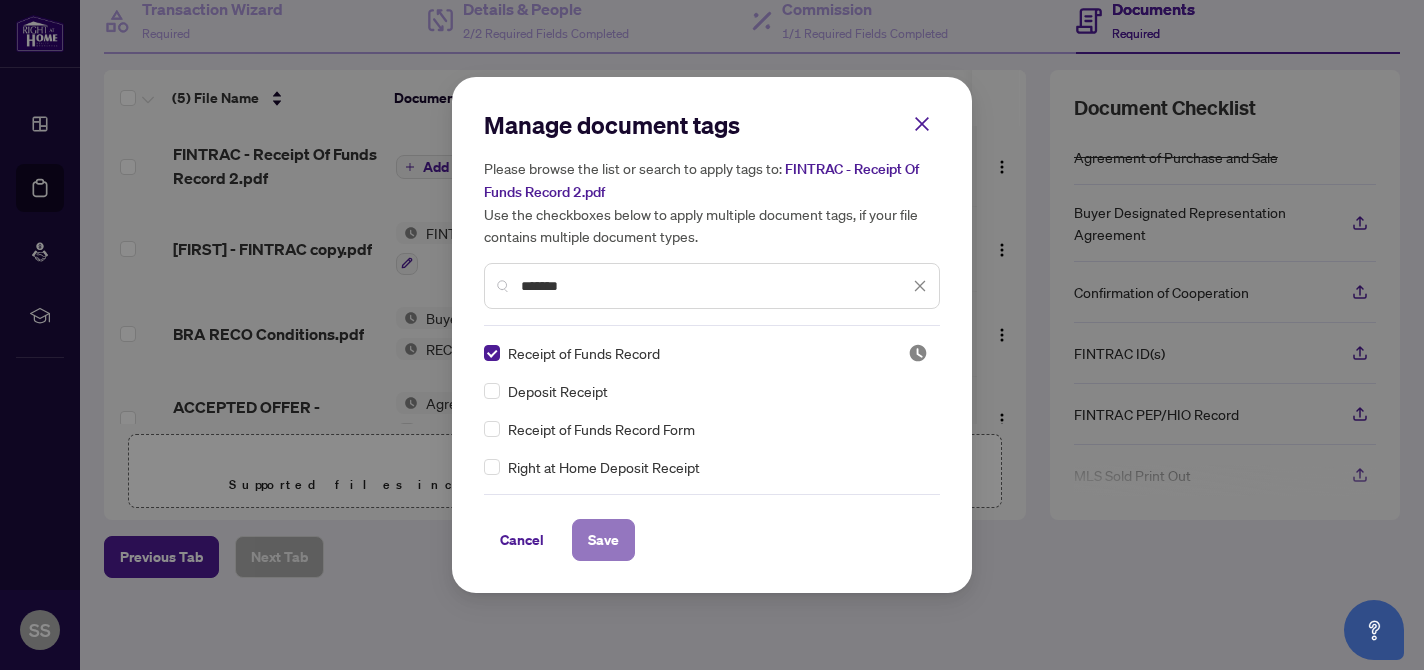 click on "Save" at bounding box center [603, 540] 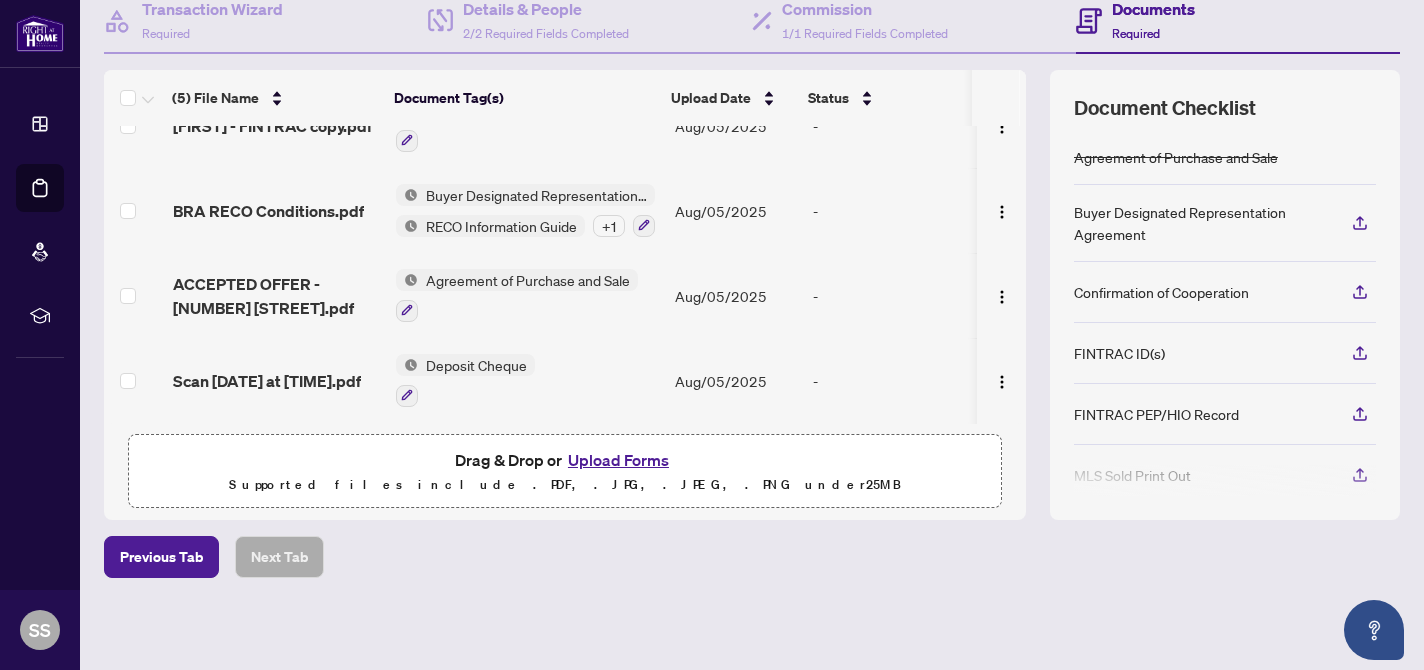 scroll, scrollTop: 0, scrollLeft: 0, axis: both 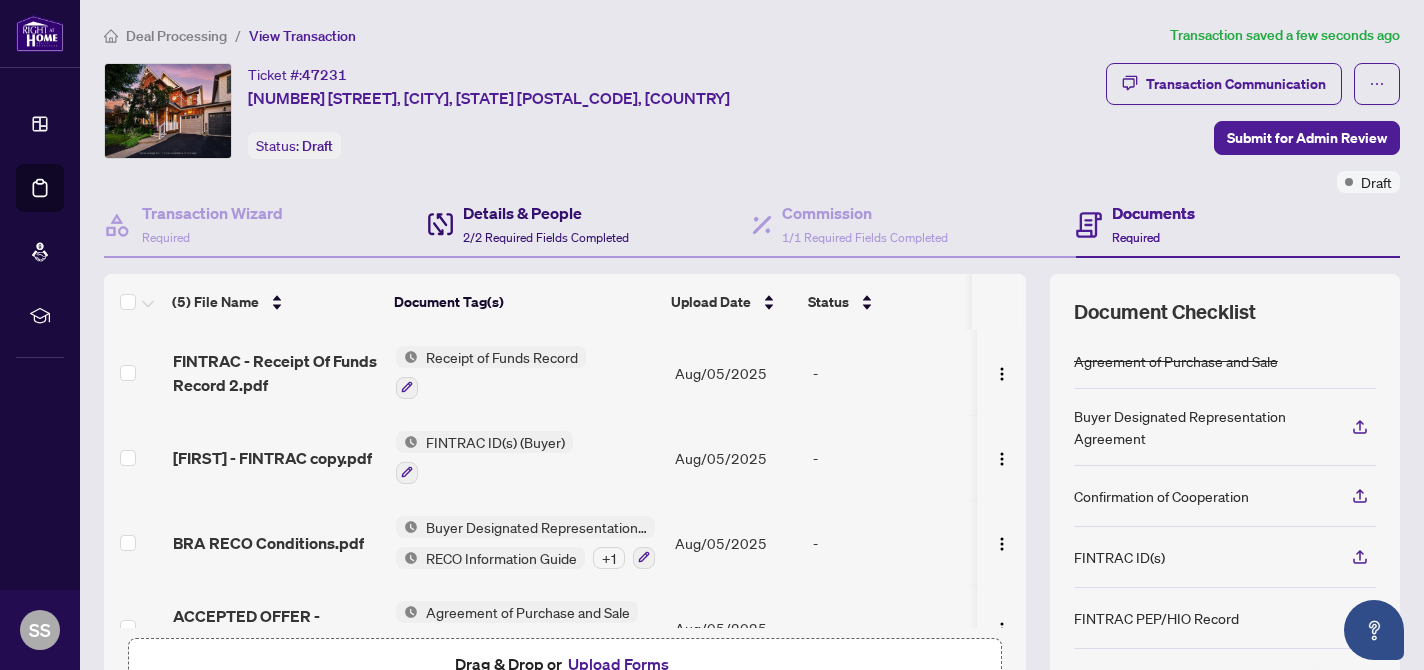 click on "Details & People" at bounding box center [546, 213] 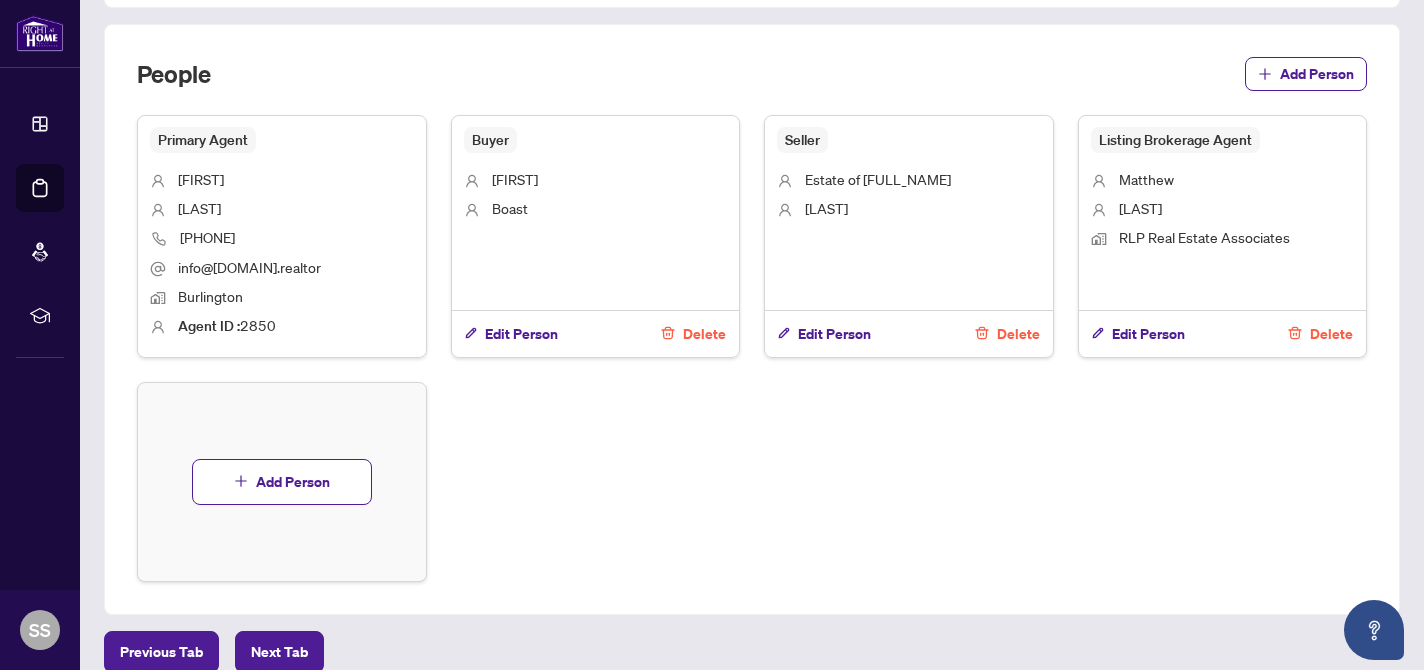 scroll, scrollTop: 1222, scrollLeft: 0, axis: vertical 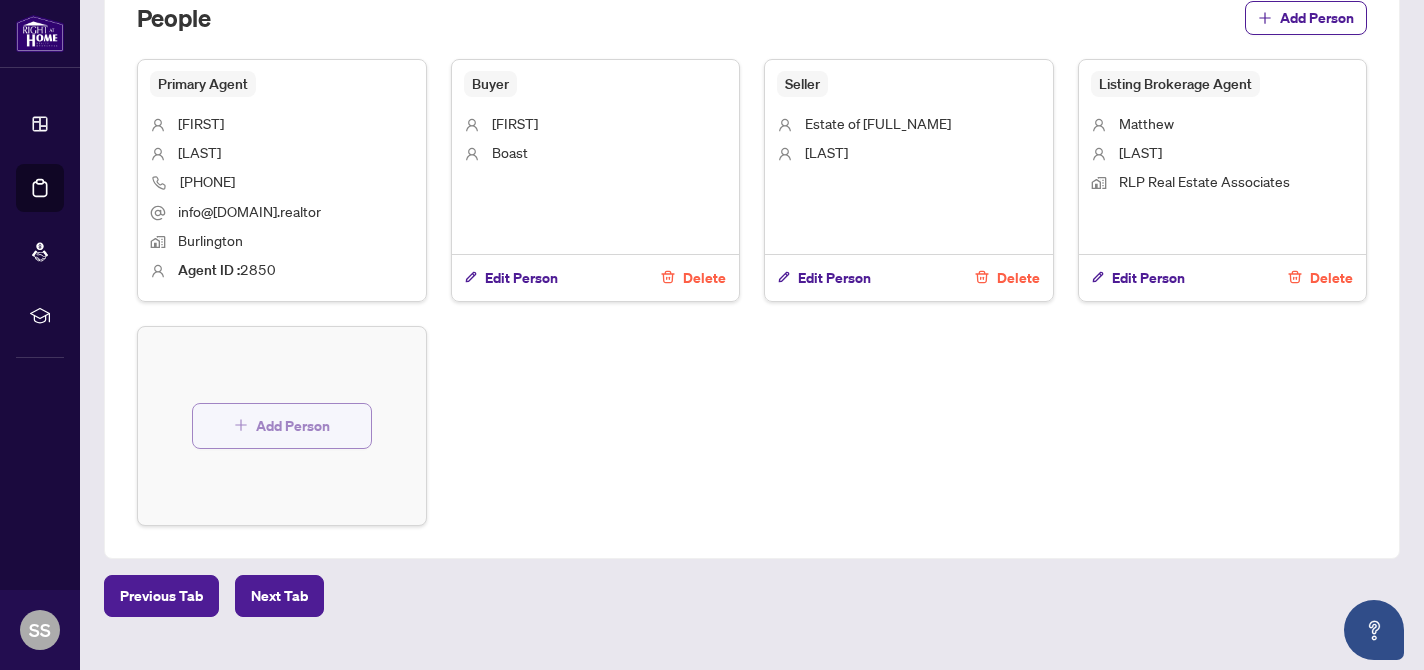 click on "Add Person" at bounding box center [293, 426] 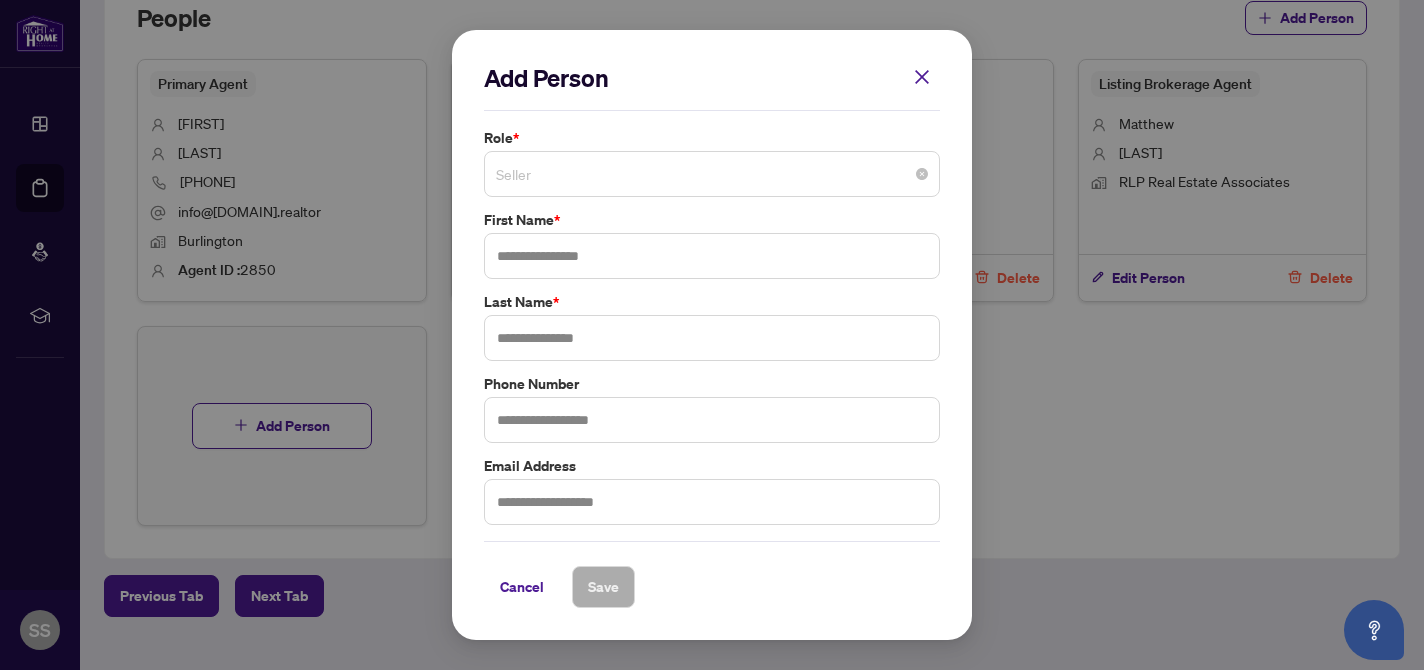 click on "Seller" at bounding box center (712, 174) 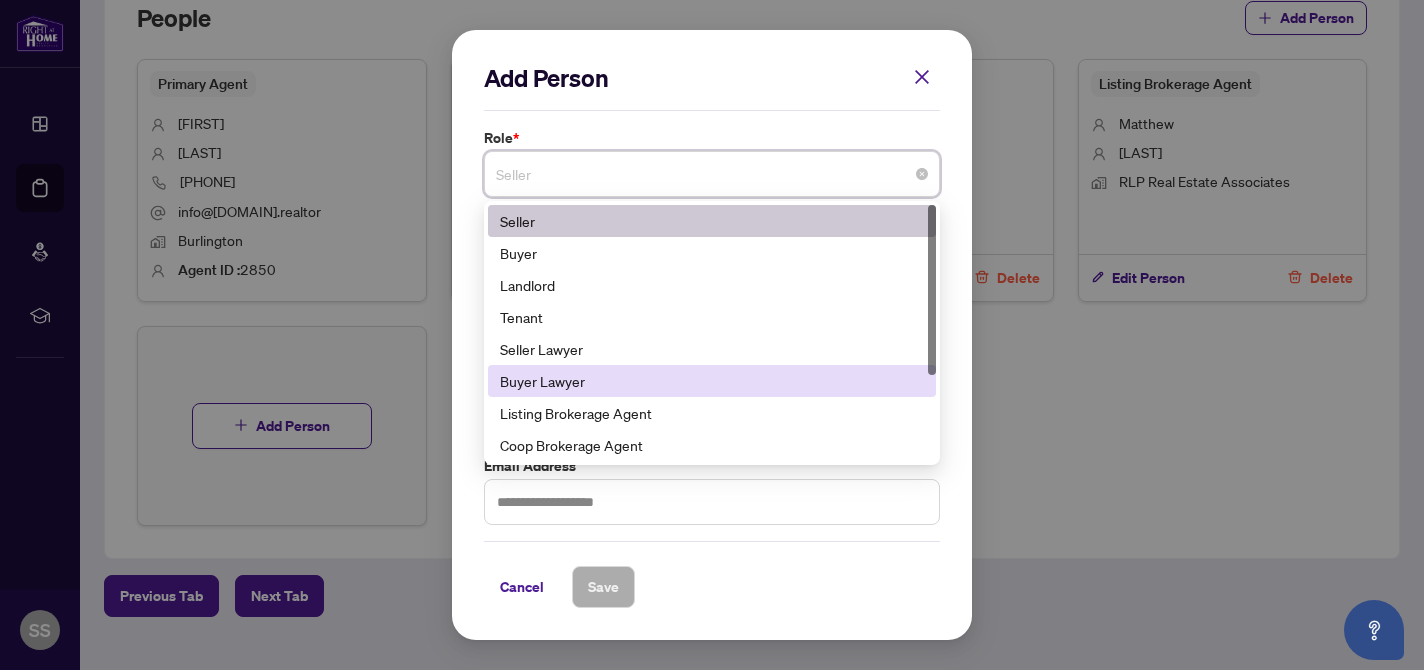 click on "Buyer Lawyer" at bounding box center (712, 381) 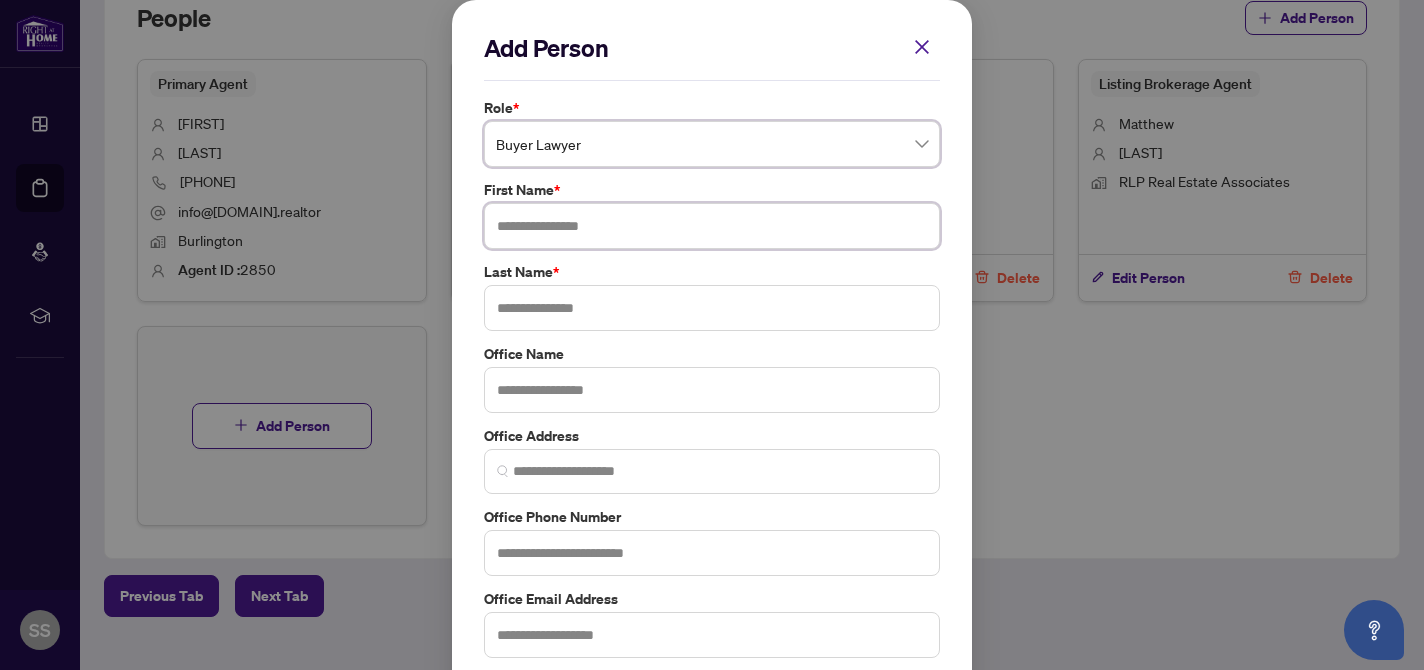 click at bounding box center [712, 226] 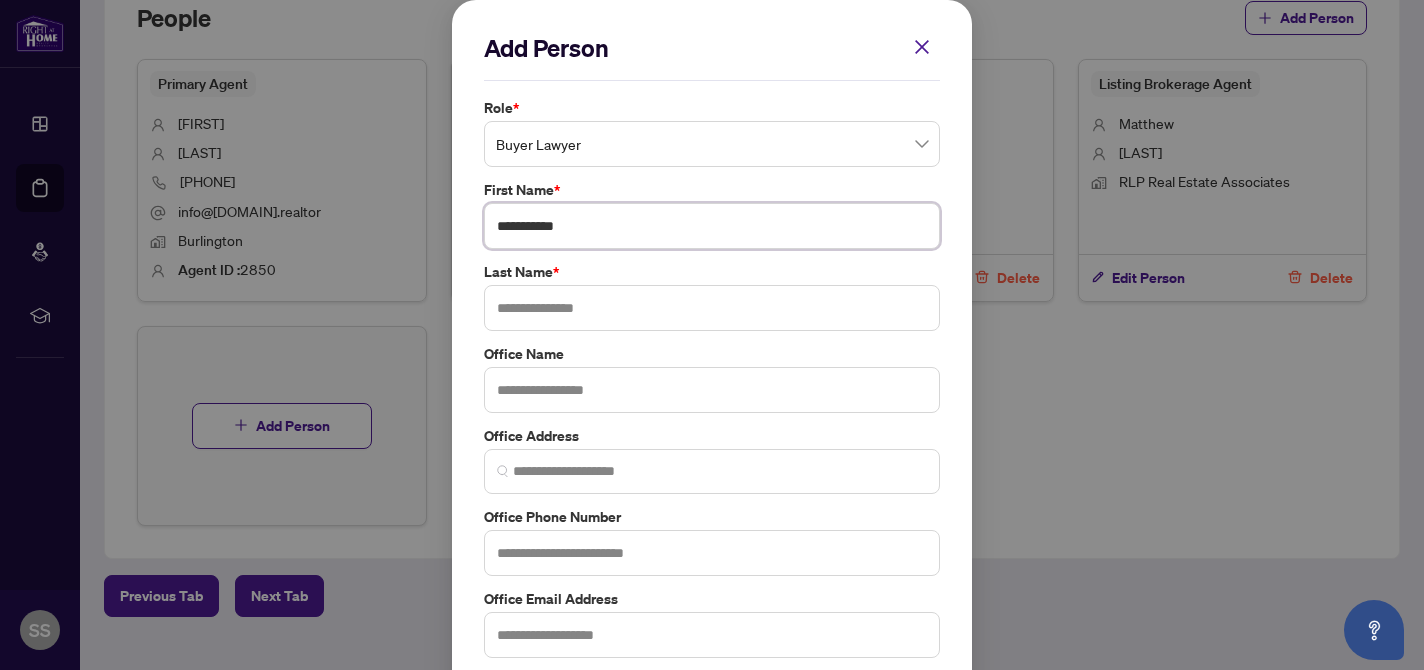 type on "**********" 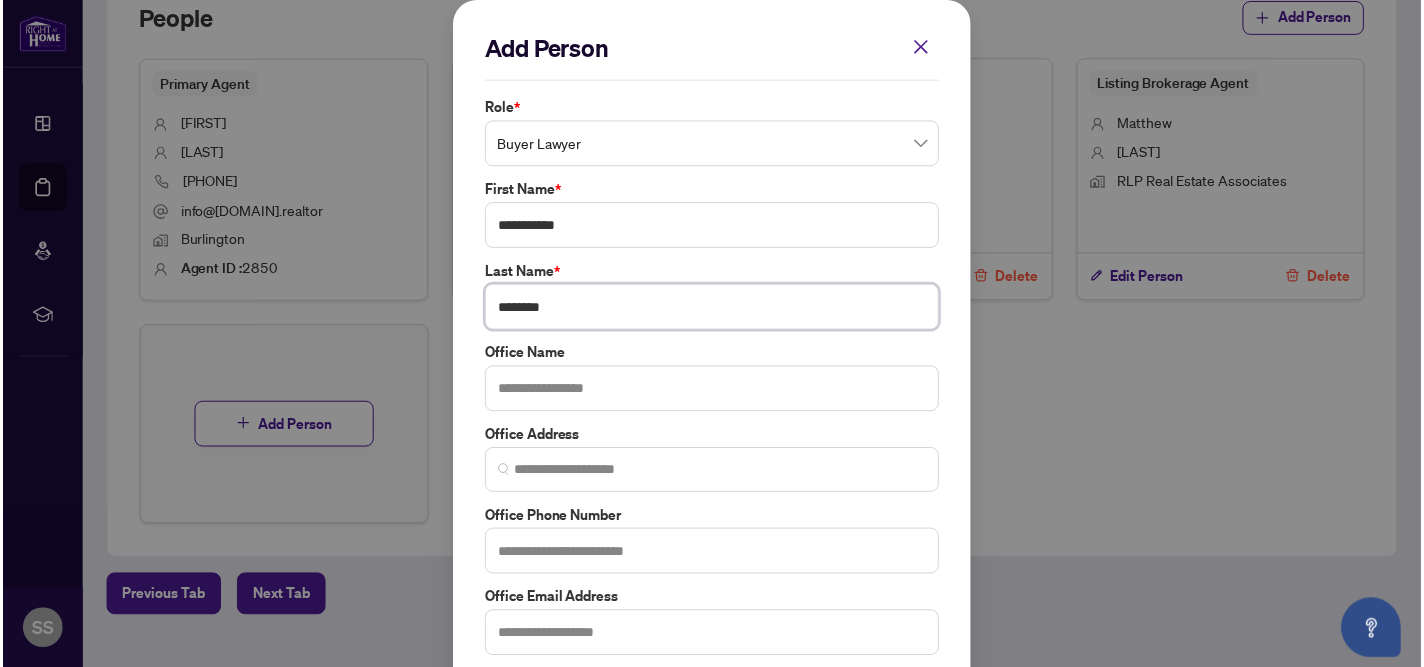 scroll, scrollTop: 103, scrollLeft: 0, axis: vertical 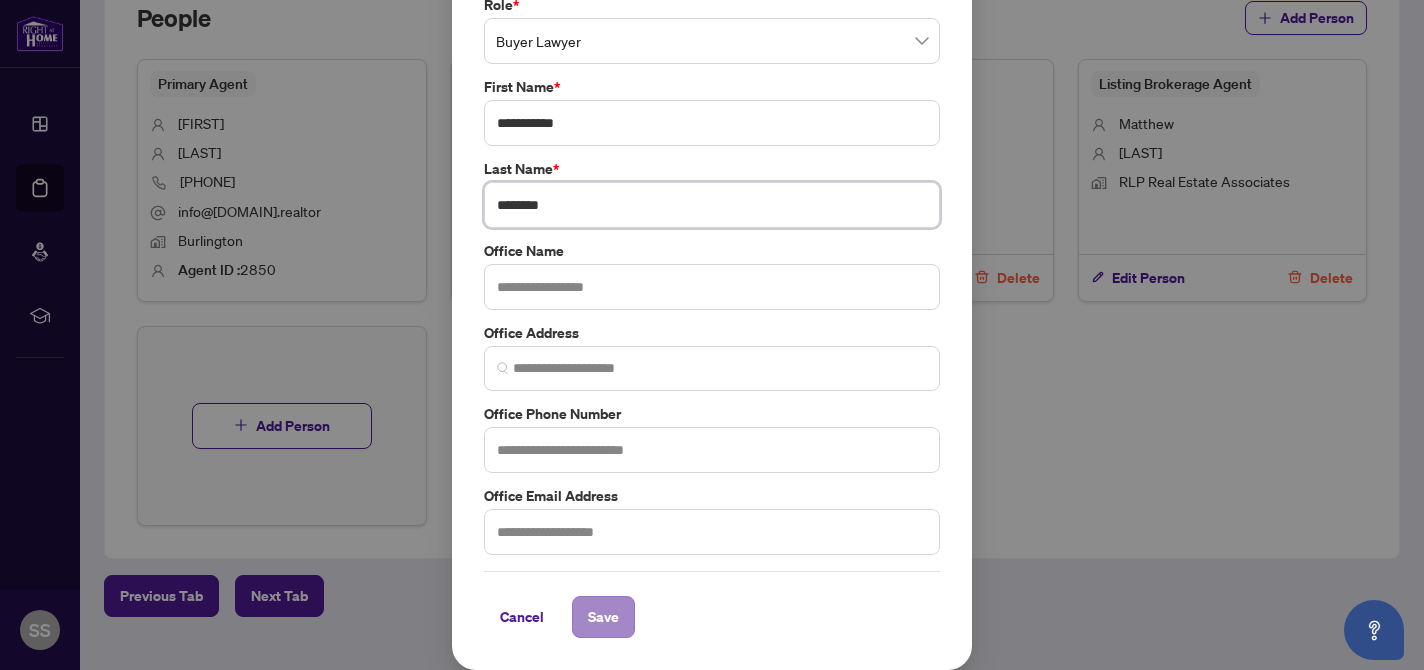 type on "********" 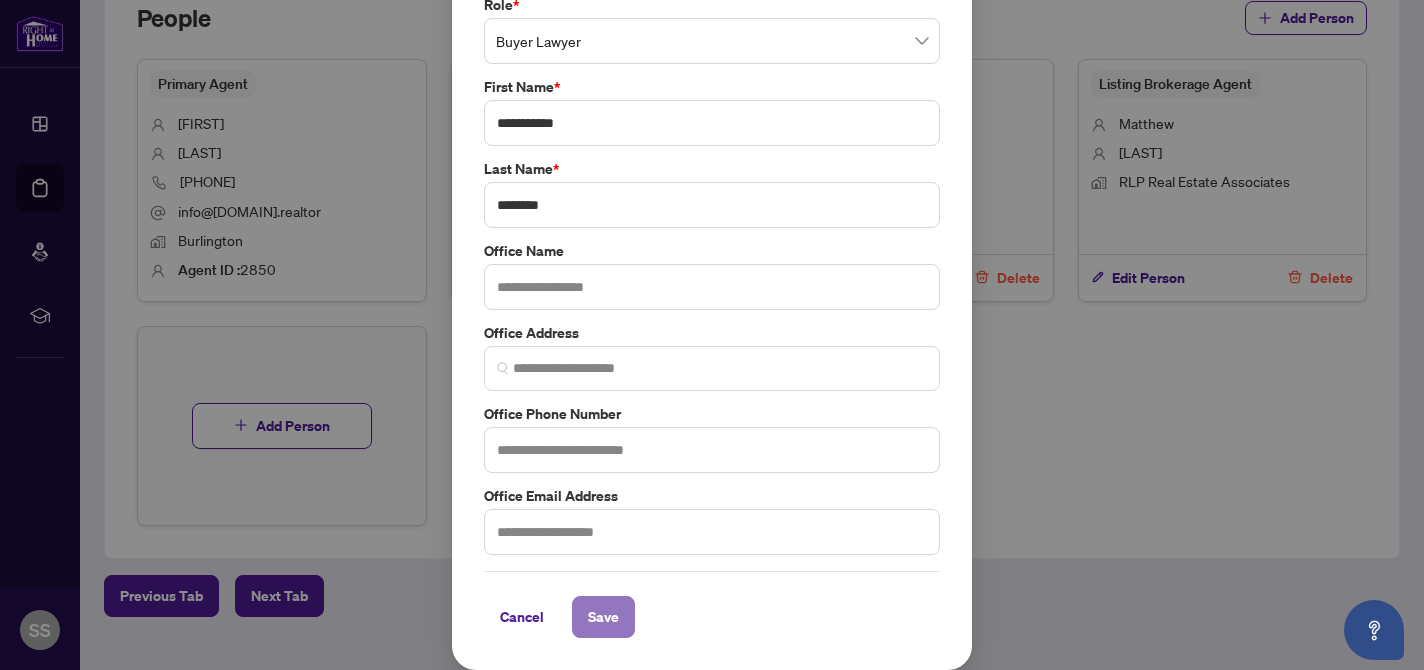 click on "Save" at bounding box center [603, 617] 